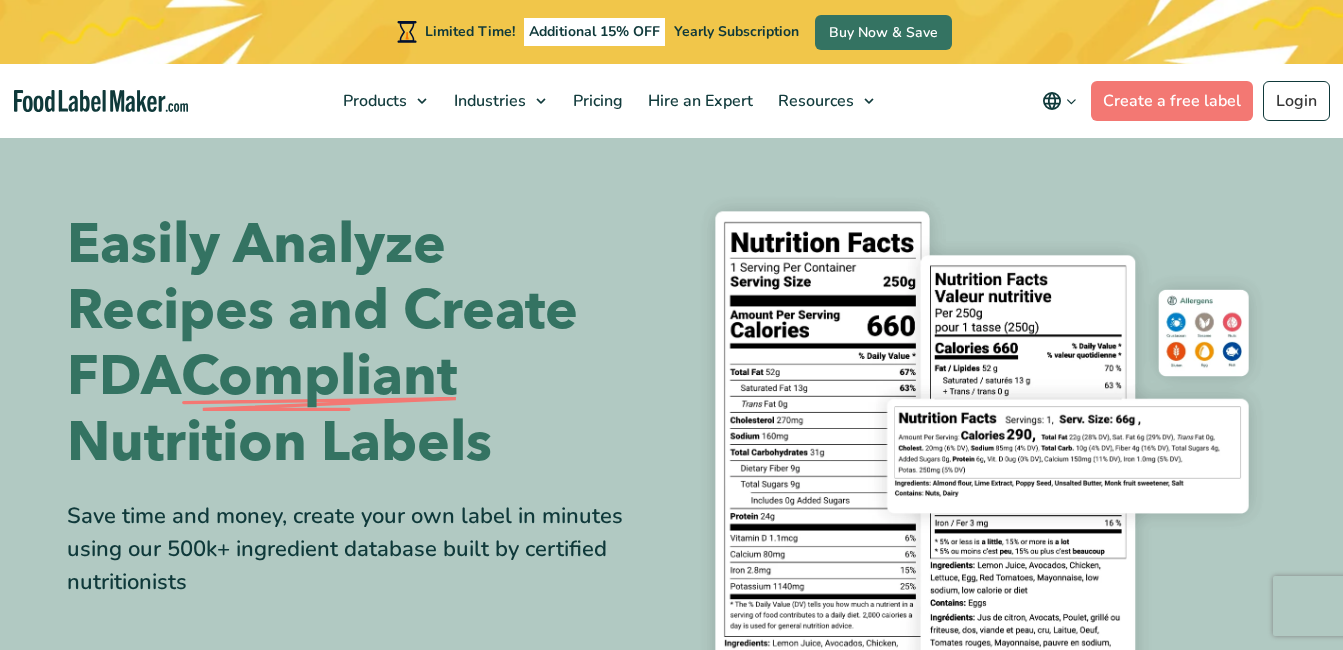 scroll, scrollTop: 0, scrollLeft: 0, axis: both 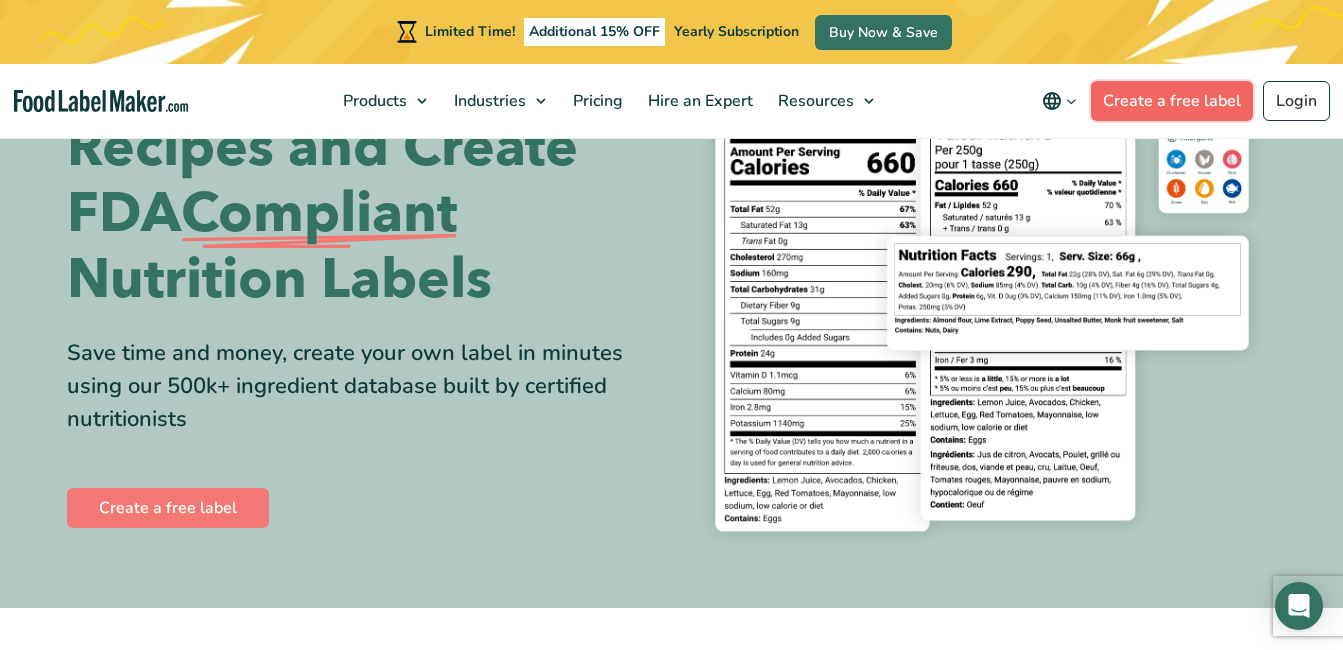 click on "Create a free label" at bounding box center [1172, 101] 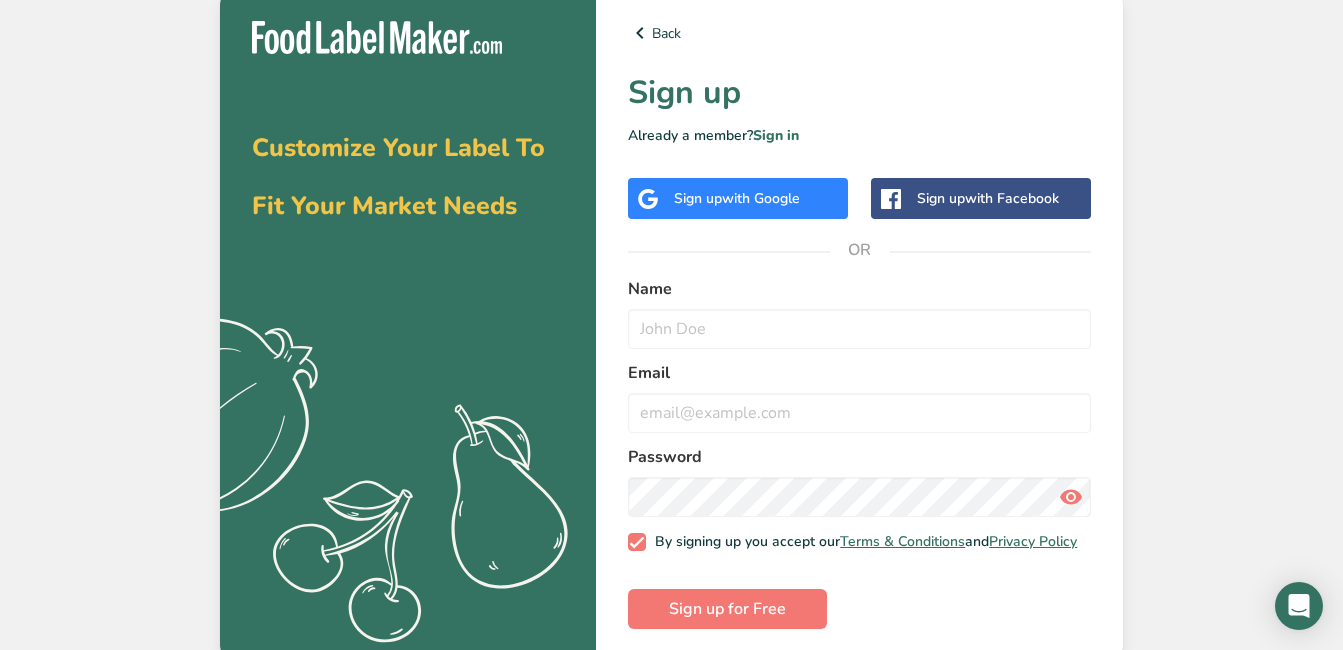 scroll, scrollTop: 0, scrollLeft: 0, axis: both 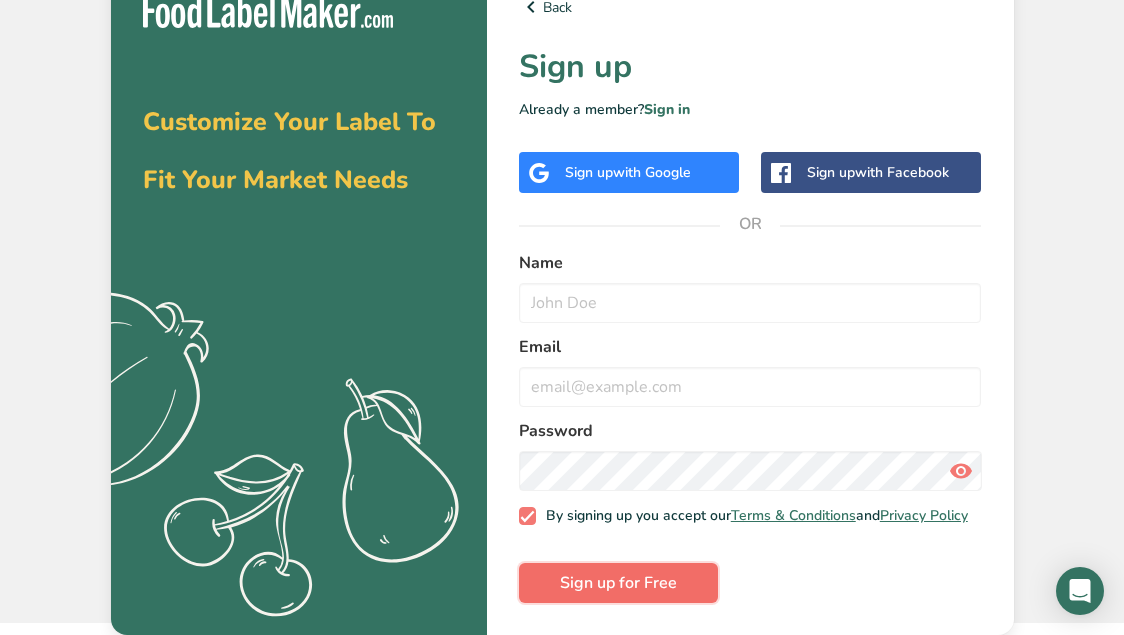 click on "Sign up for Free" at bounding box center [618, 583] 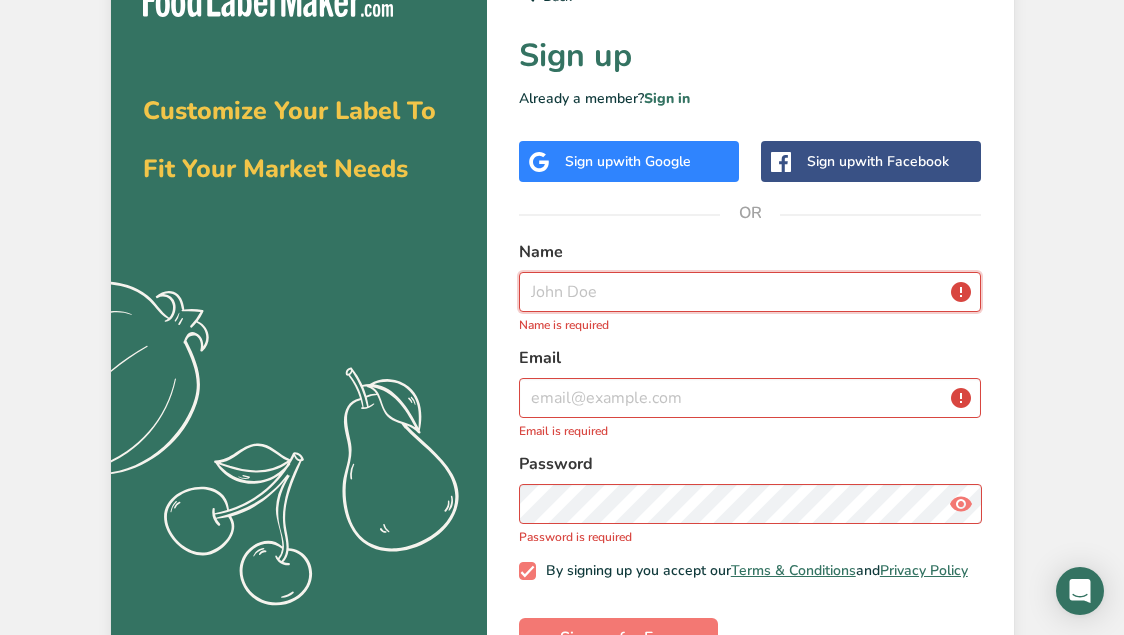 click at bounding box center (750, 292) 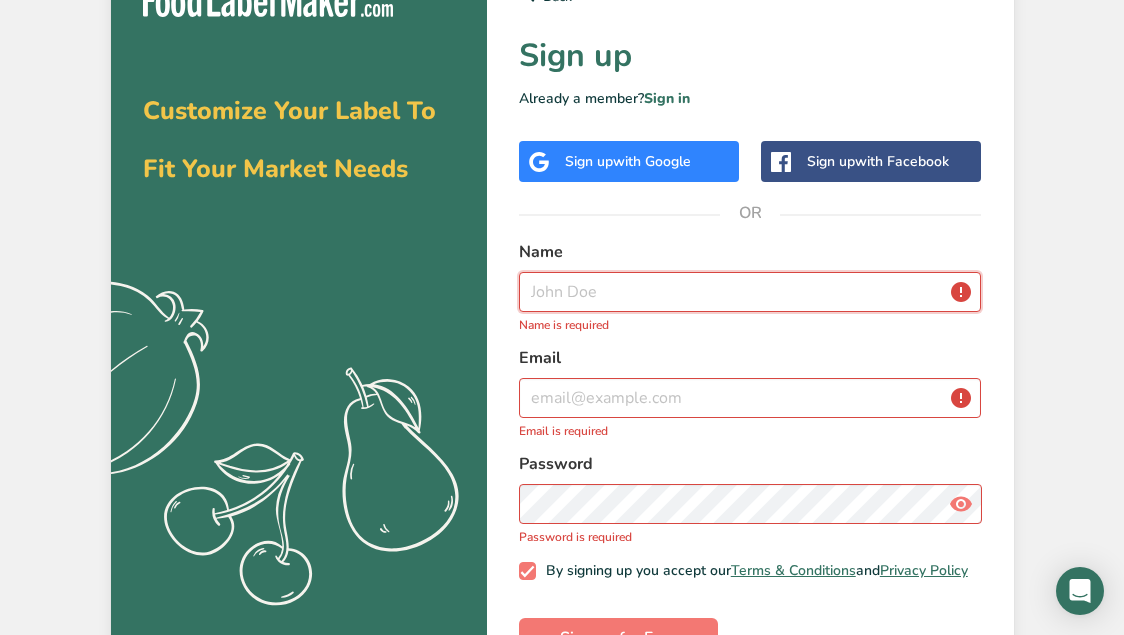 type on "Connie Wagers" 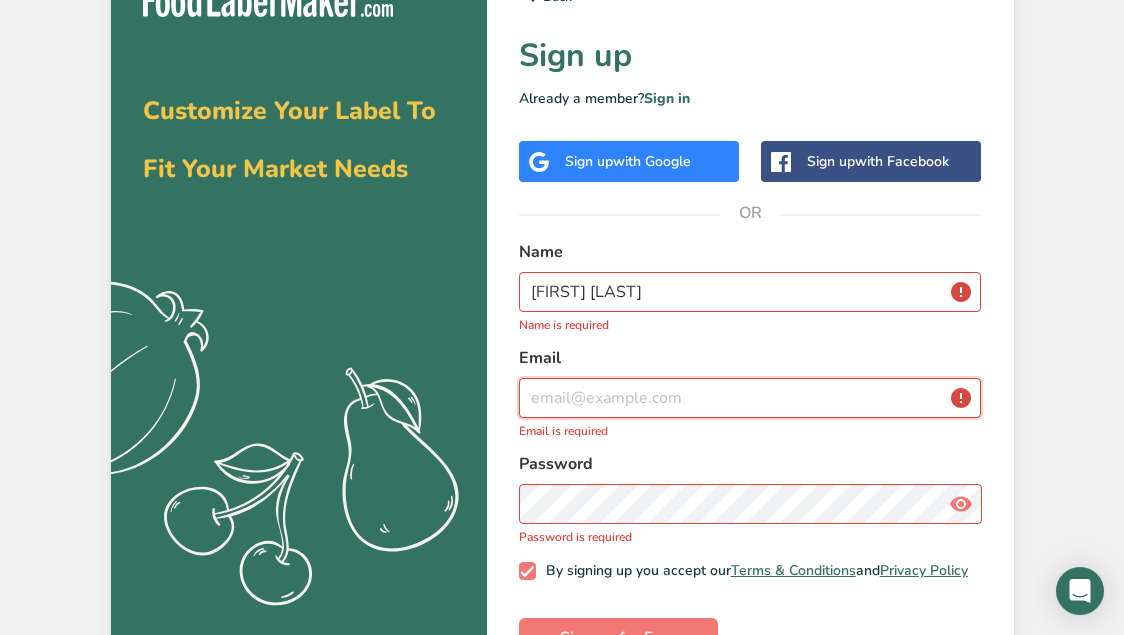 type on "flinthillsviewfarm@gmail.com" 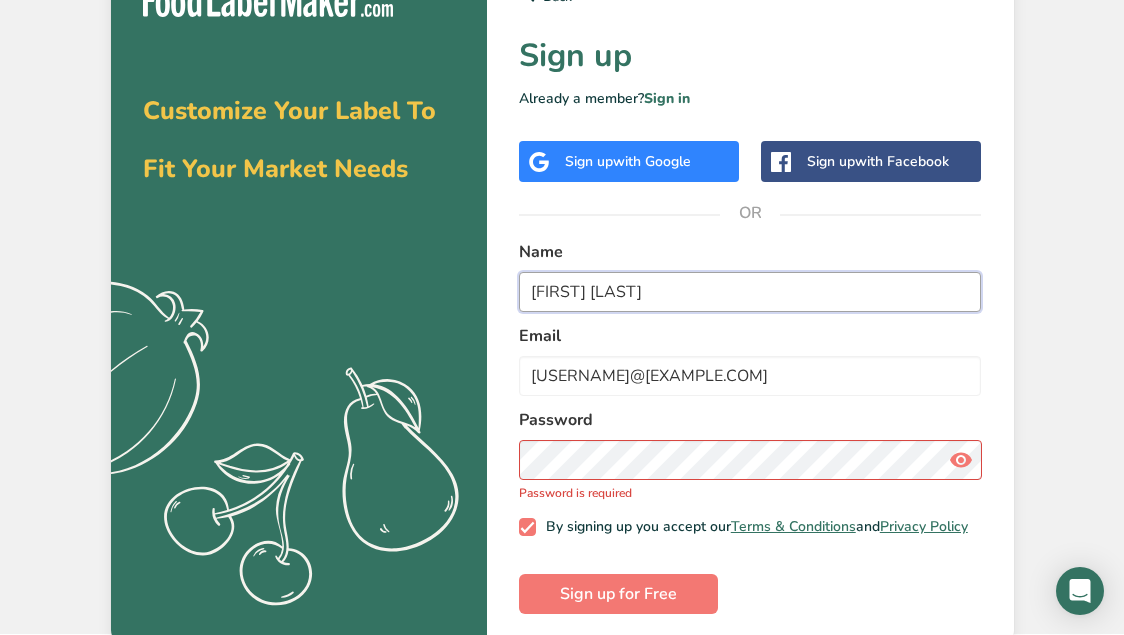 type on "Constance Marie Wagers" 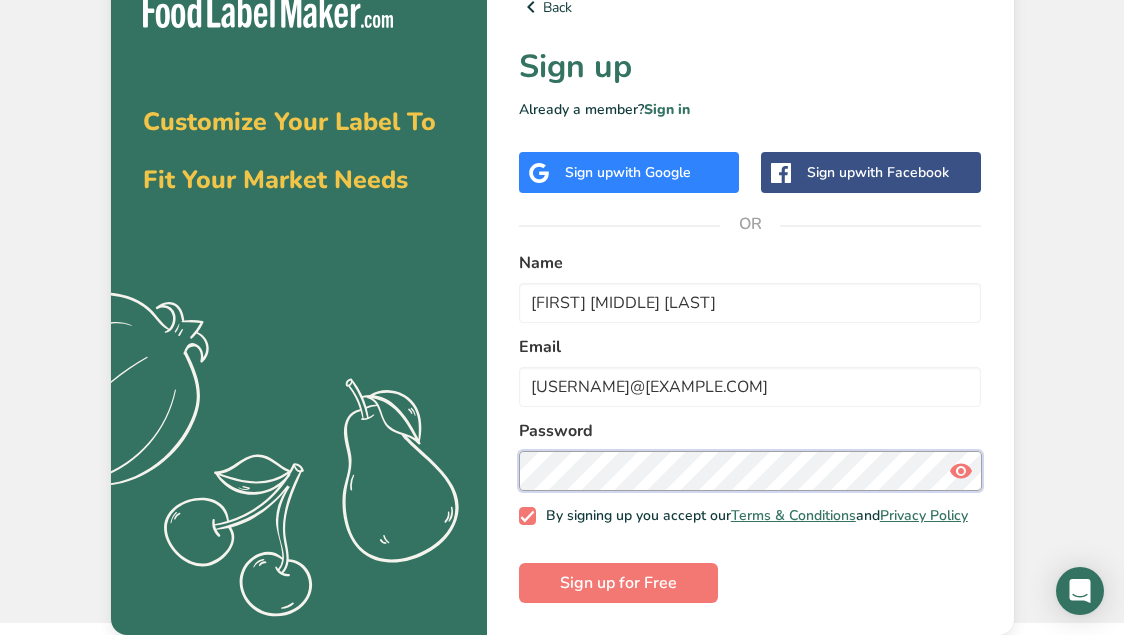 click on "Sign up for Free" at bounding box center (618, 583) 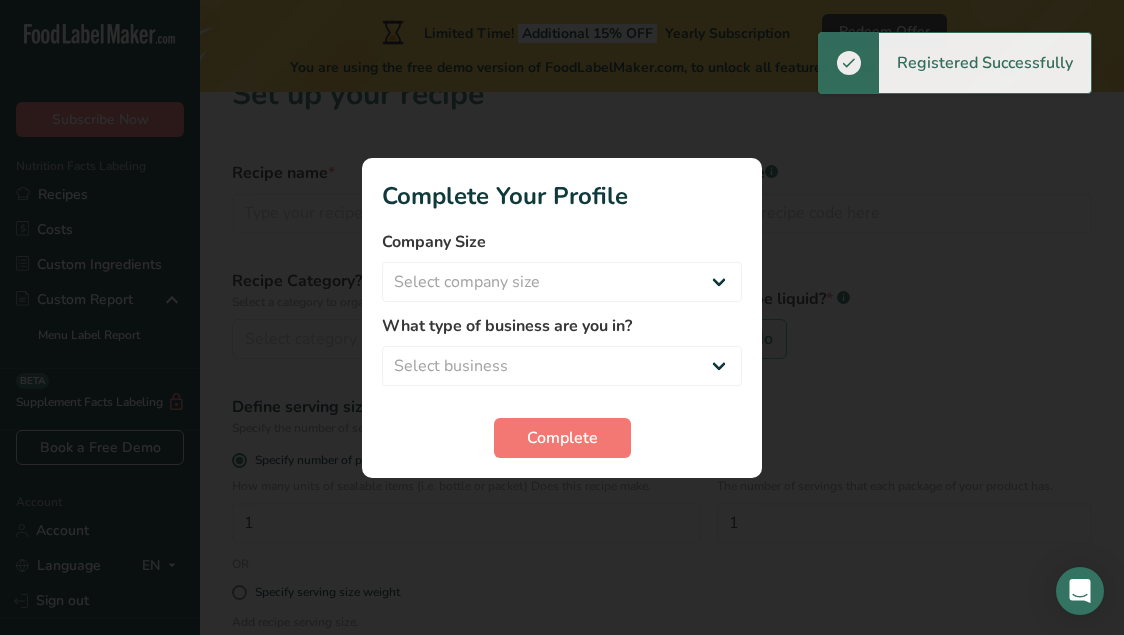 scroll, scrollTop: 0, scrollLeft: 0, axis: both 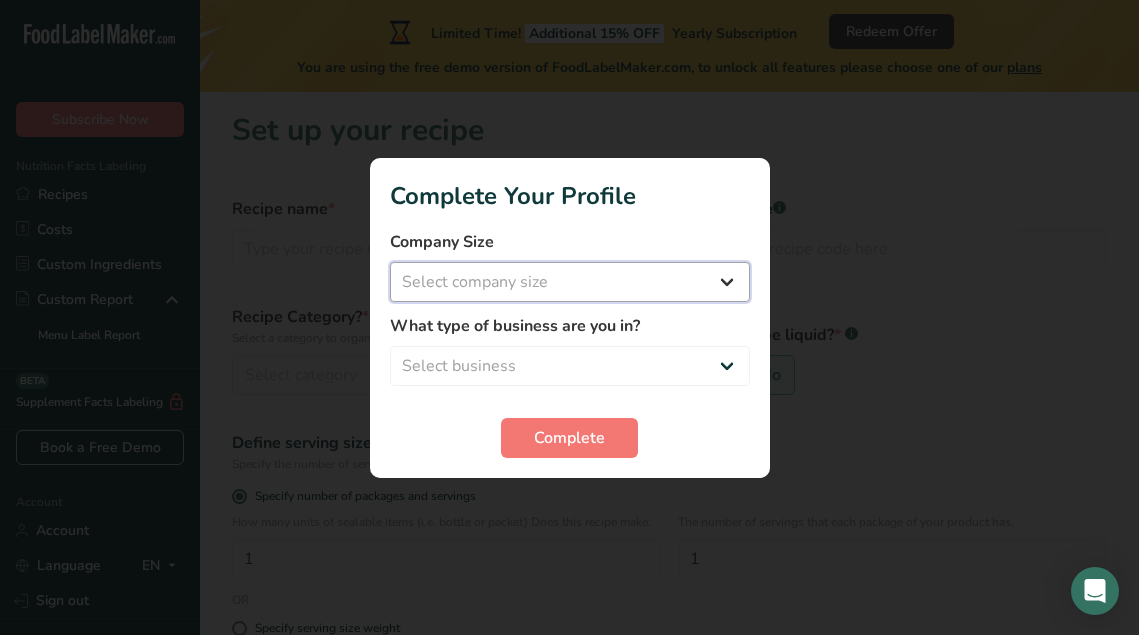 click on "Select company size
Fewer than 10 Employees
10 to 50 Employees
51 to 500 Employees
Over 500 Employees" at bounding box center (570, 282) 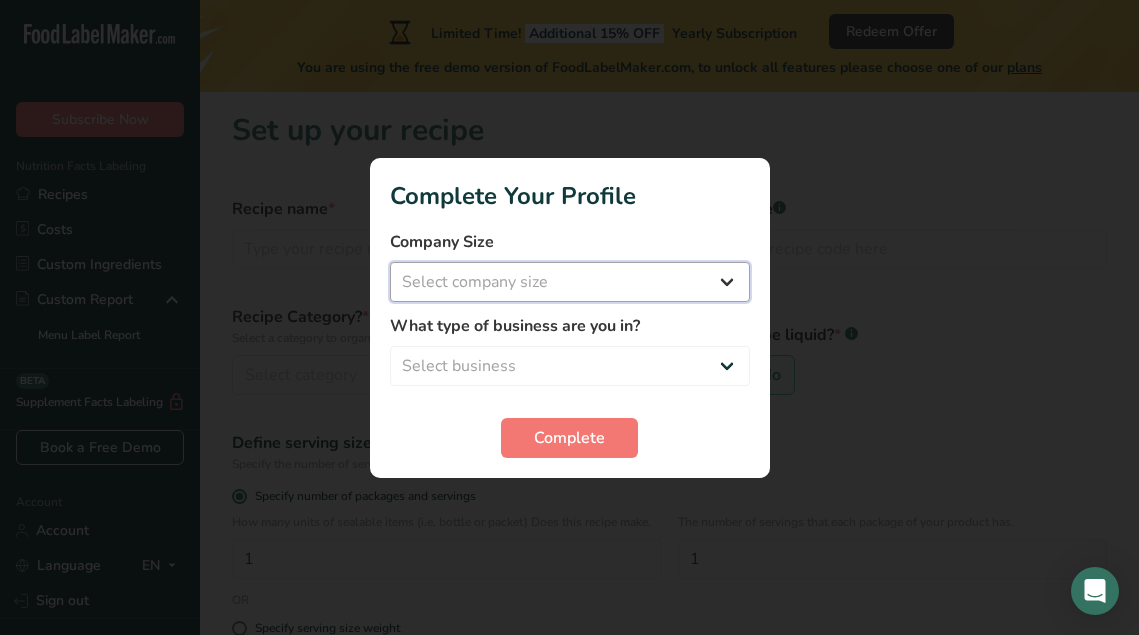 select on "1" 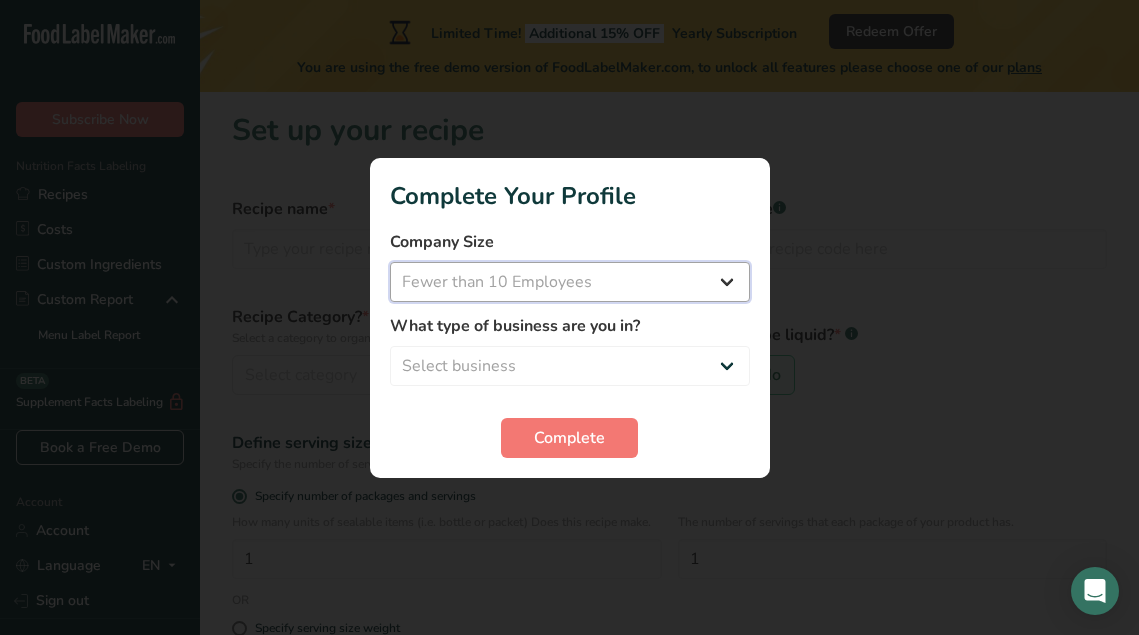 click on "Select company size
Fewer than 10 Employees
10 to 50 Employees
51 to 500 Employees
Over 500 Employees" at bounding box center (570, 282) 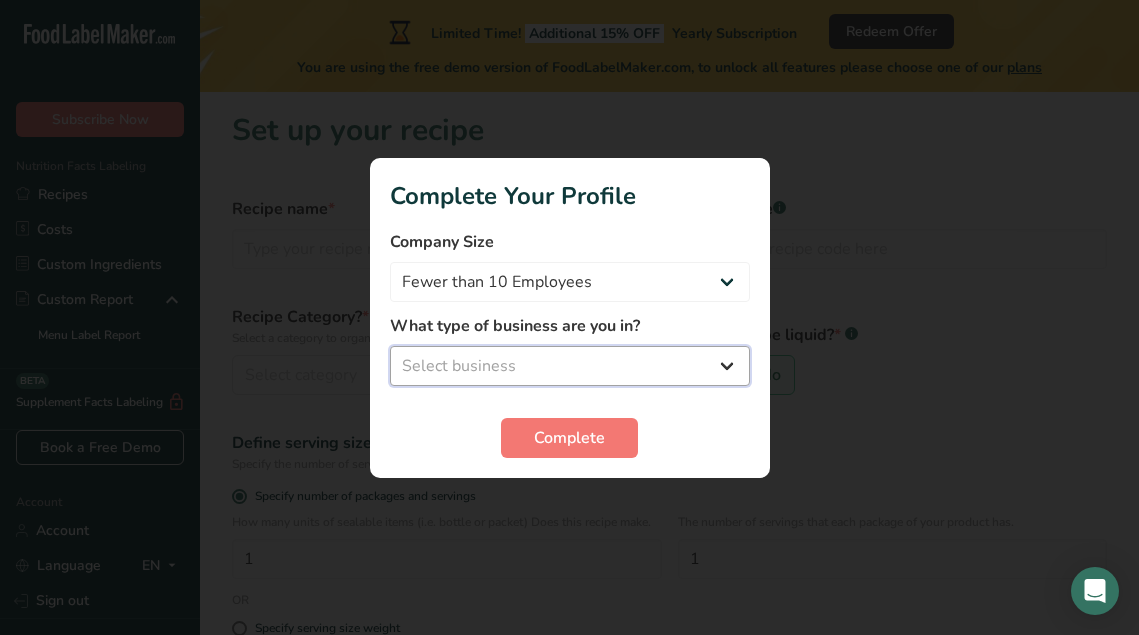 click on "Select business
Packaged Food Manufacturer
Restaurant & Cafe
Bakery
Meal Plans & Catering Company
Nutritionist
Food Blogger
Personal Trainer
Other" at bounding box center (570, 366) 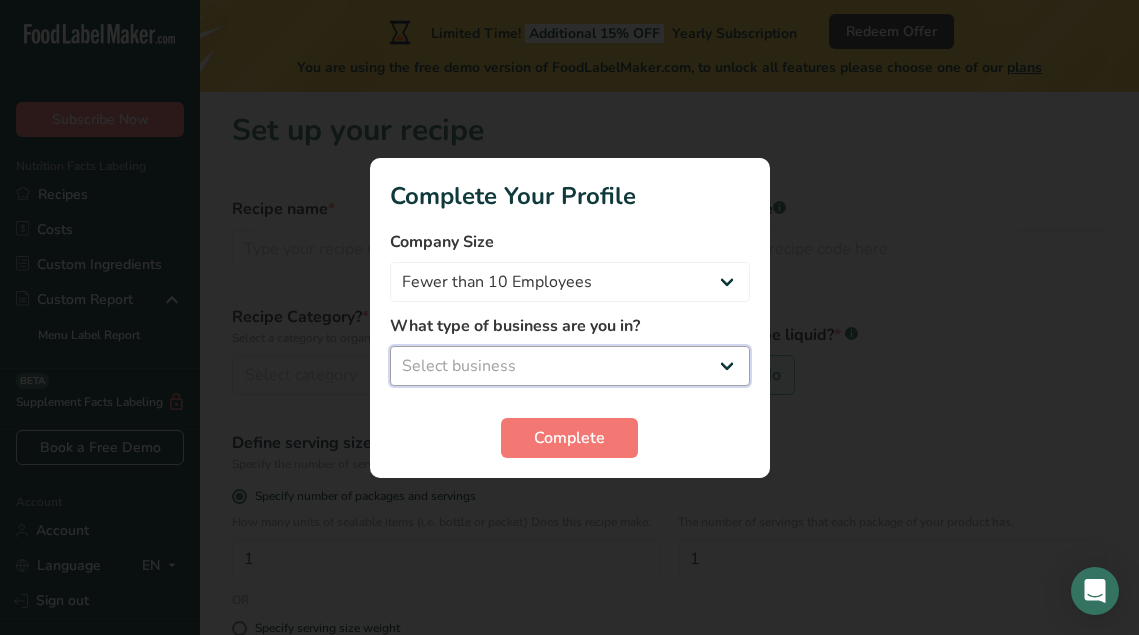 select on "8" 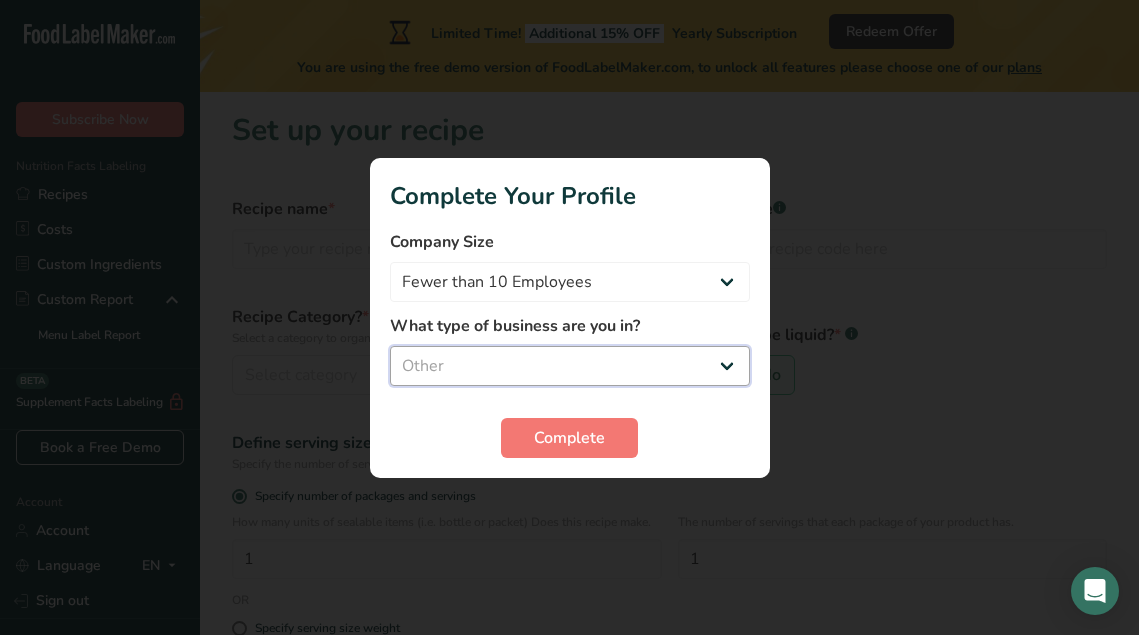 click on "Select business
Packaged Food Manufacturer
Restaurant & Cafe
Bakery
Meal Plans & Catering Company
Nutritionist
Food Blogger
Personal Trainer
Other" at bounding box center (570, 366) 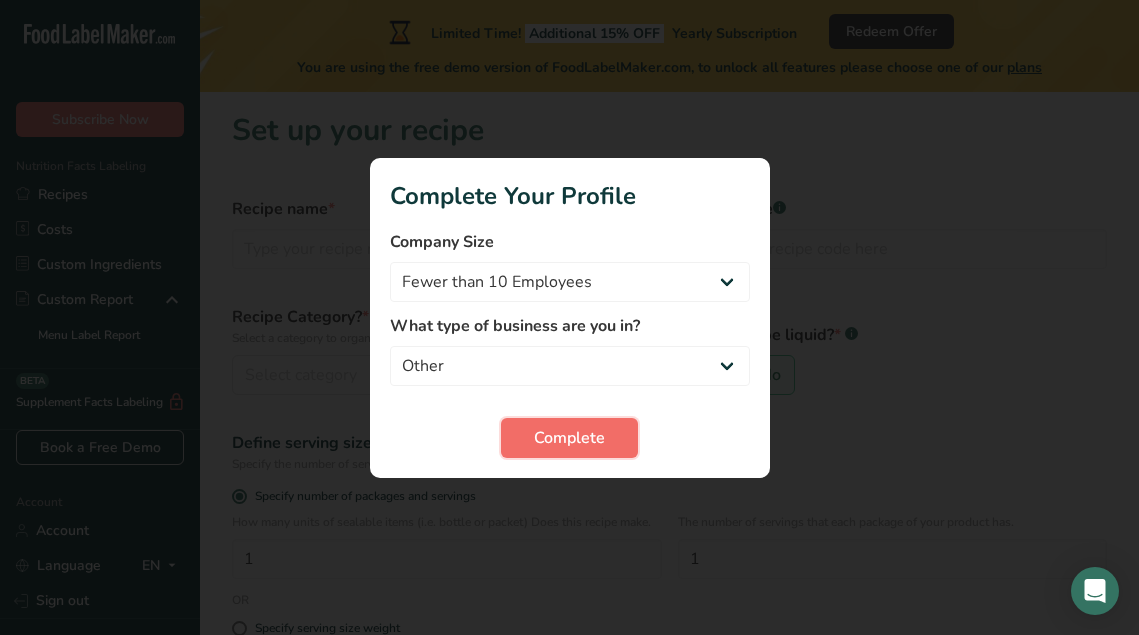 click on "Complete" at bounding box center [569, 438] 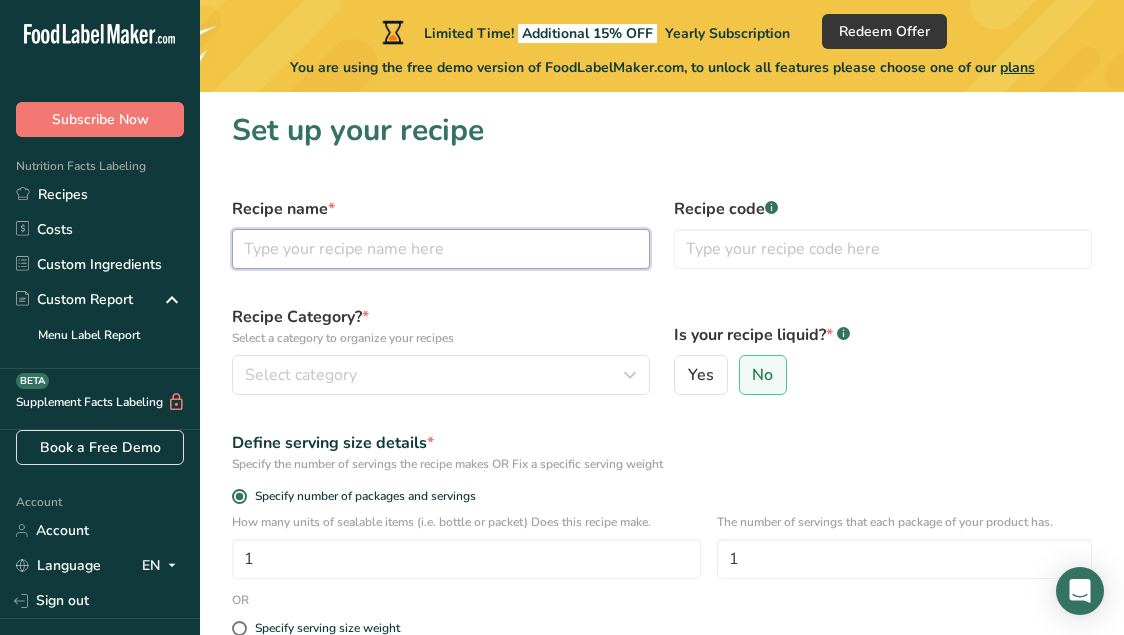 click at bounding box center (441, 249) 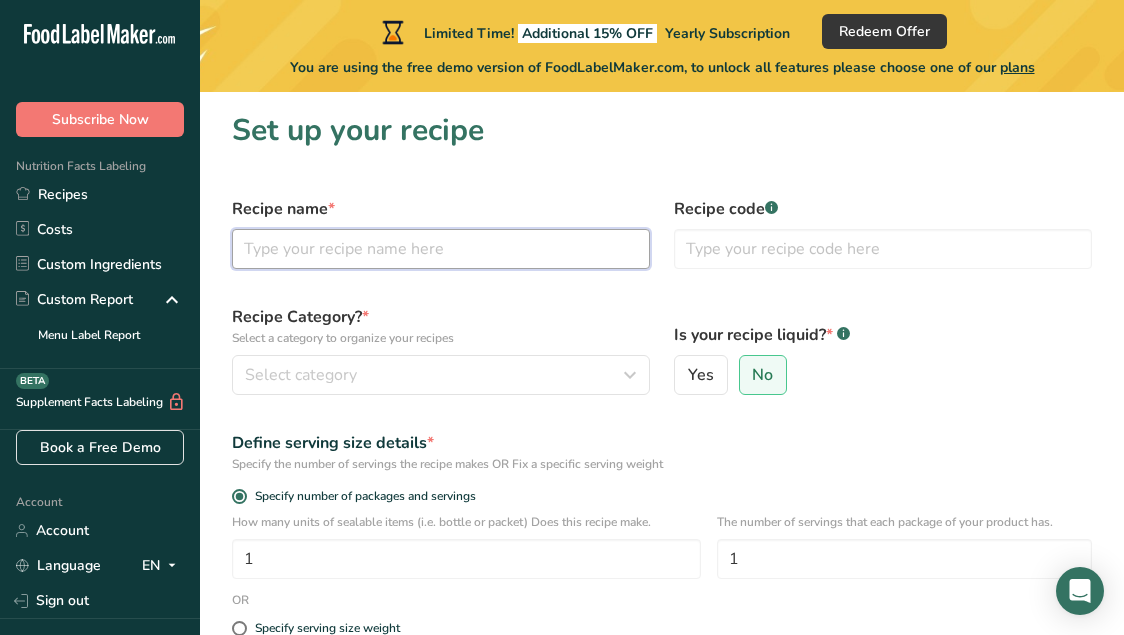 type on "P" 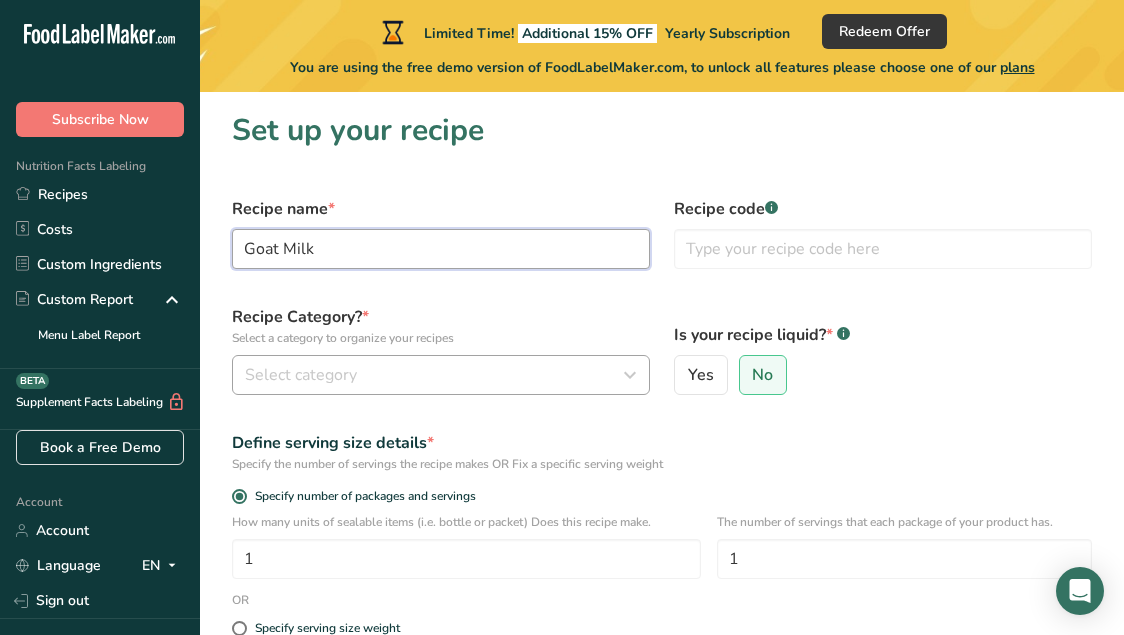 type on "Goat Milk" 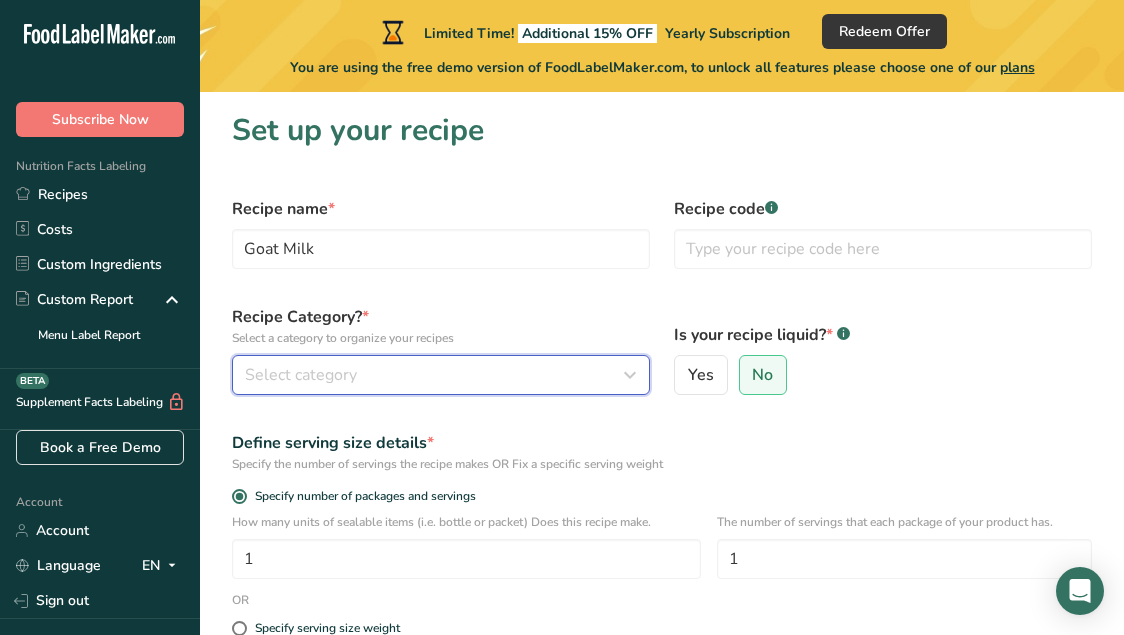 click on "Select category" at bounding box center (301, 375) 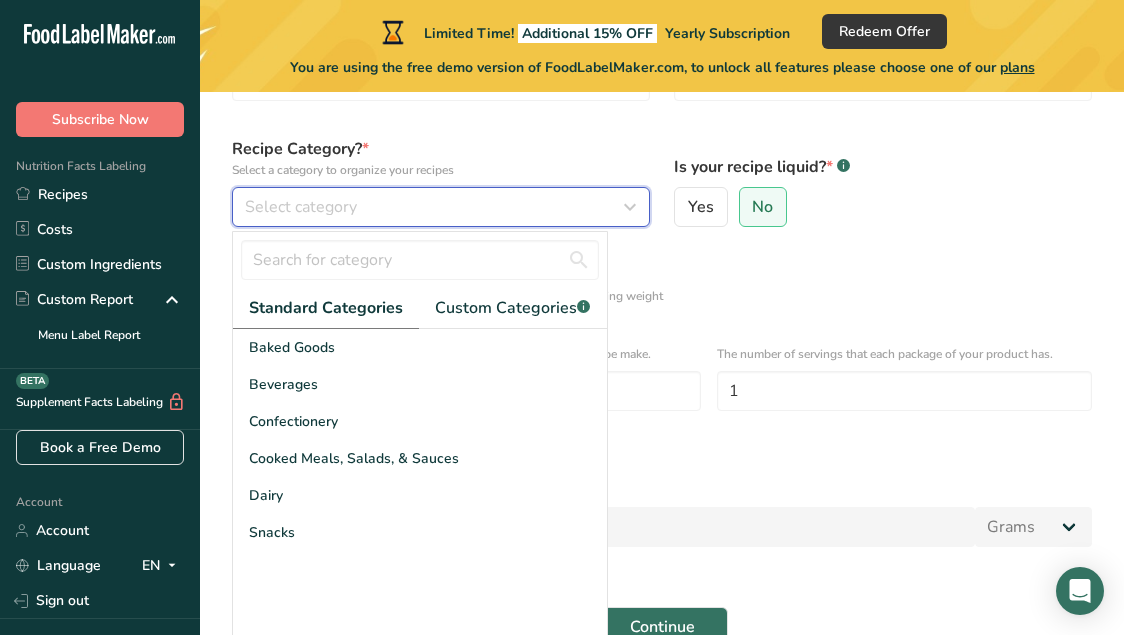 scroll, scrollTop: 169, scrollLeft: 0, axis: vertical 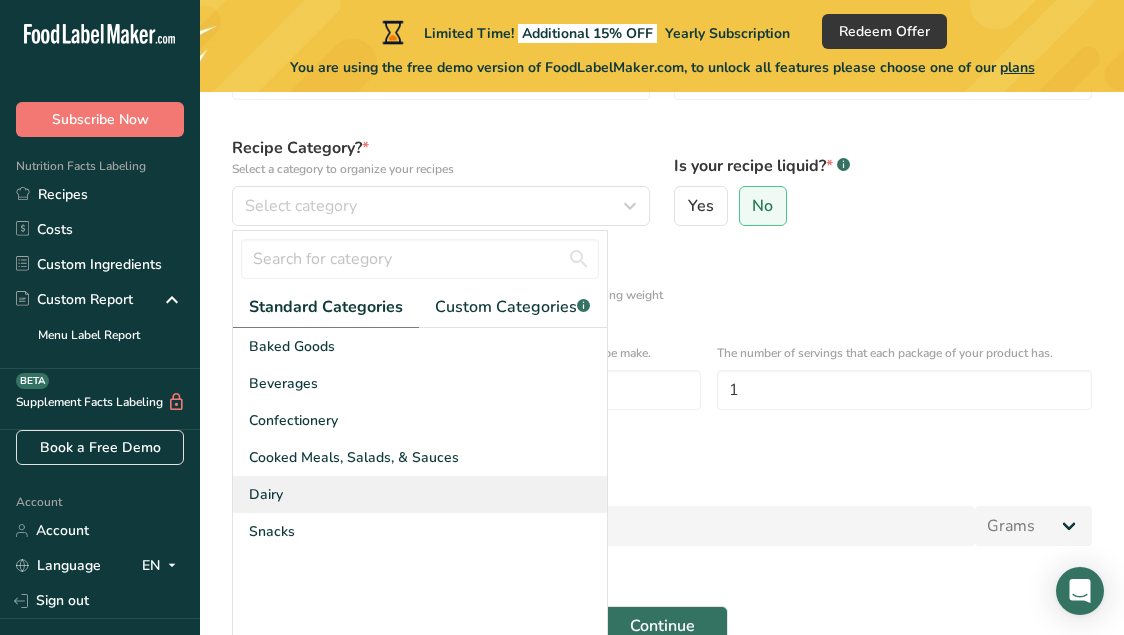 click on "Dairy" at bounding box center (266, 494) 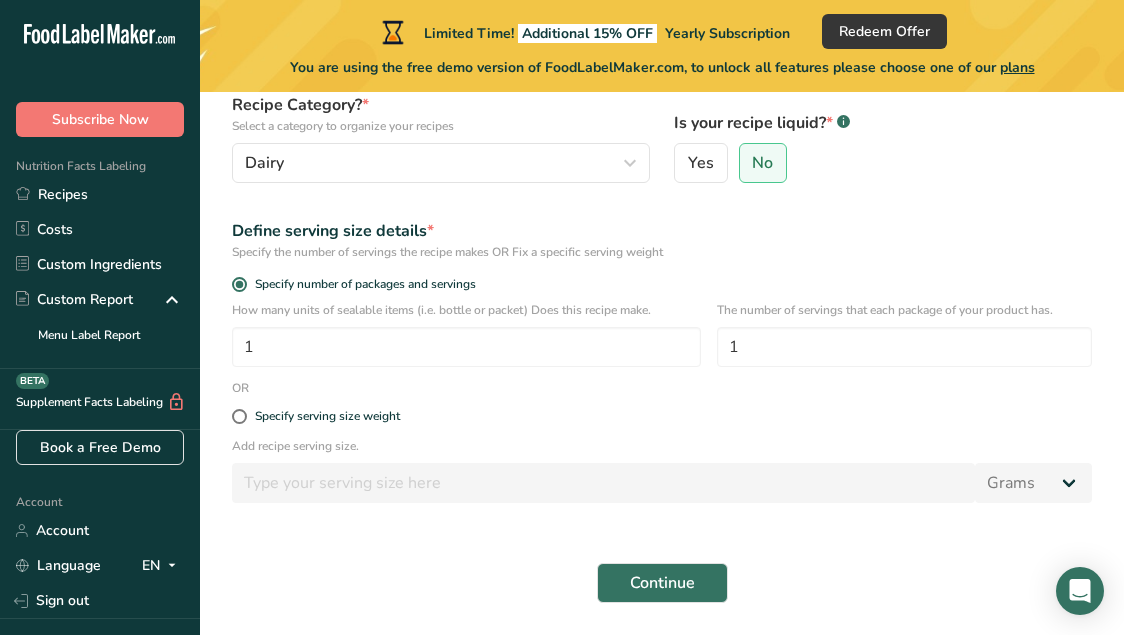 scroll, scrollTop: 210, scrollLeft: 0, axis: vertical 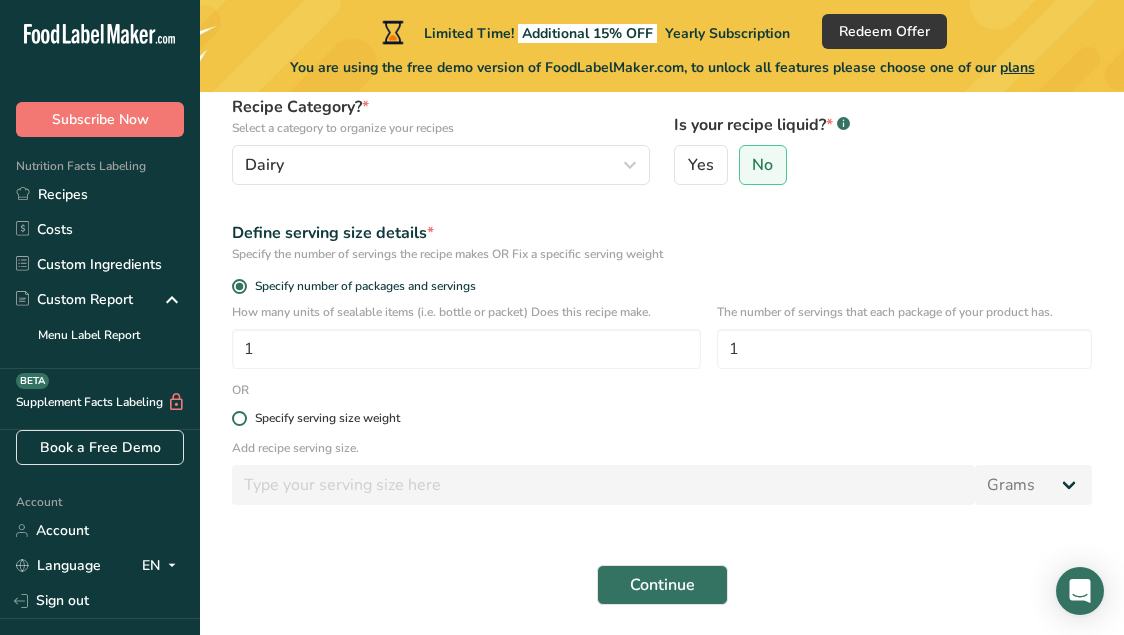 click at bounding box center (239, 418) 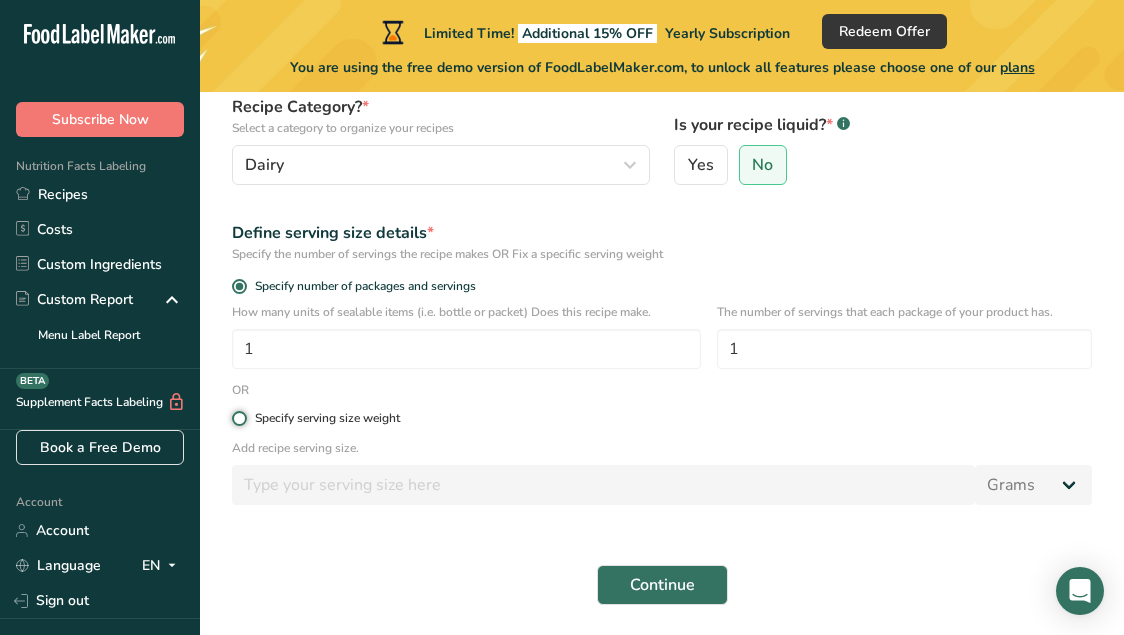 click on "Specify serving size weight" at bounding box center [238, 418] 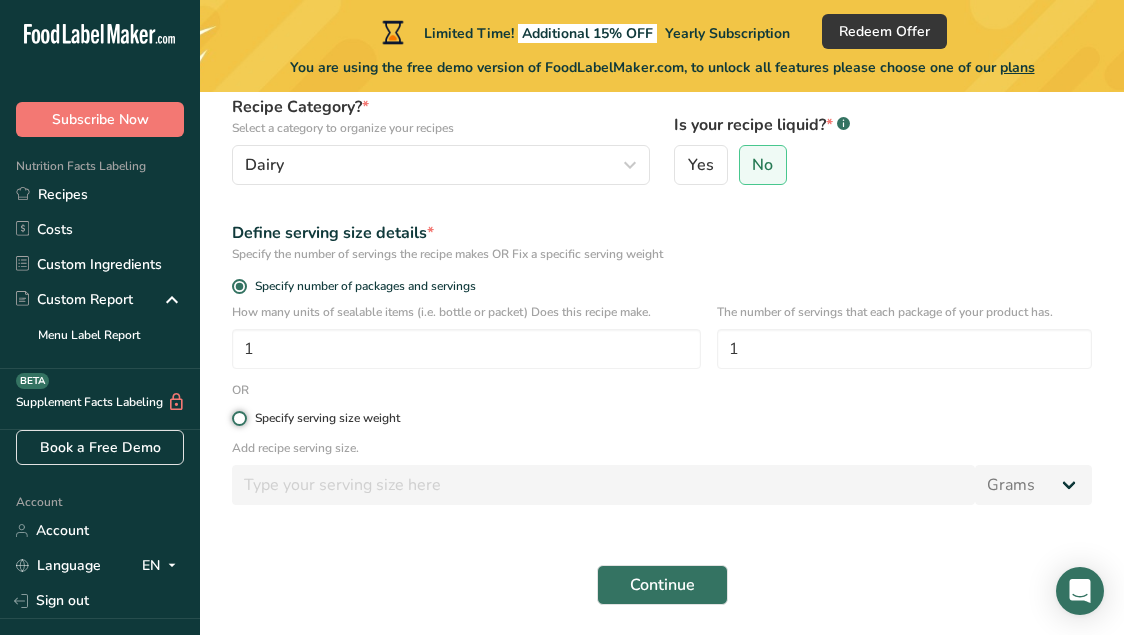 radio on "true" 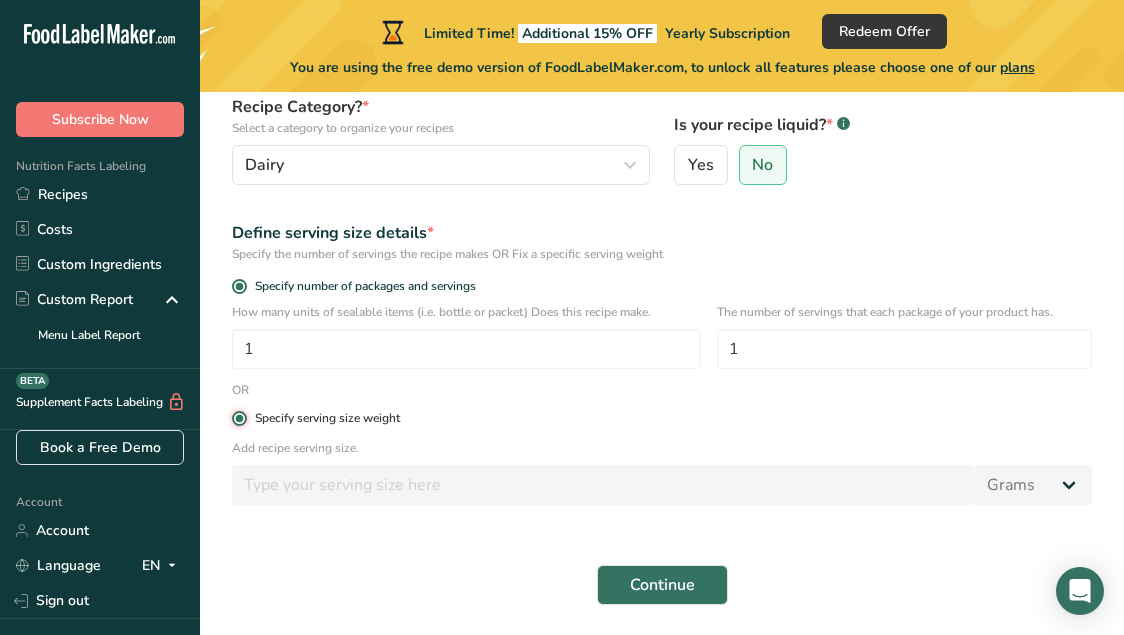 radio on "false" 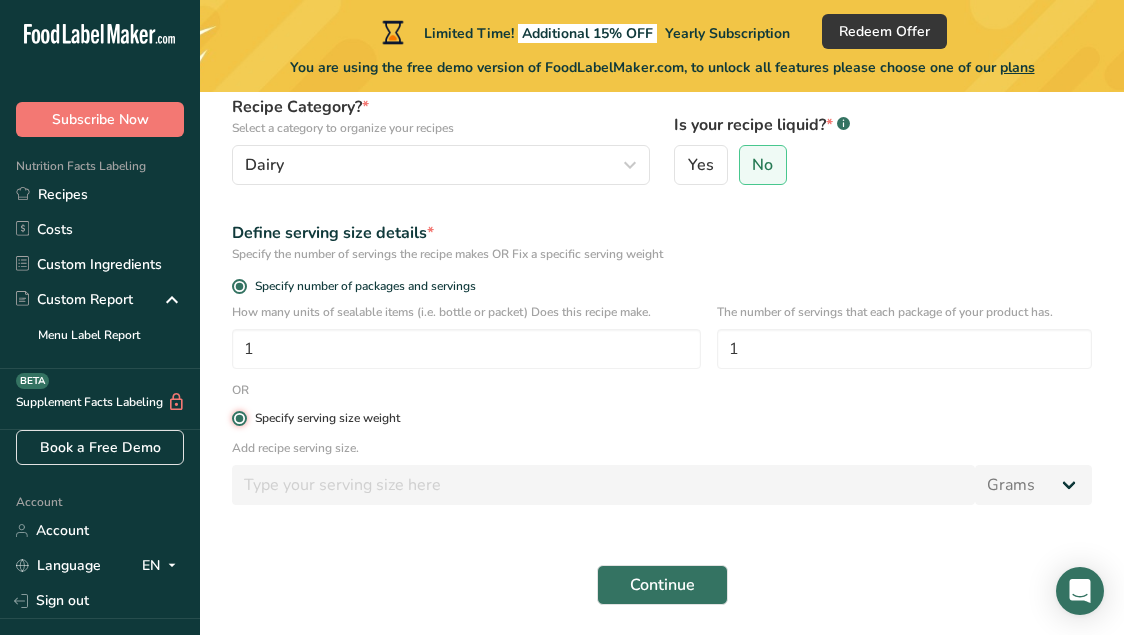 type 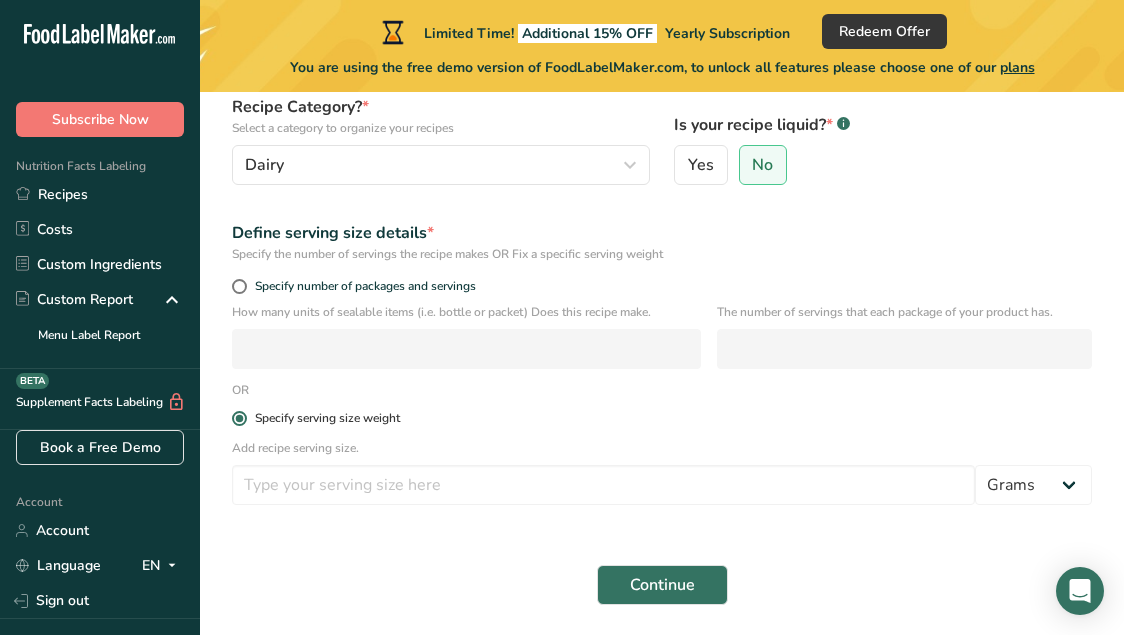 click at bounding box center (239, 418) 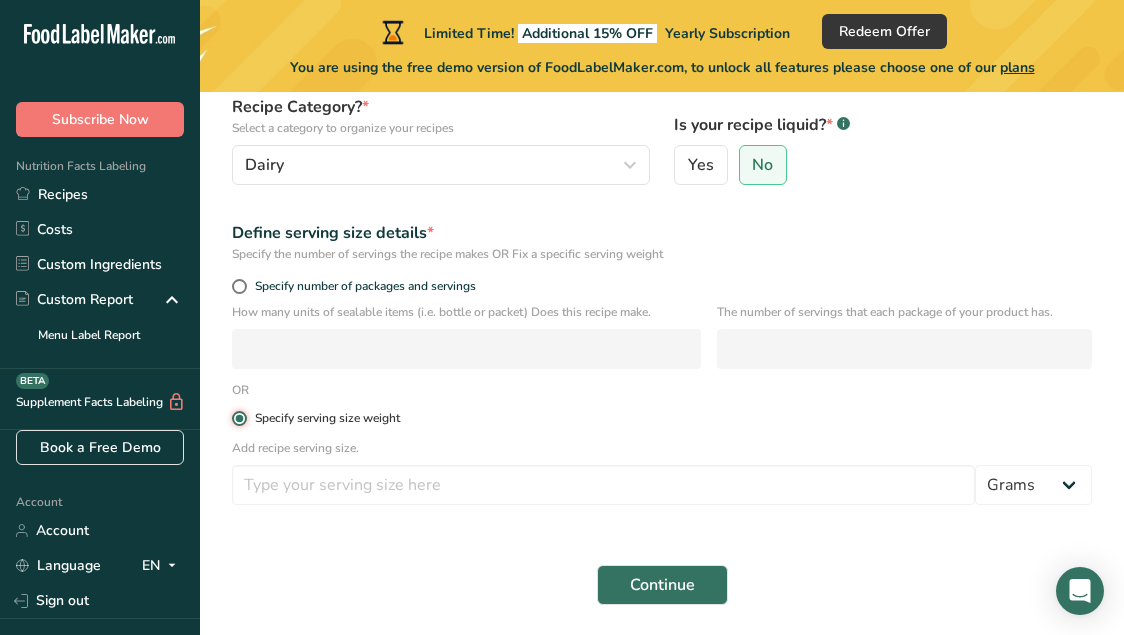 click on "Specify serving size weight" at bounding box center (238, 418) 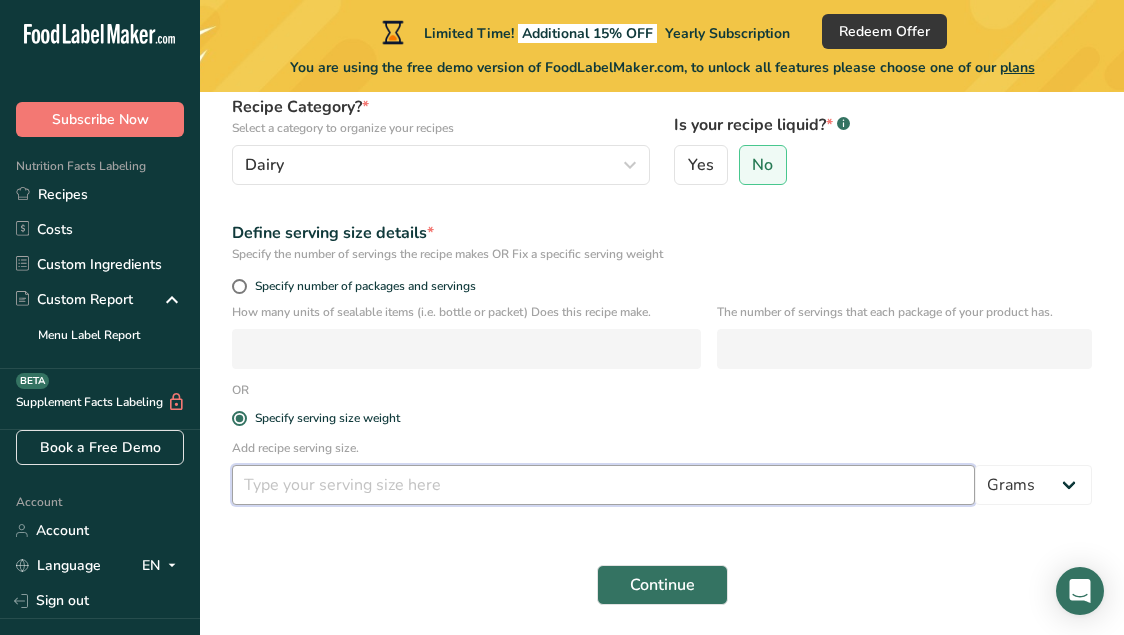 click at bounding box center [603, 485] 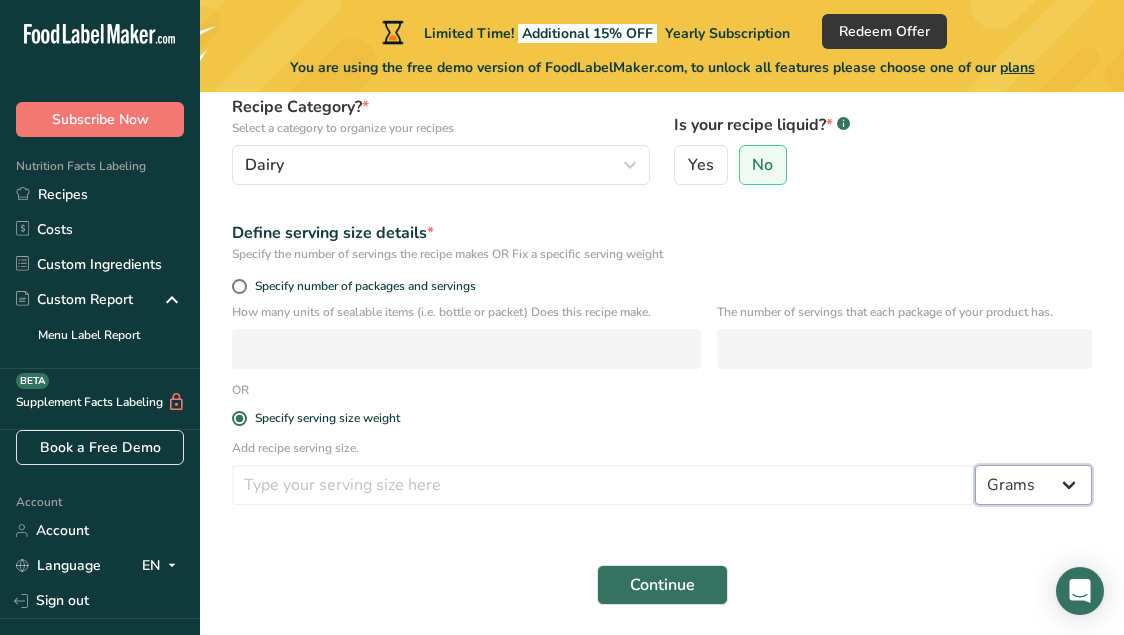 click on "Grams
kg
mg
mcg
lb
oz
l
mL
fl oz
tbsp
tsp
cup
qt
gallon" at bounding box center [1033, 485] 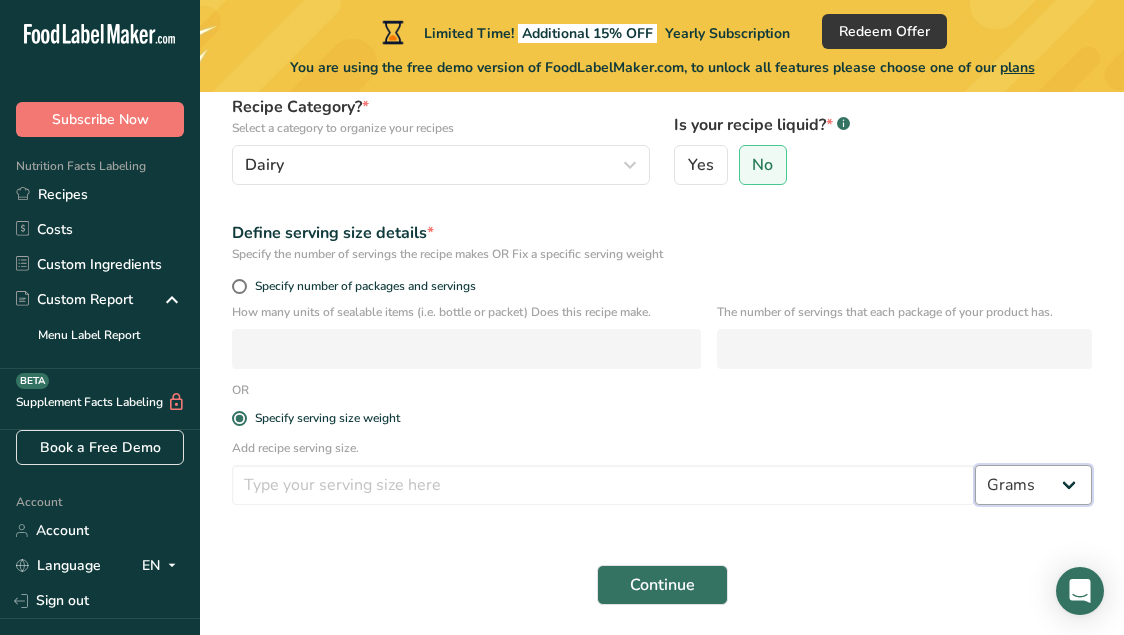 select on "6" 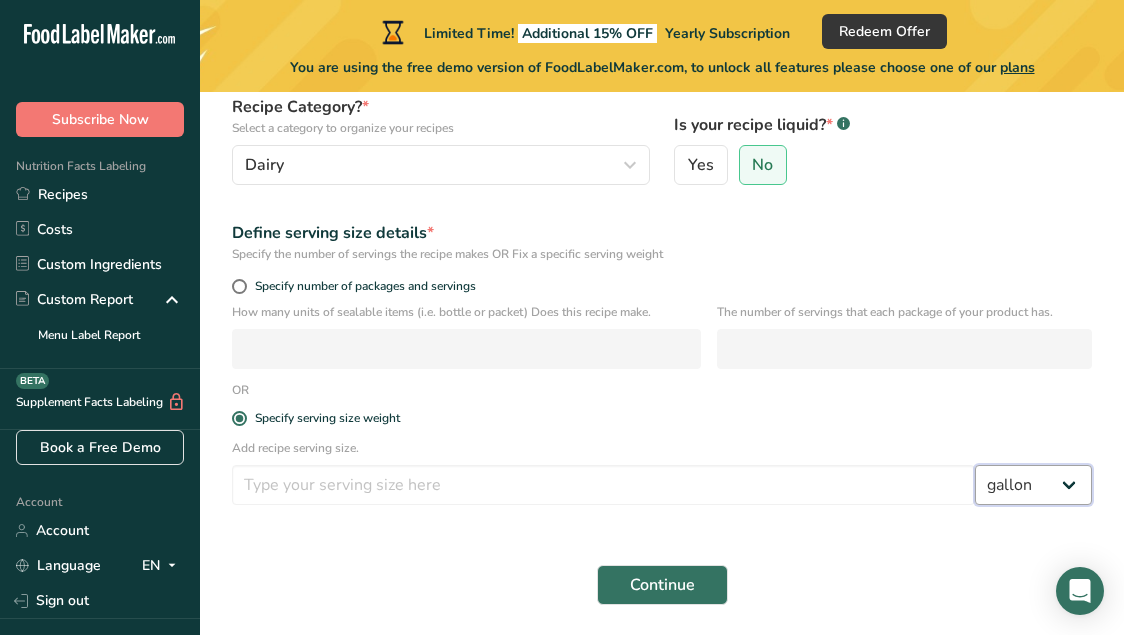click on "Grams
kg
mg
mcg
lb
oz
l
mL
fl oz
tbsp
tsp
cup
qt
gallon" at bounding box center (1033, 485) 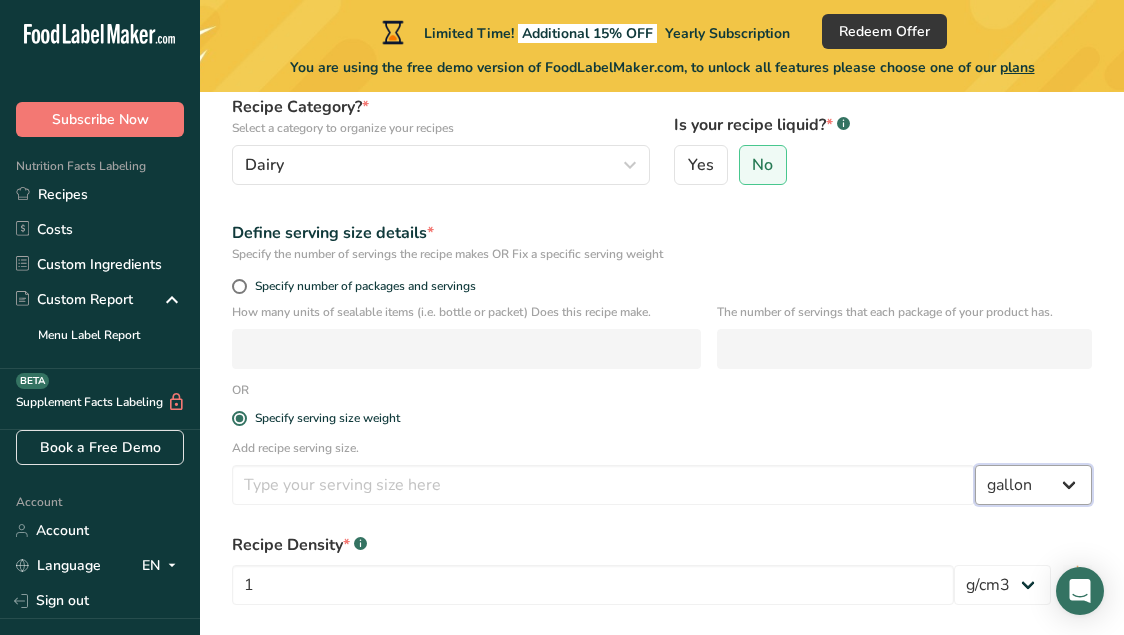 click on "Grams
kg
mg
mcg
lb
oz
l
mL
fl oz
tbsp
tsp
cup
qt
gallon" at bounding box center [1033, 485] 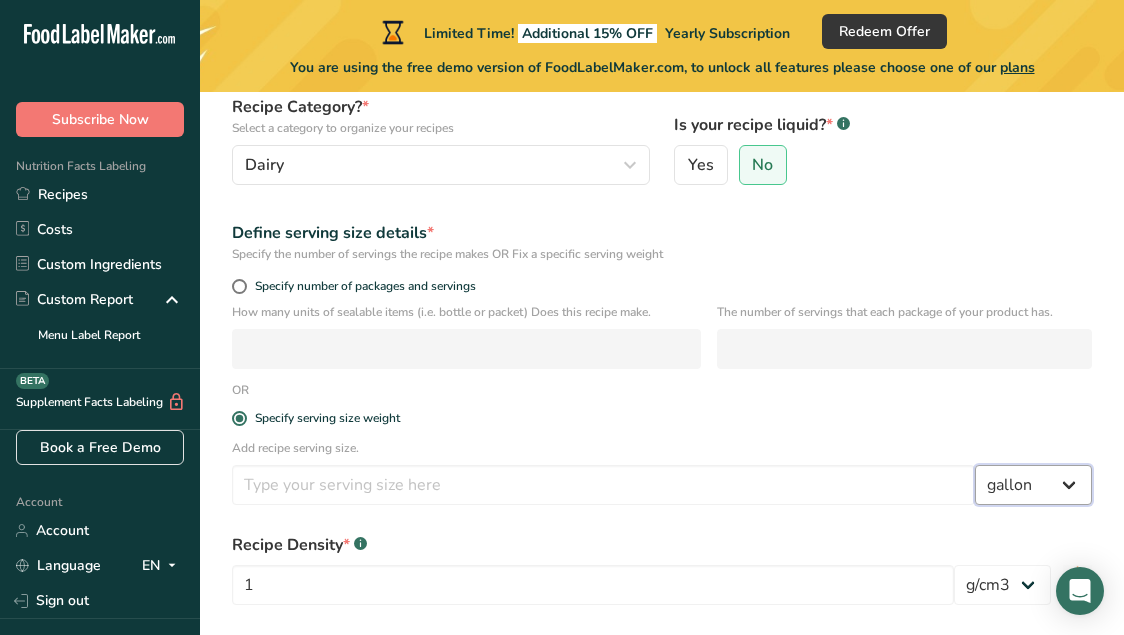 select on "5" 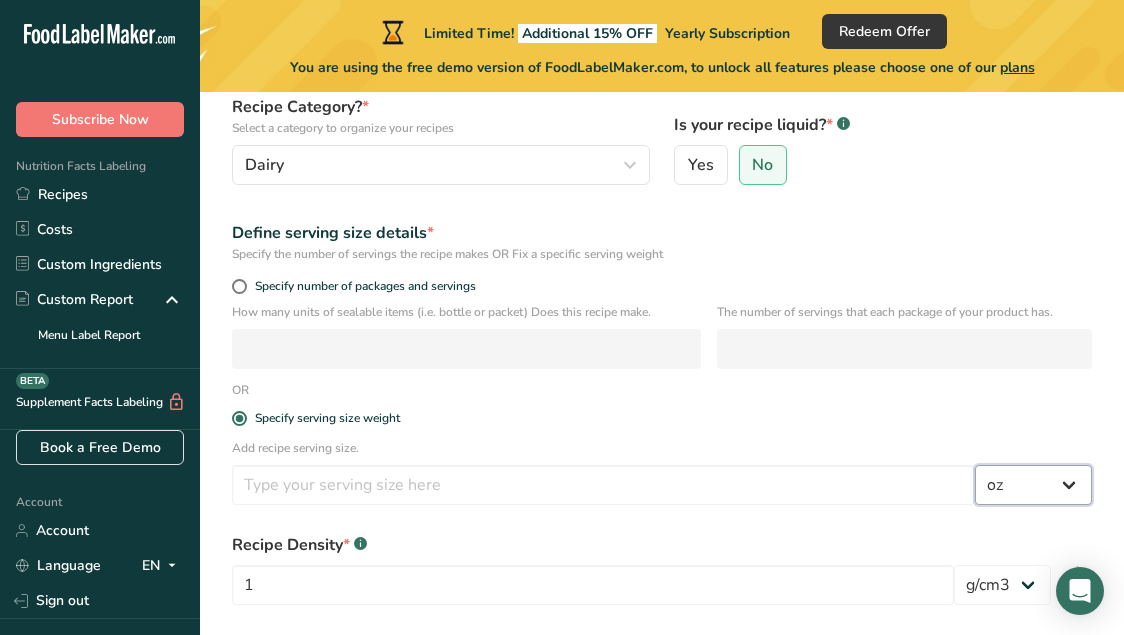 click on "Grams
kg
mg
mcg
lb
oz
l
mL
fl oz
tbsp
tsp
cup
qt
gallon" at bounding box center [1033, 485] 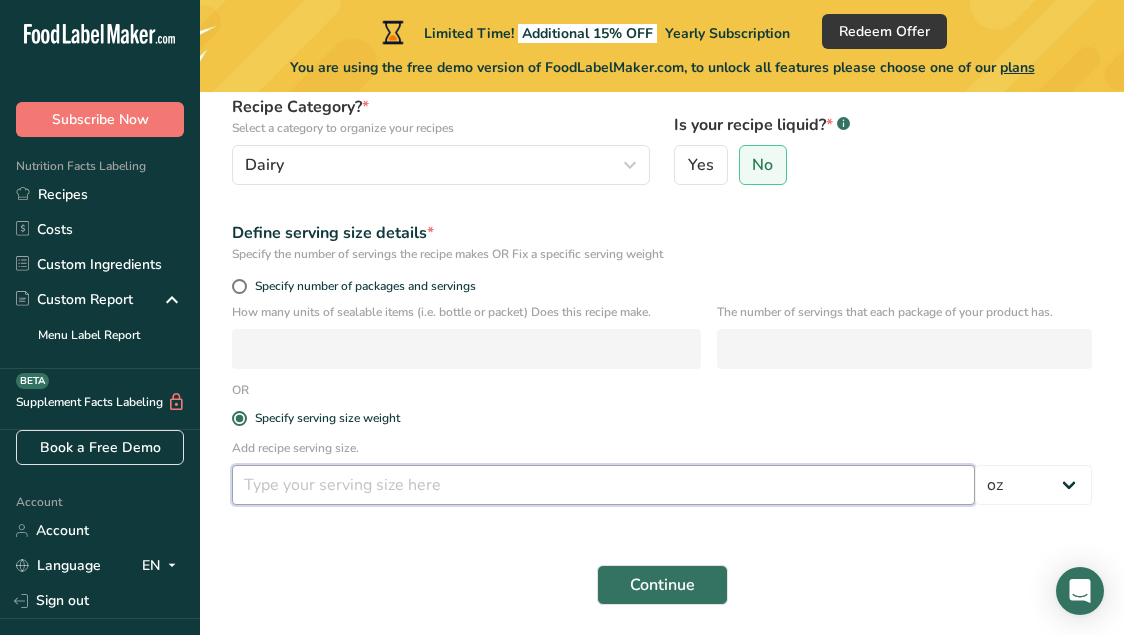 click at bounding box center (603, 485) 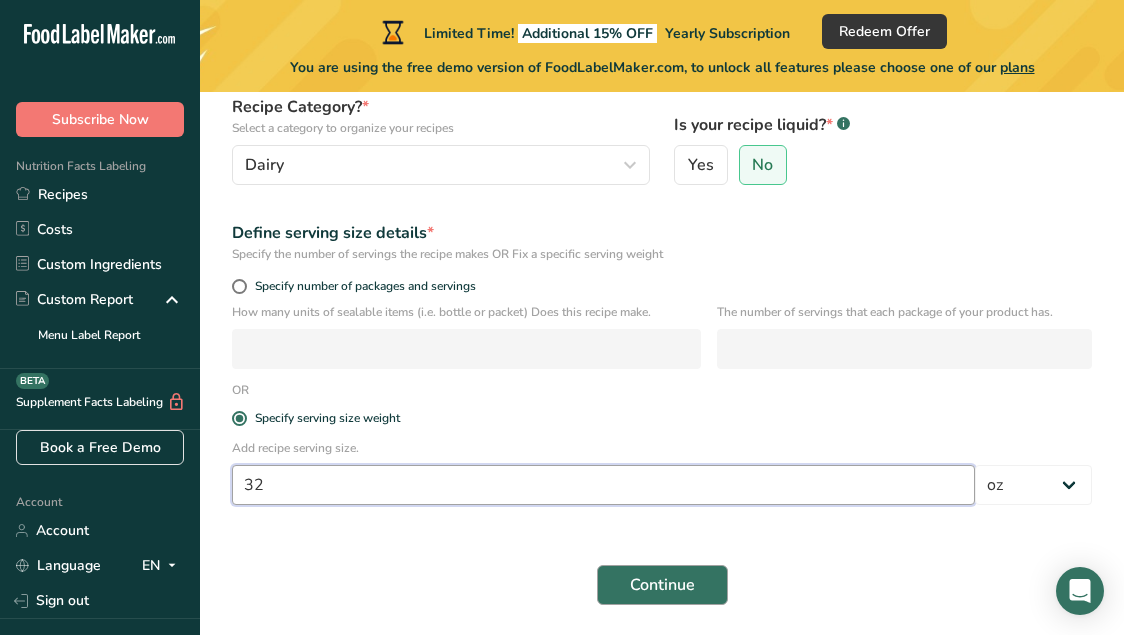 type on "32" 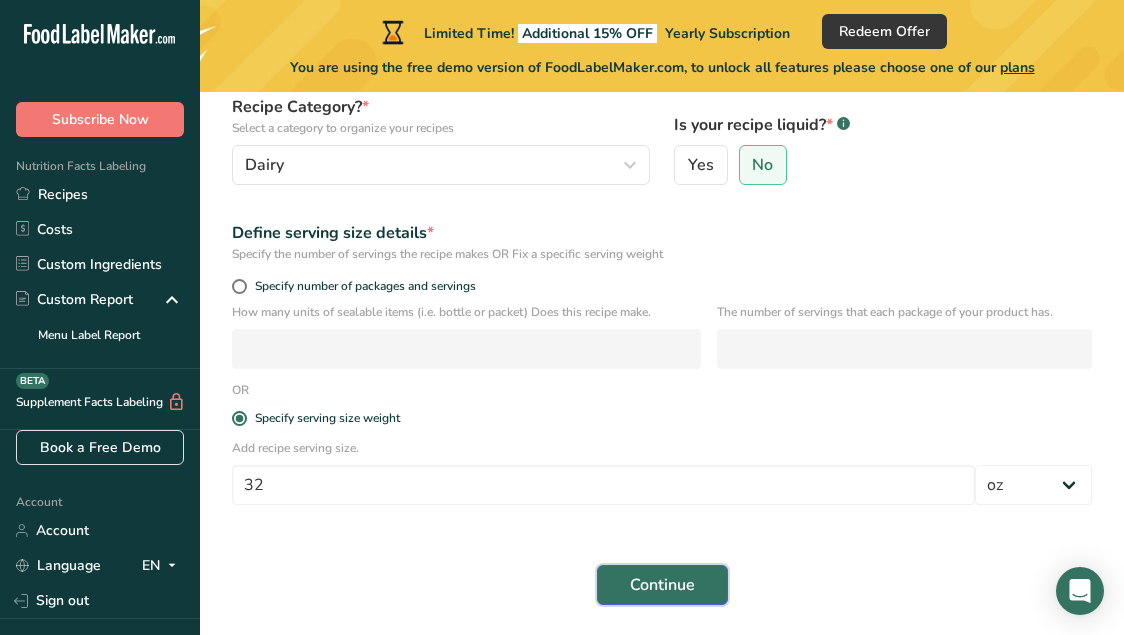 click on "Continue" at bounding box center (662, 585) 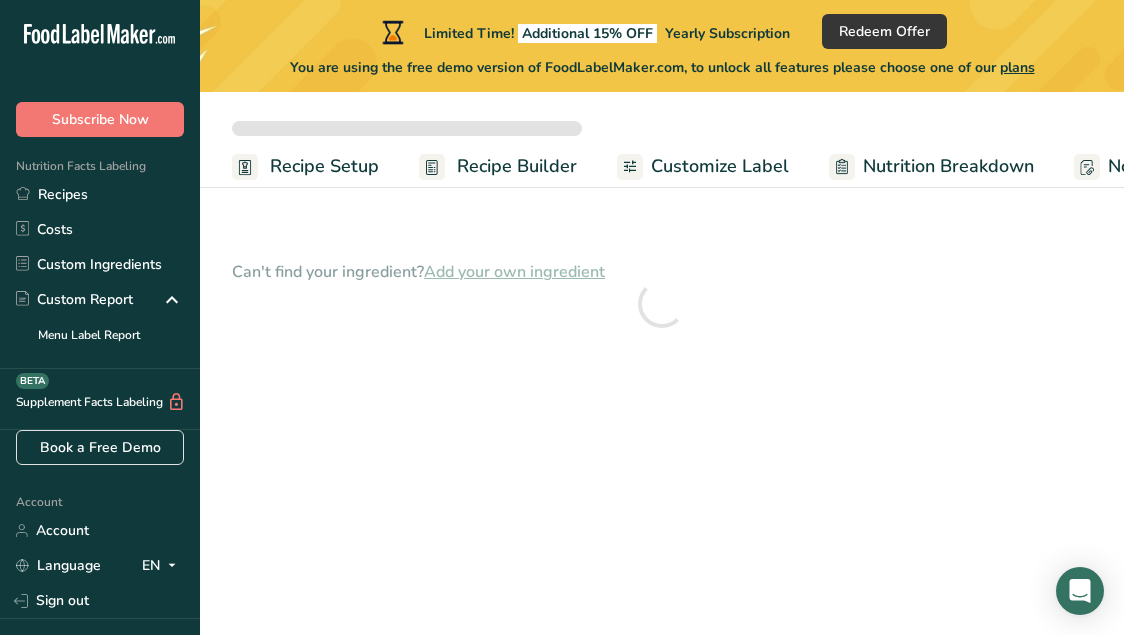 scroll, scrollTop: 0, scrollLeft: 0, axis: both 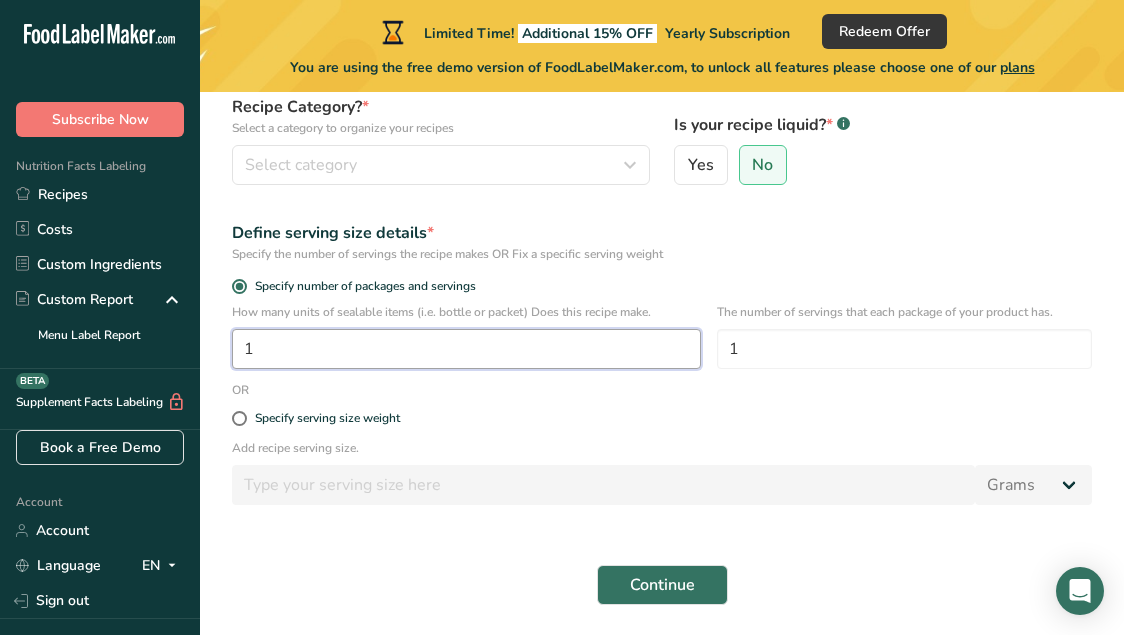 click on "1" at bounding box center [466, 349] 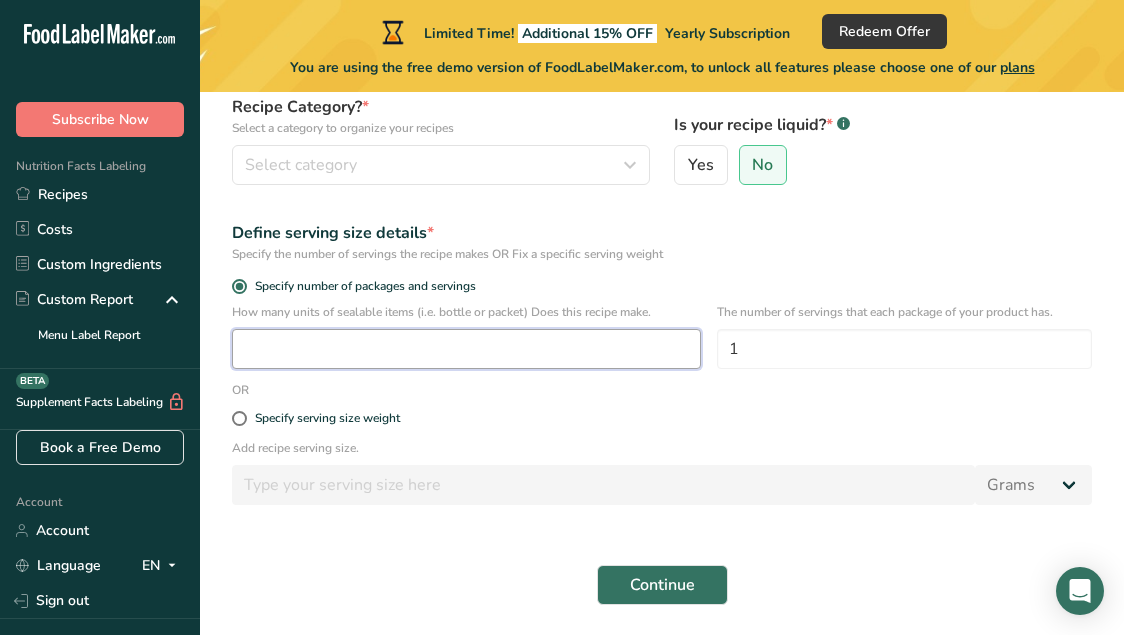 scroll, scrollTop: 294, scrollLeft: 0, axis: vertical 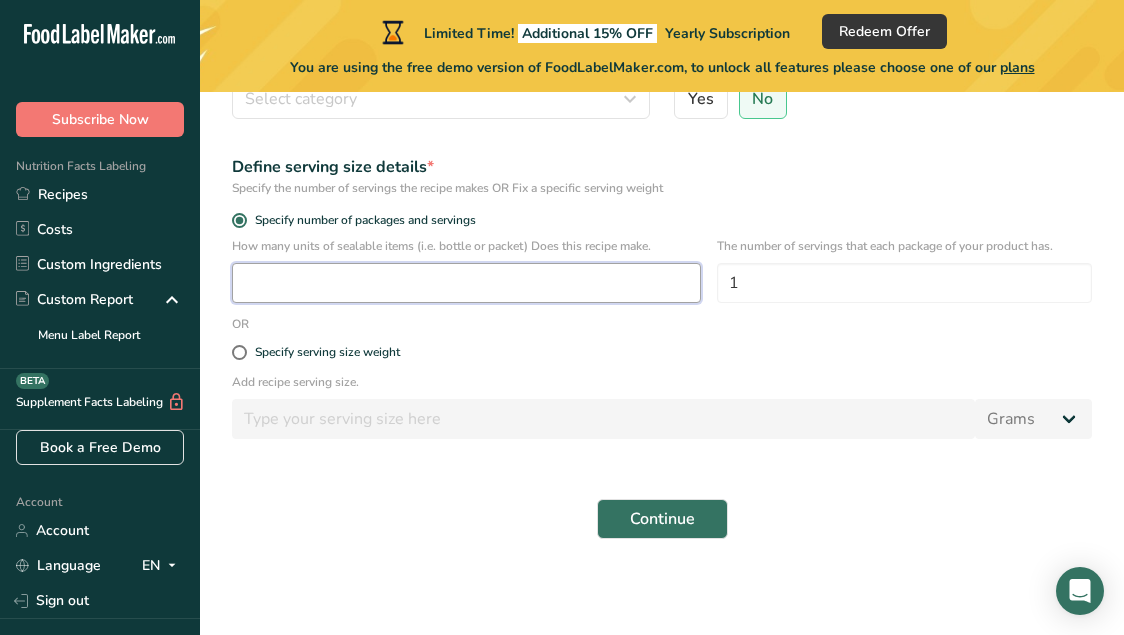 type on "1" 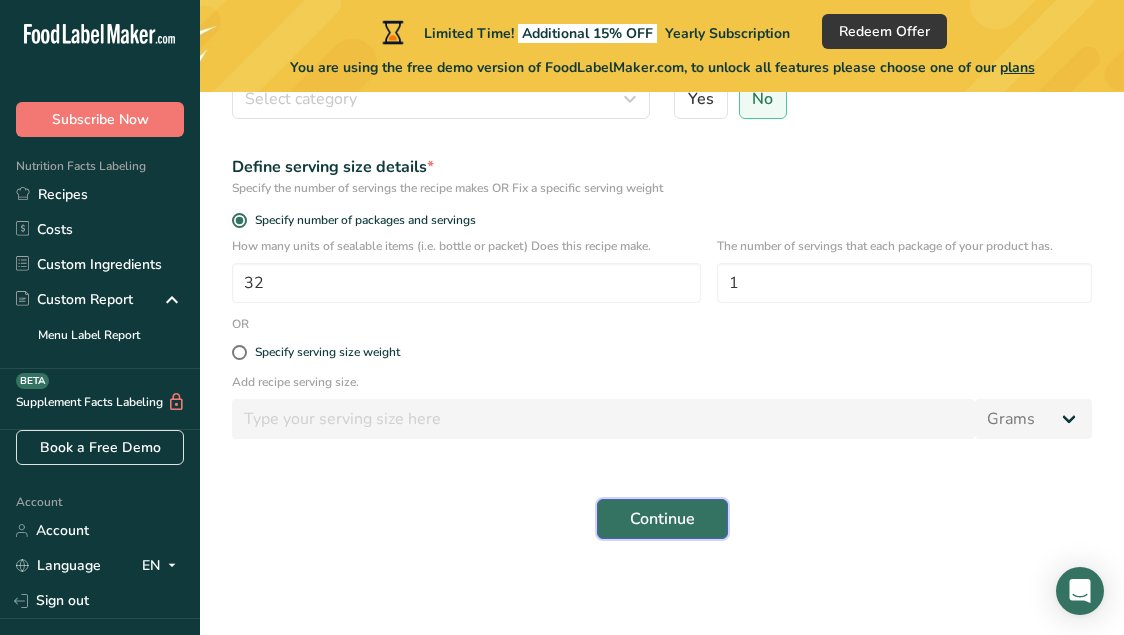 click on "Continue" at bounding box center (662, 519) 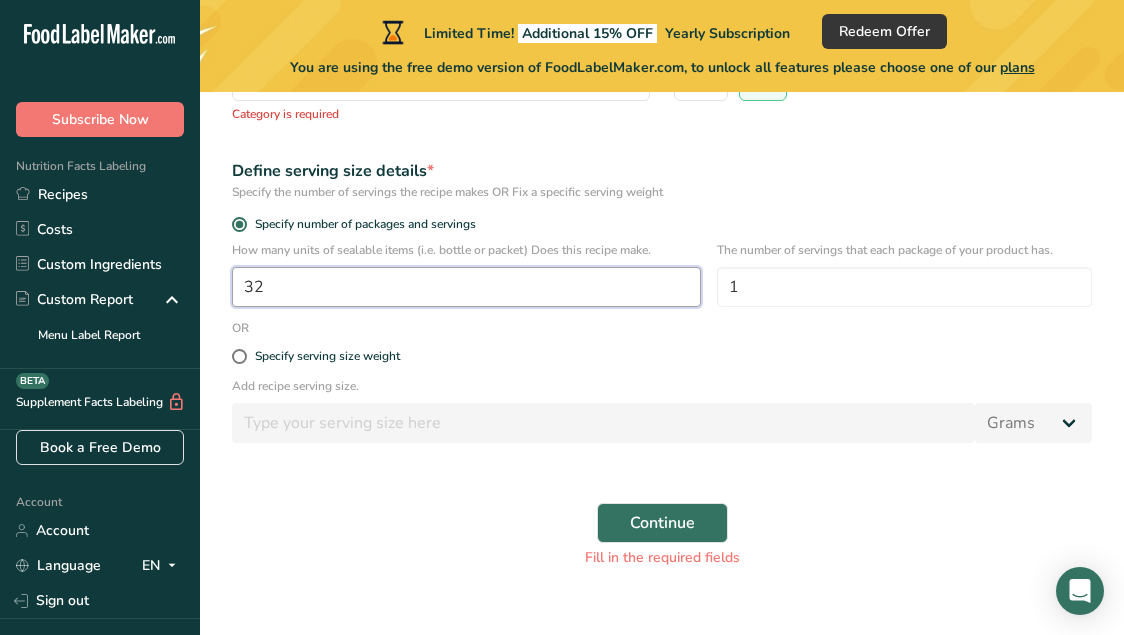 click on "32" at bounding box center (466, 287) 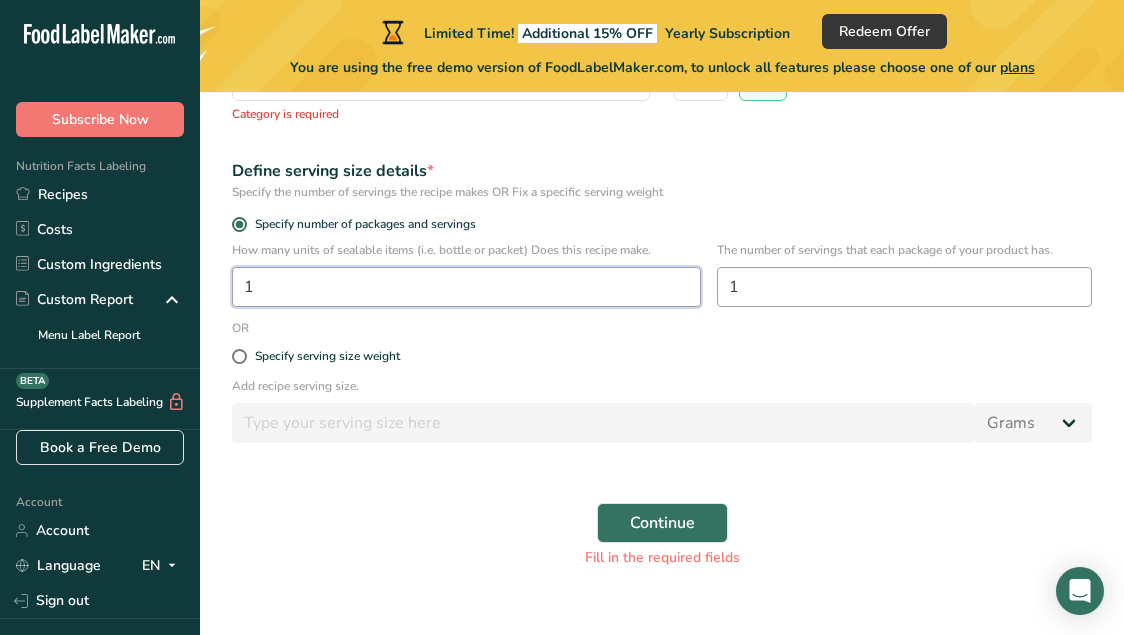type on "1" 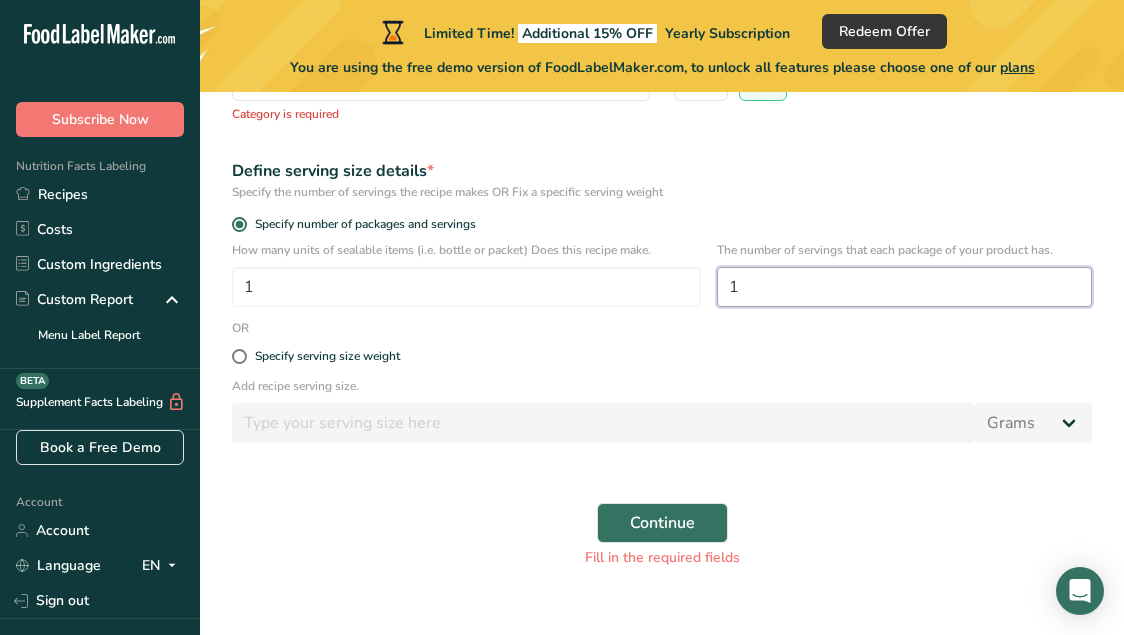click on "1" at bounding box center (904, 287) 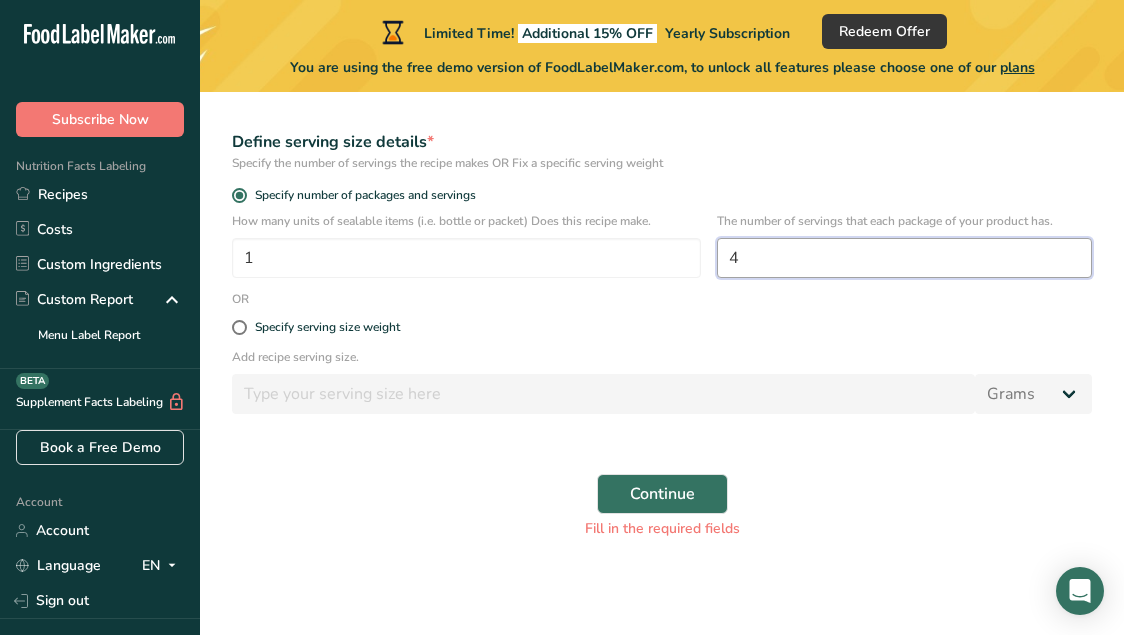 scroll, scrollTop: 316, scrollLeft: 0, axis: vertical 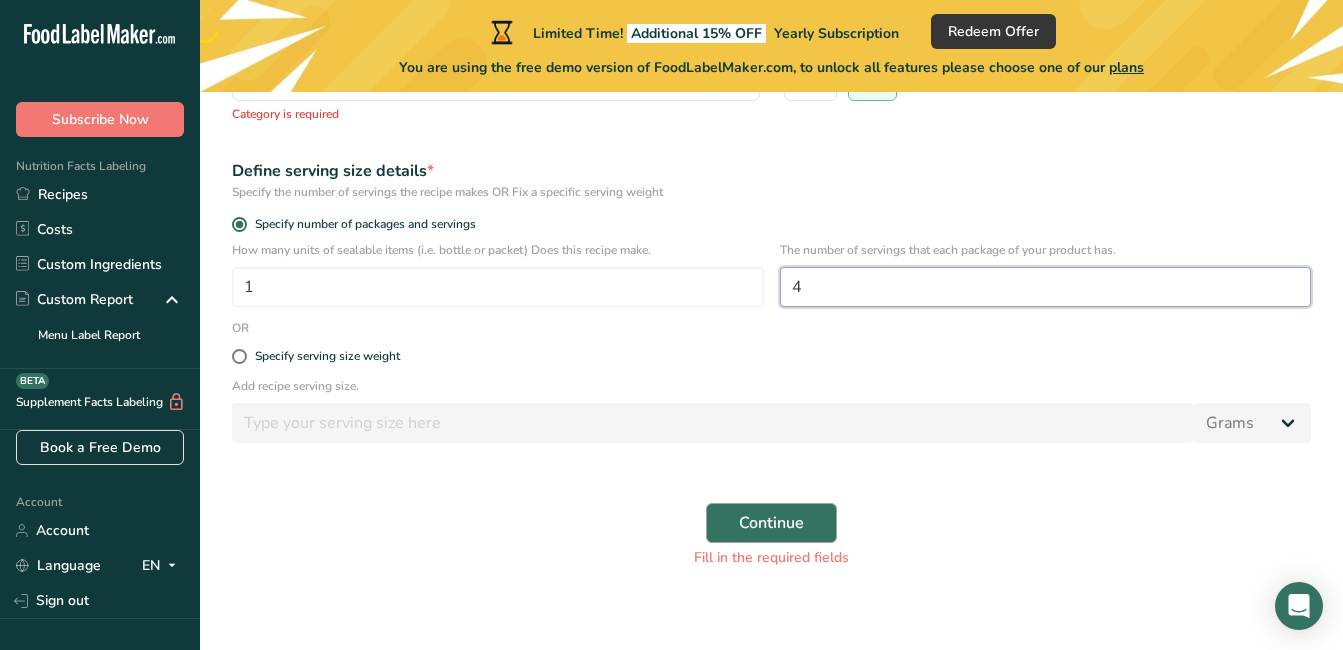 type on "4" 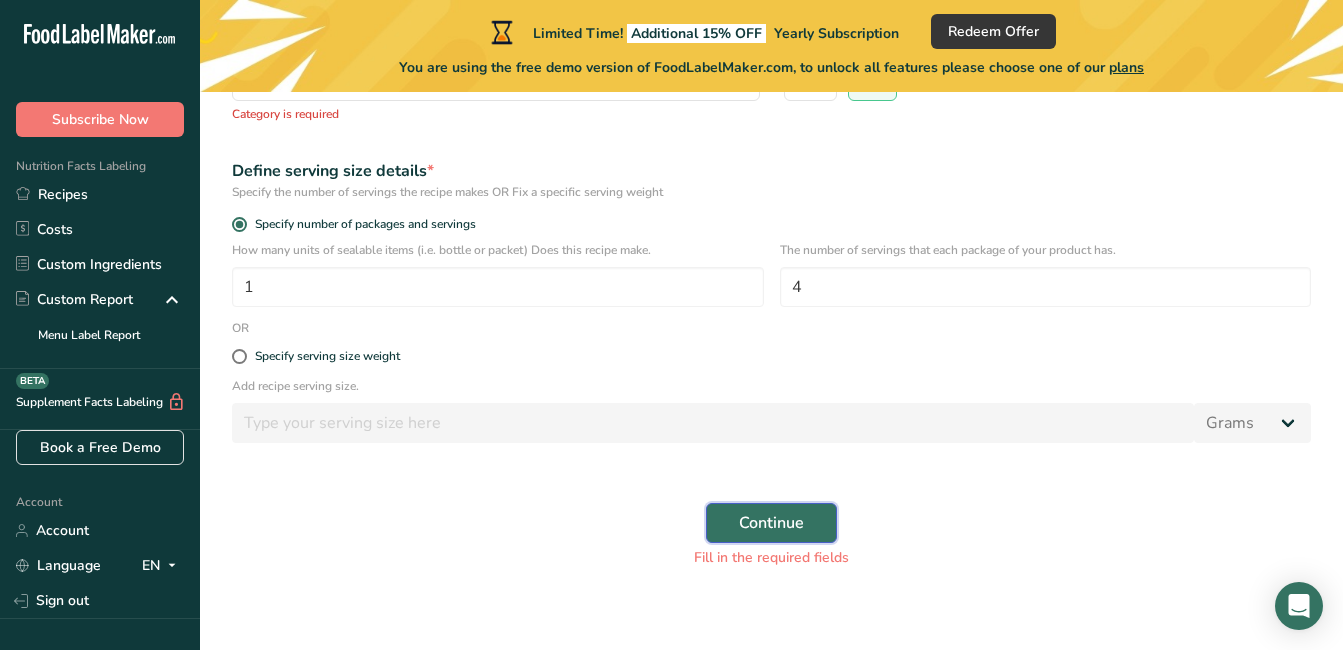 click on "Continue" at bounding box center (771, 523) 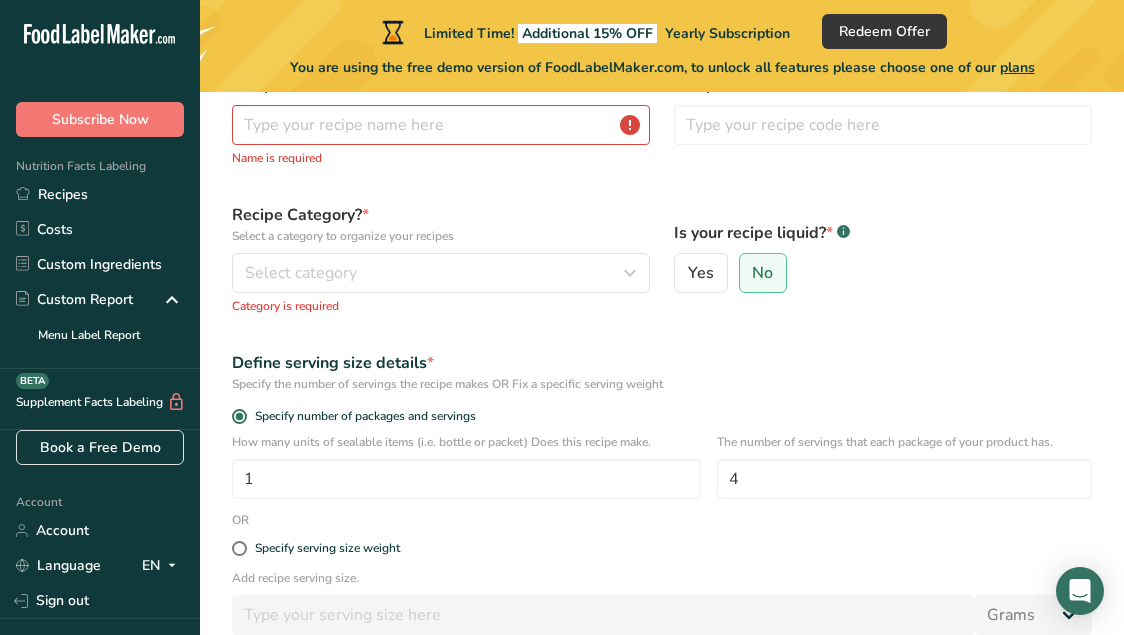 scroll, scrollTop: 0, scrollLeft: 0, axis: both 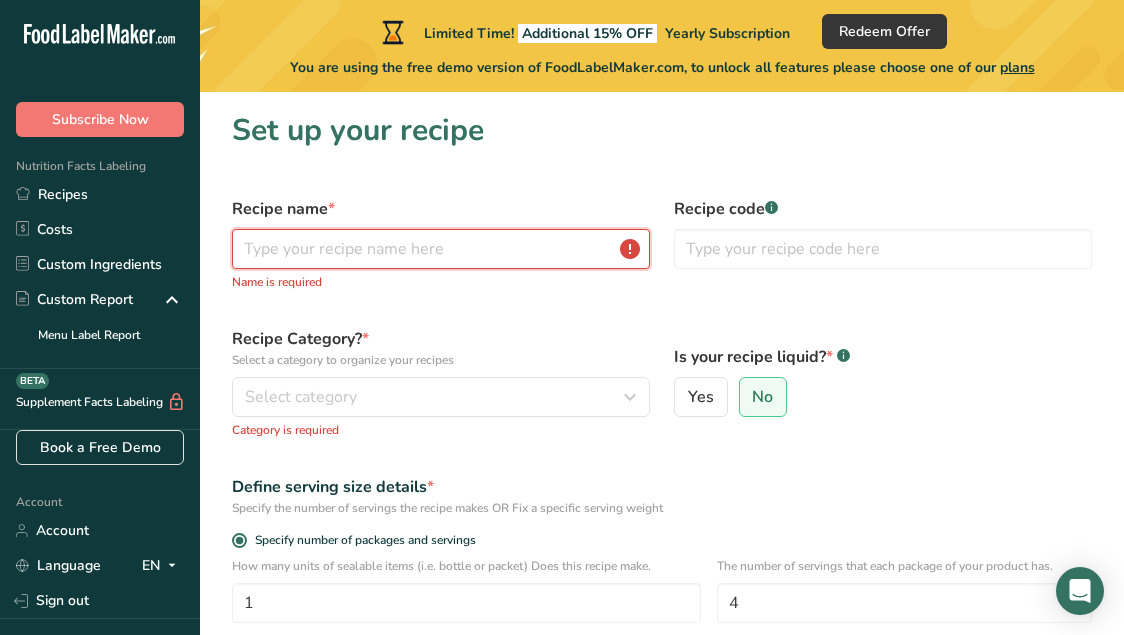 click at bounding box center (441, 249) 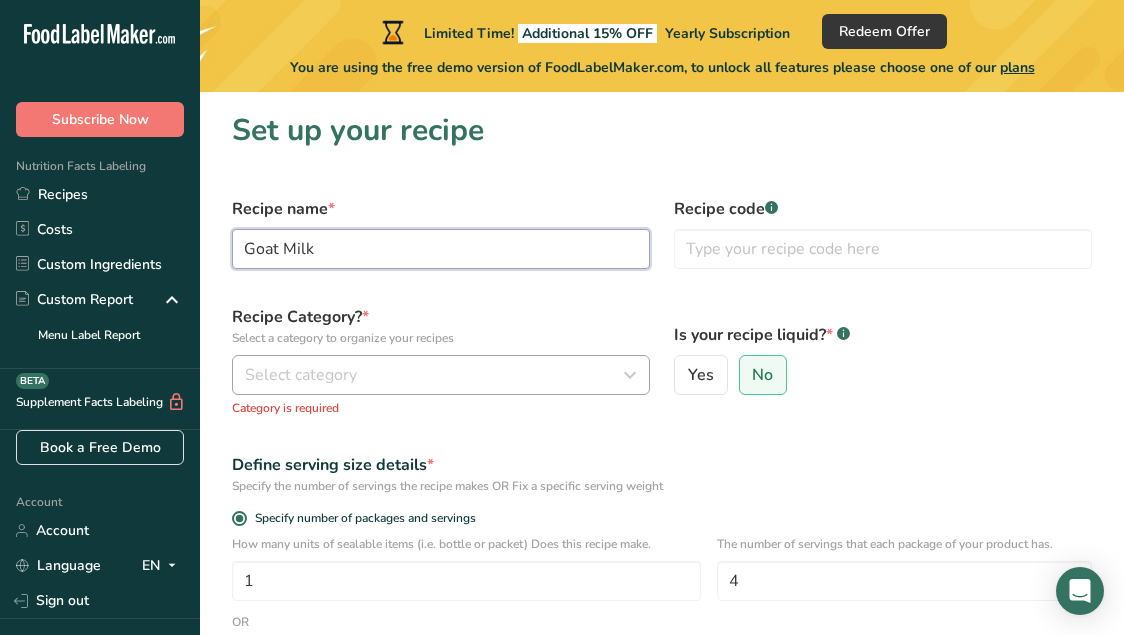 type on "Goat Milk" 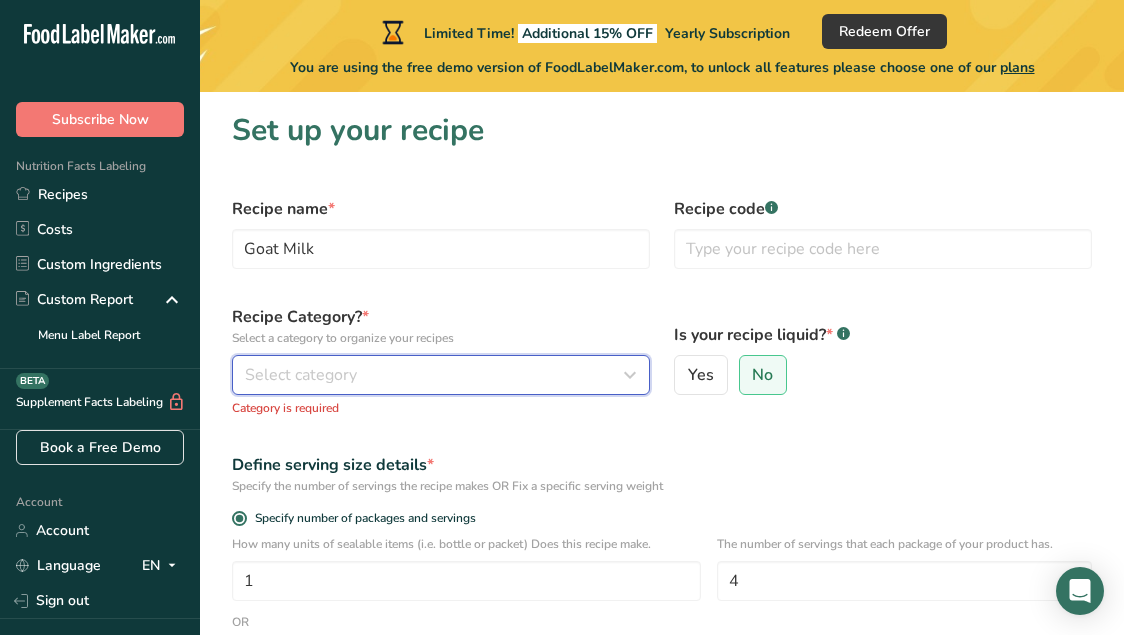 click at bounding box center (630, 375) 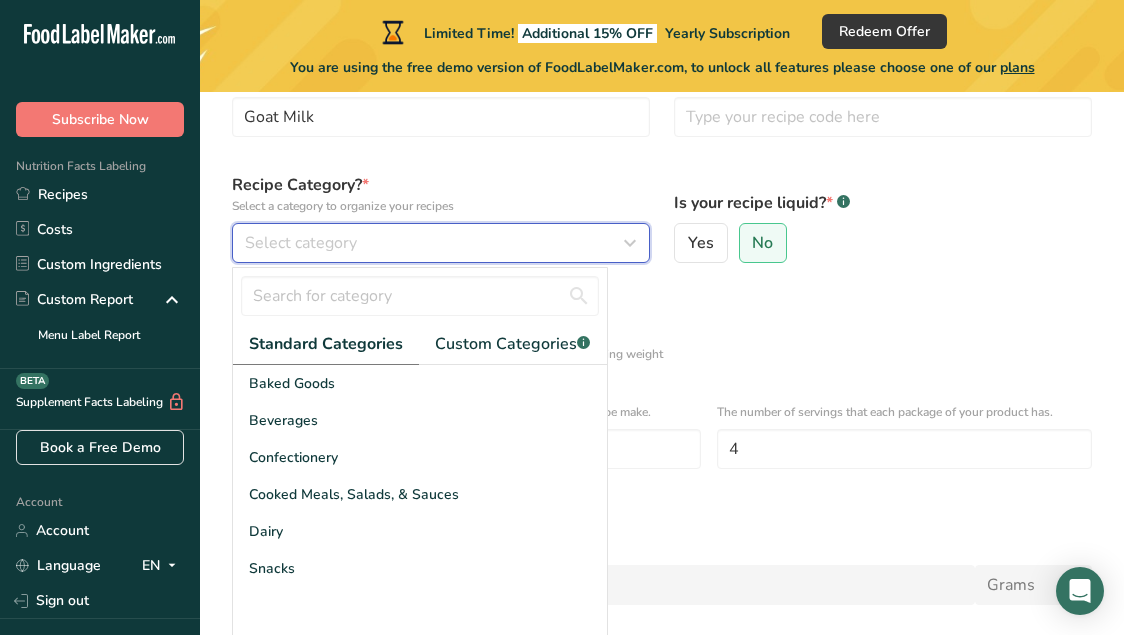 scroll, scrollTop: 134, scrollLeft: 0, axis: vertical 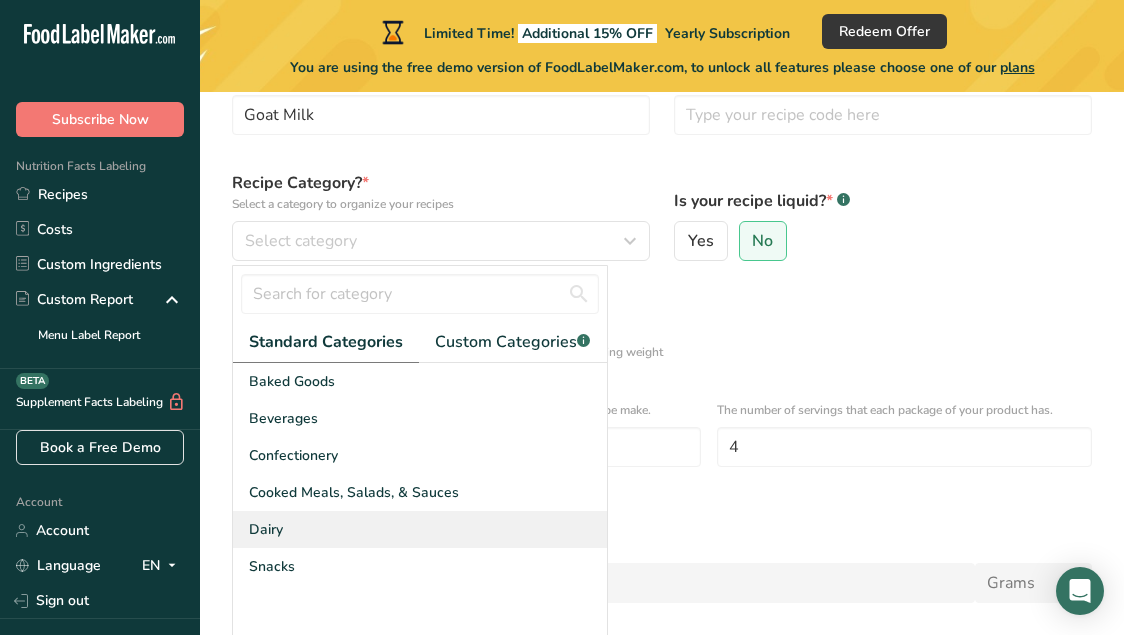 click on "Dairy" at bounding box center (266, 529) 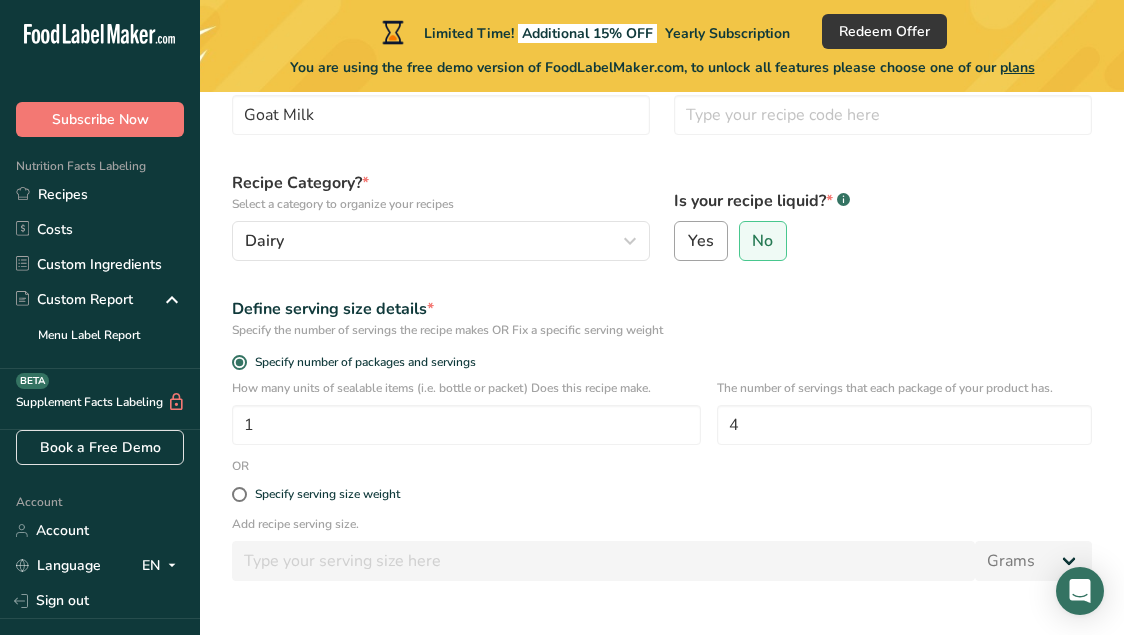 click on "Yes" at bounding box center [701, 241] 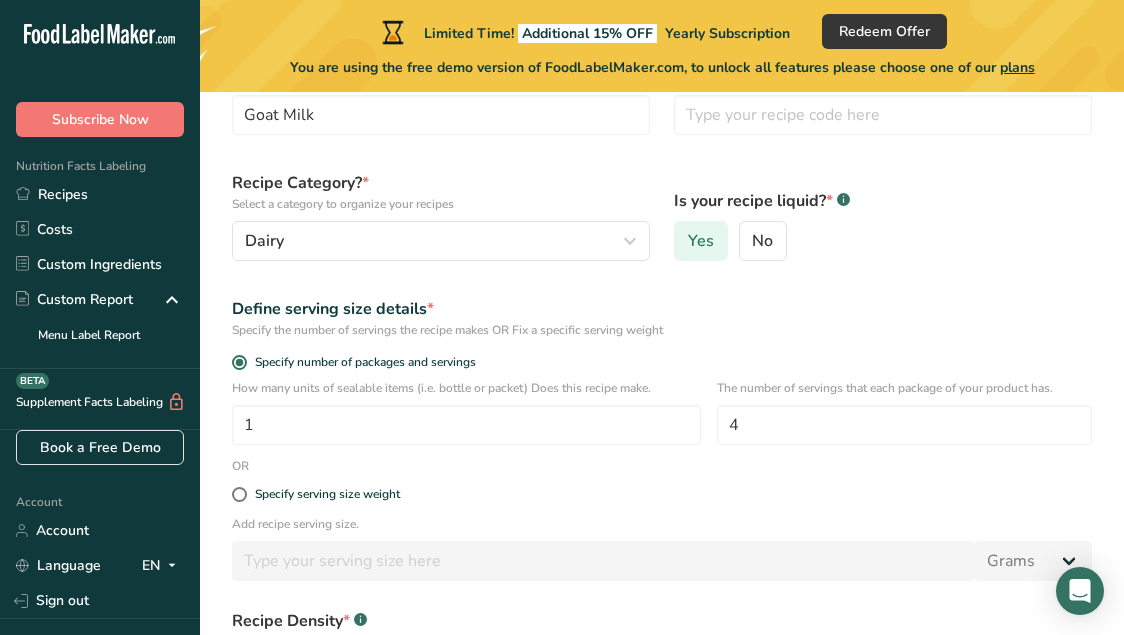 click on "Yes" at bounding box center [701, 241] 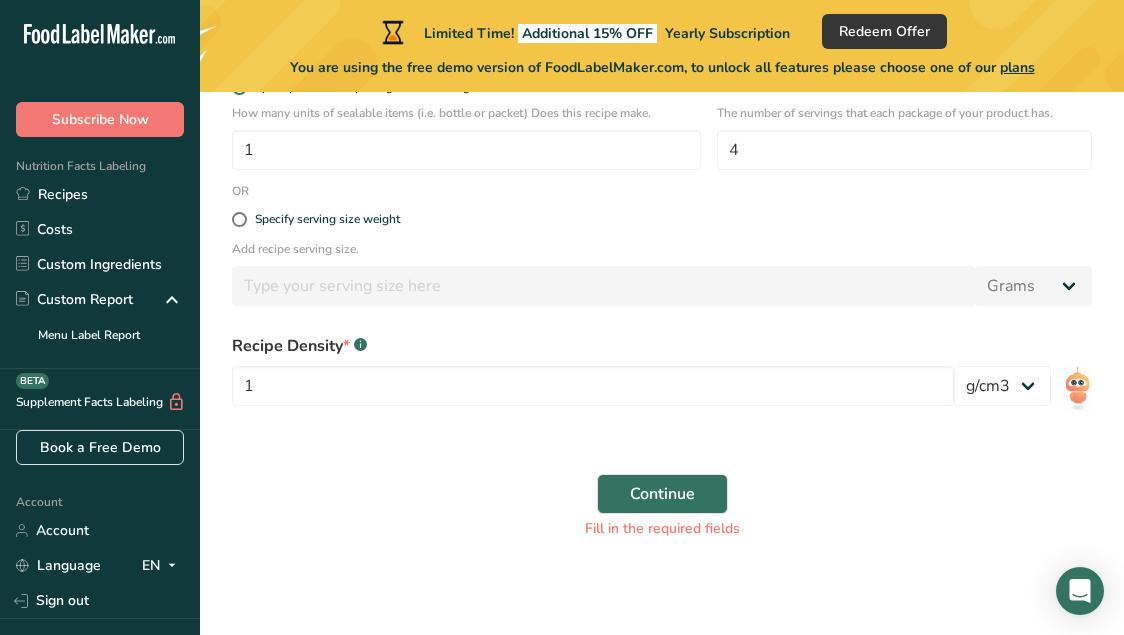 scroll, scrollTop: 427, scrollLeft: 0, axis: vertical 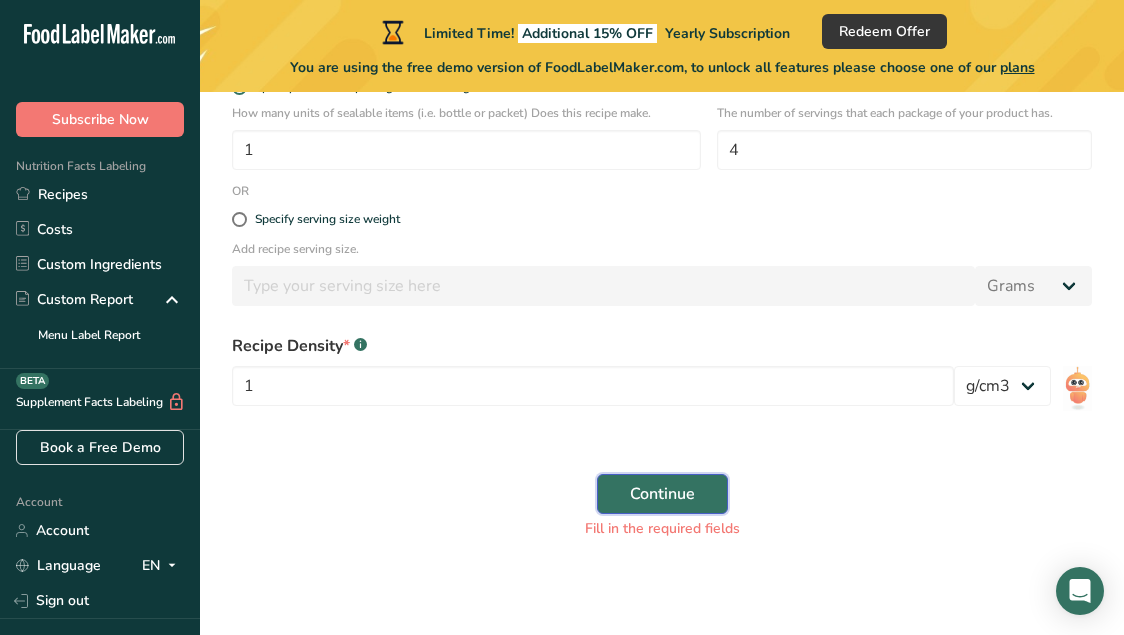 click on "Continue" at bounding box center [662, 494] 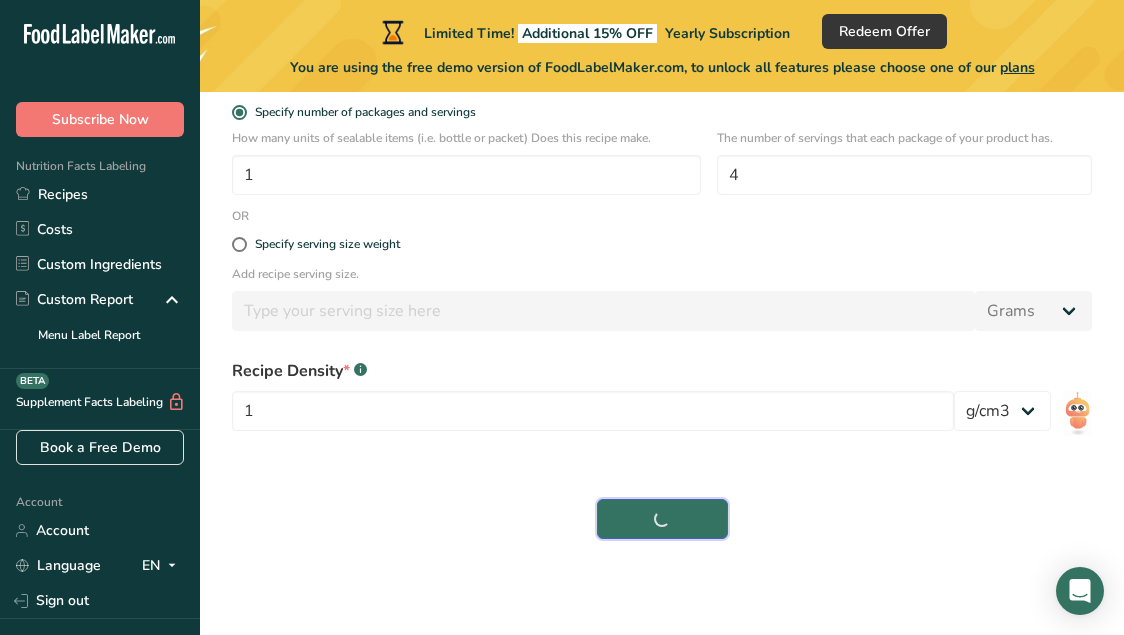 scroll, scrollTop: 402, scrollLeft: 0, axis: vertical 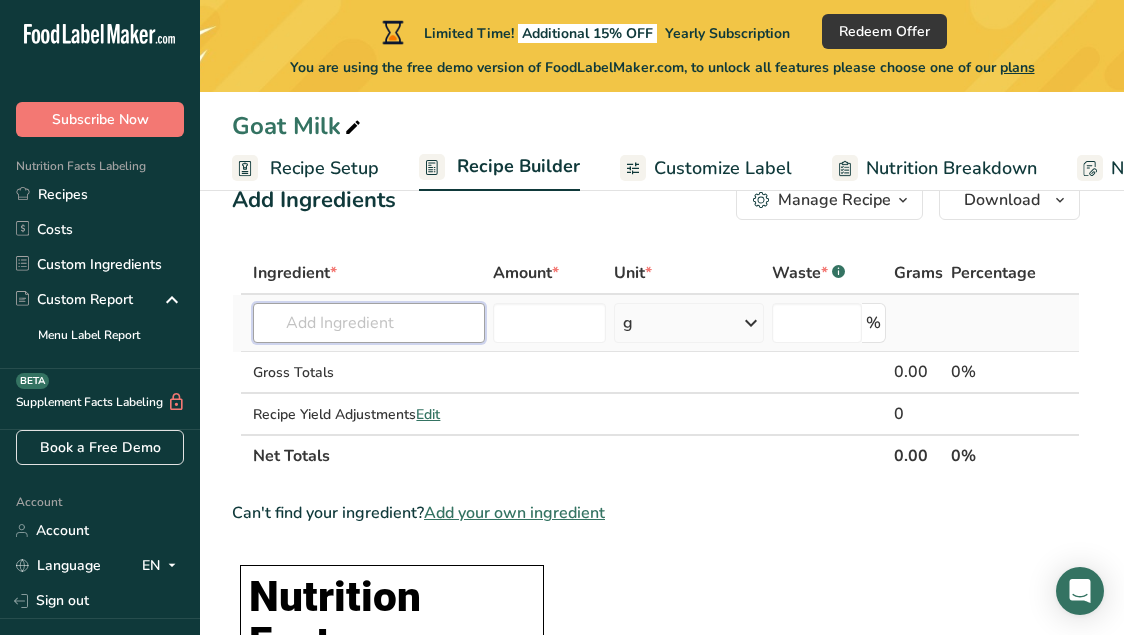 click at bounding box center [368, 323] 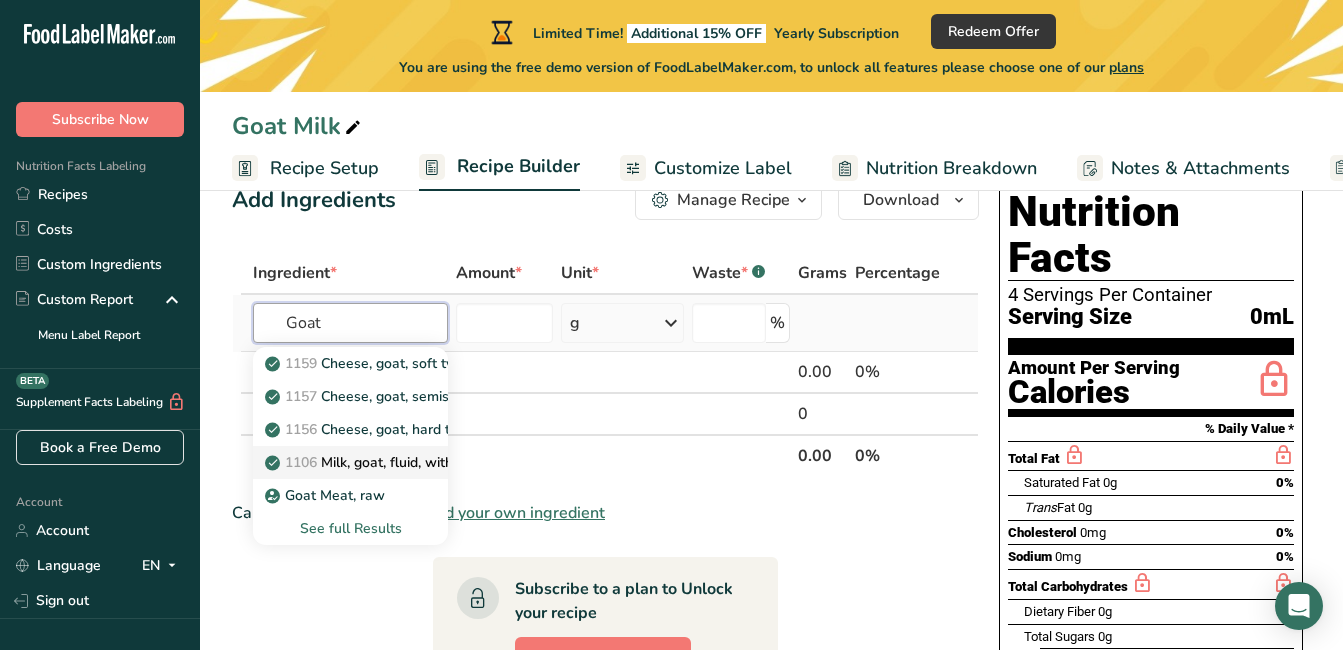 type on "Goat" 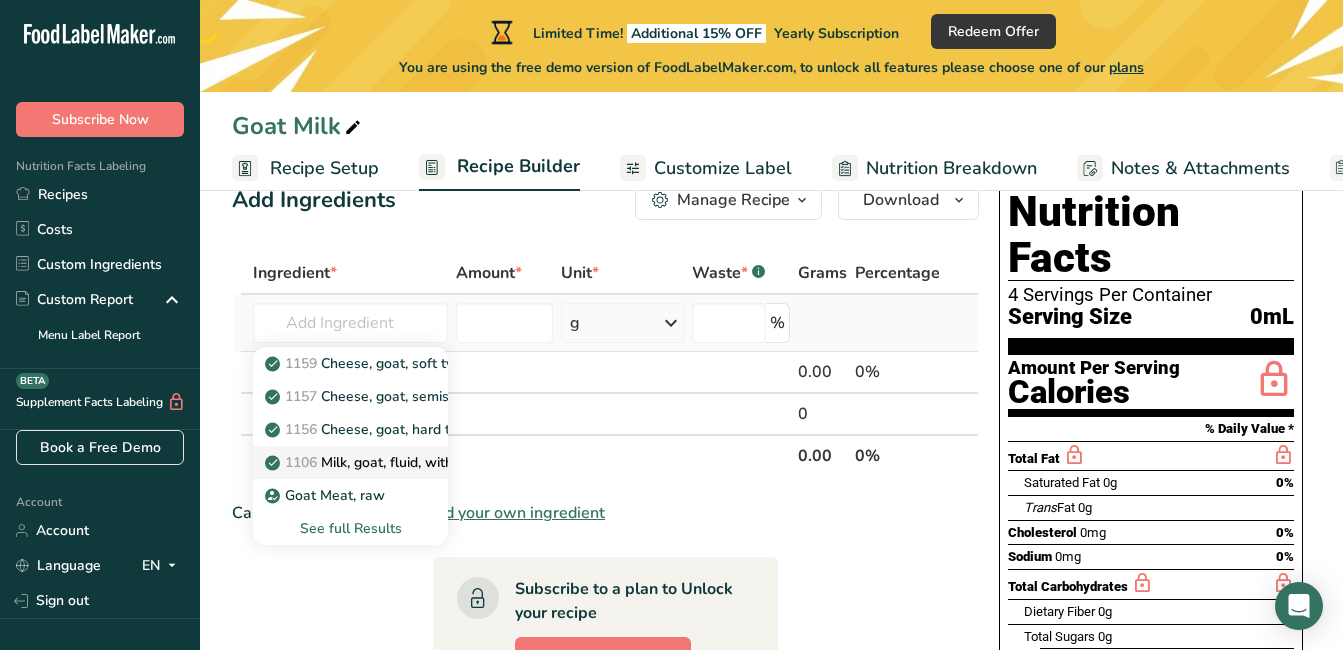 click on "1106
Milk, goat, fluid, with added vitamin D" at bounding box center [415, 462] 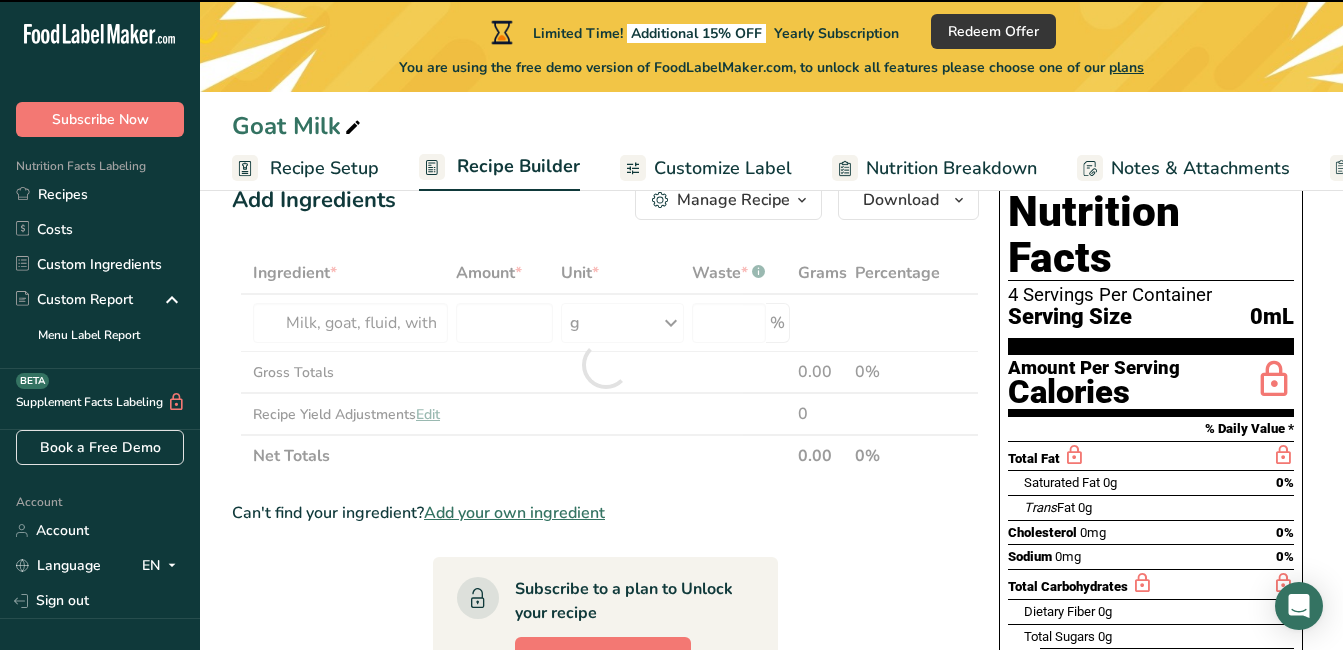 type on "0" 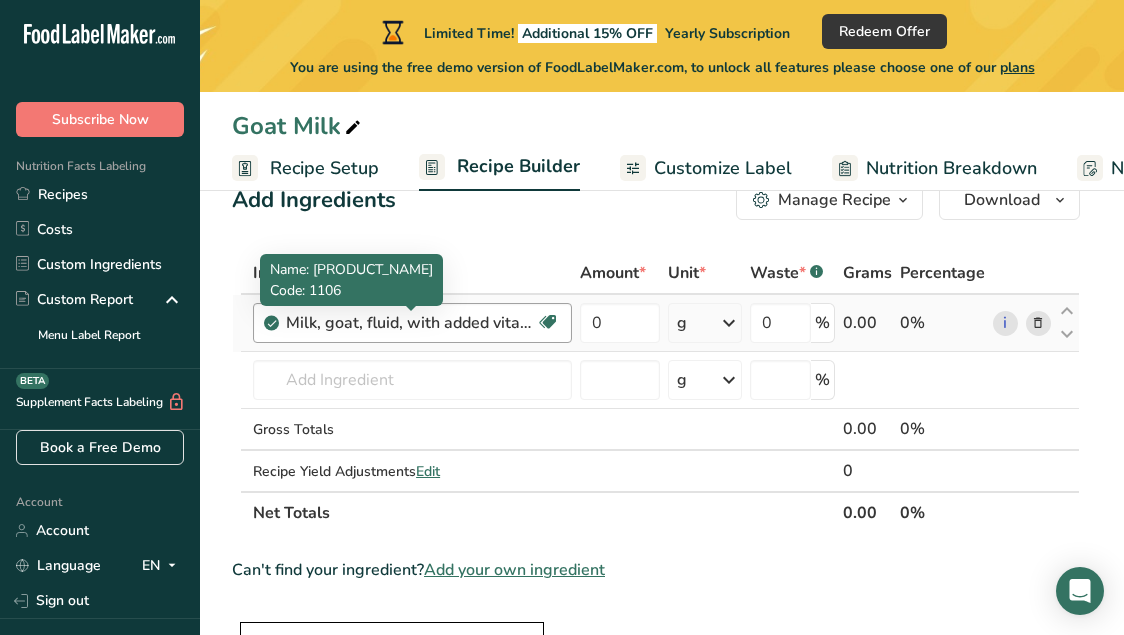click on "Milk, goat, fluid, with added vitamin D" at bounding box center [411, 323] 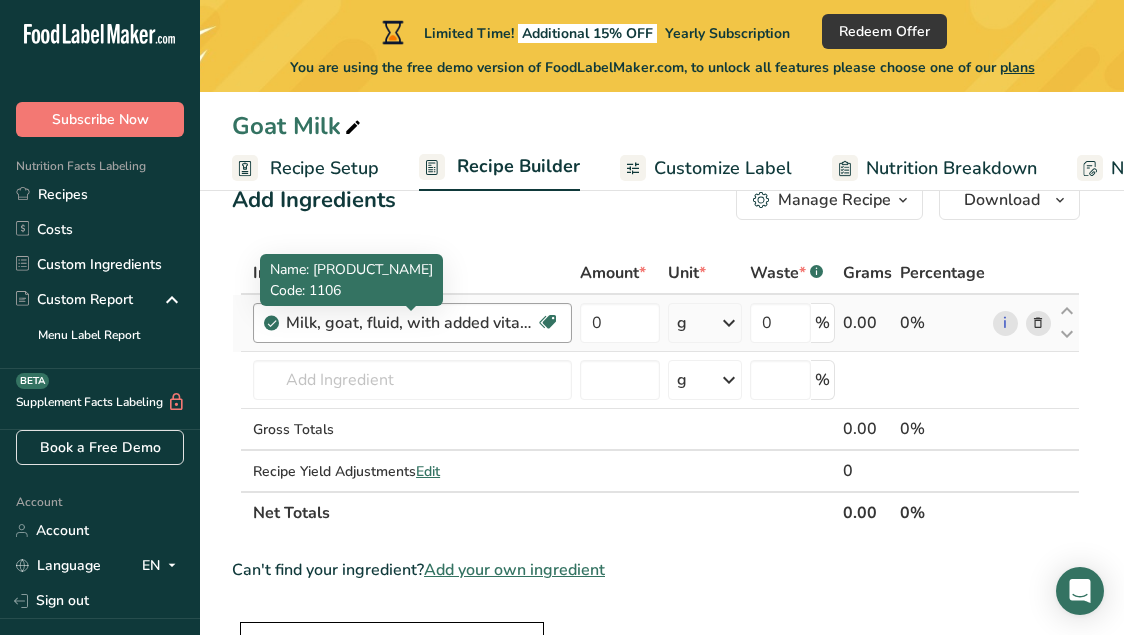 click on "Milk, goat, fluid, with added vitamin D" at bounding box center (411, 323) 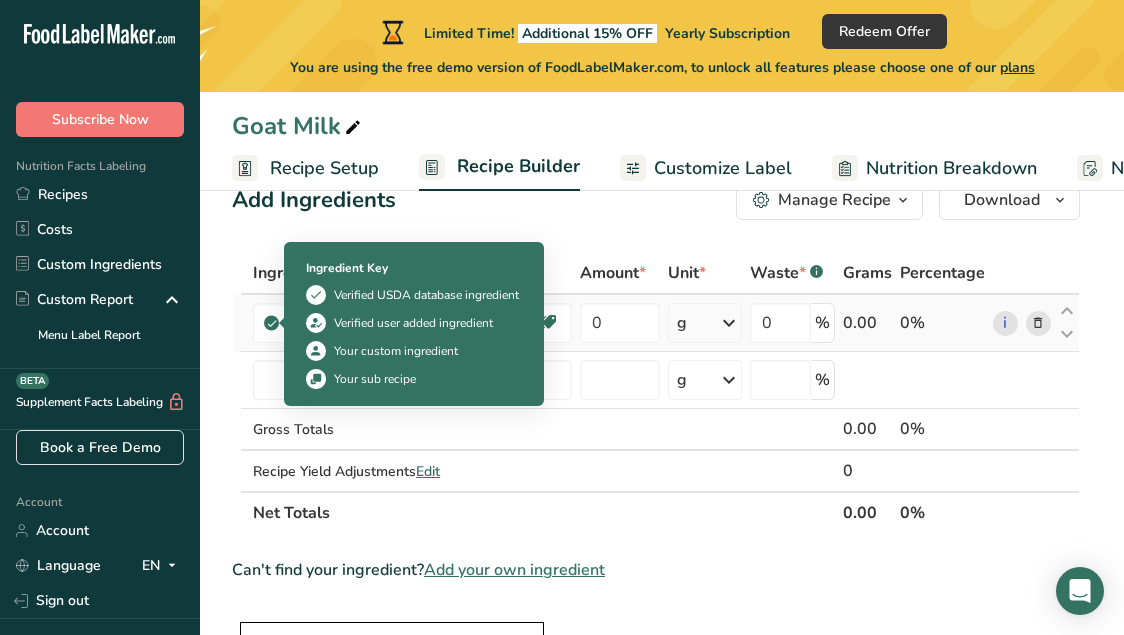 click at bounding box center [272, 323] 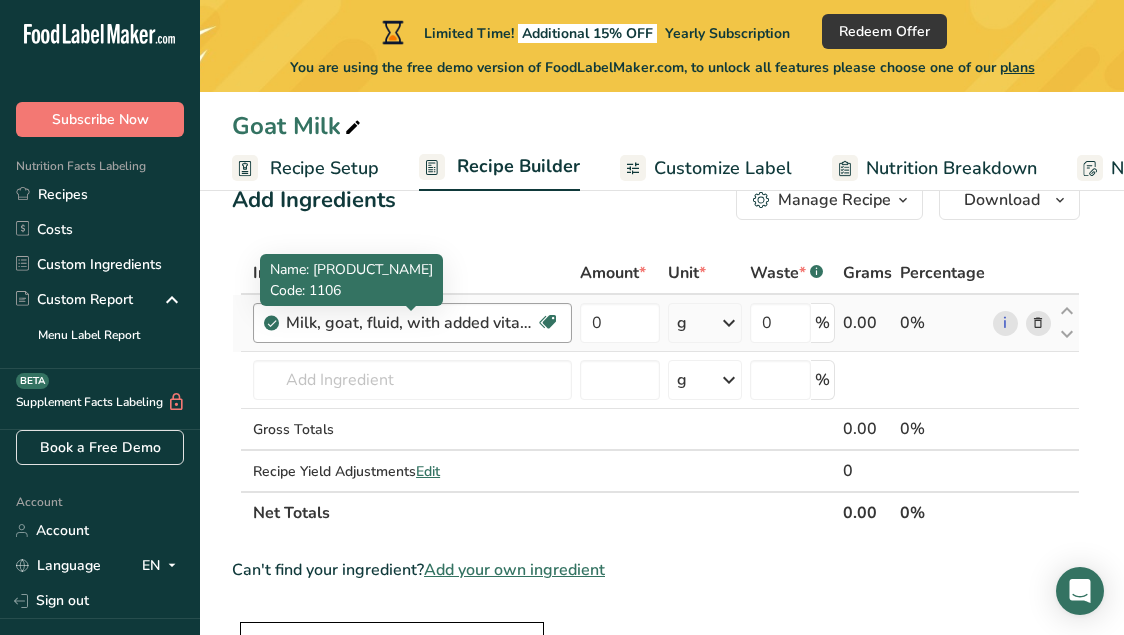 click on "Milk, goat, fluid, with added vitamin D" at bounding box center [411, 323] 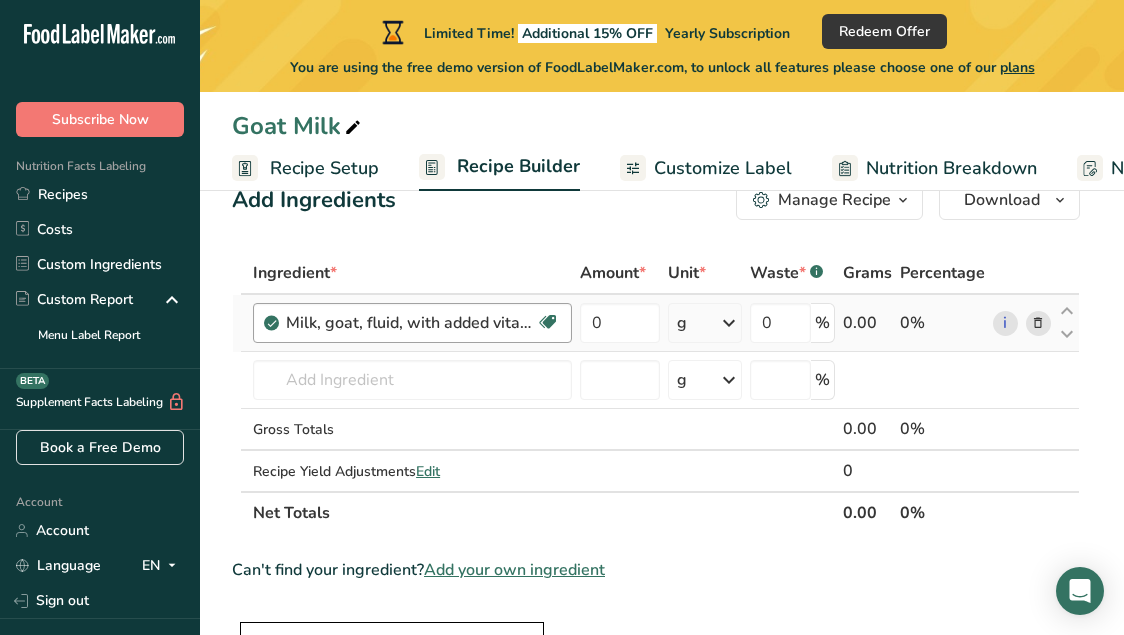 click on "Milk, goat, fluid, with added vitamin D" at bounding box center [411, 323] 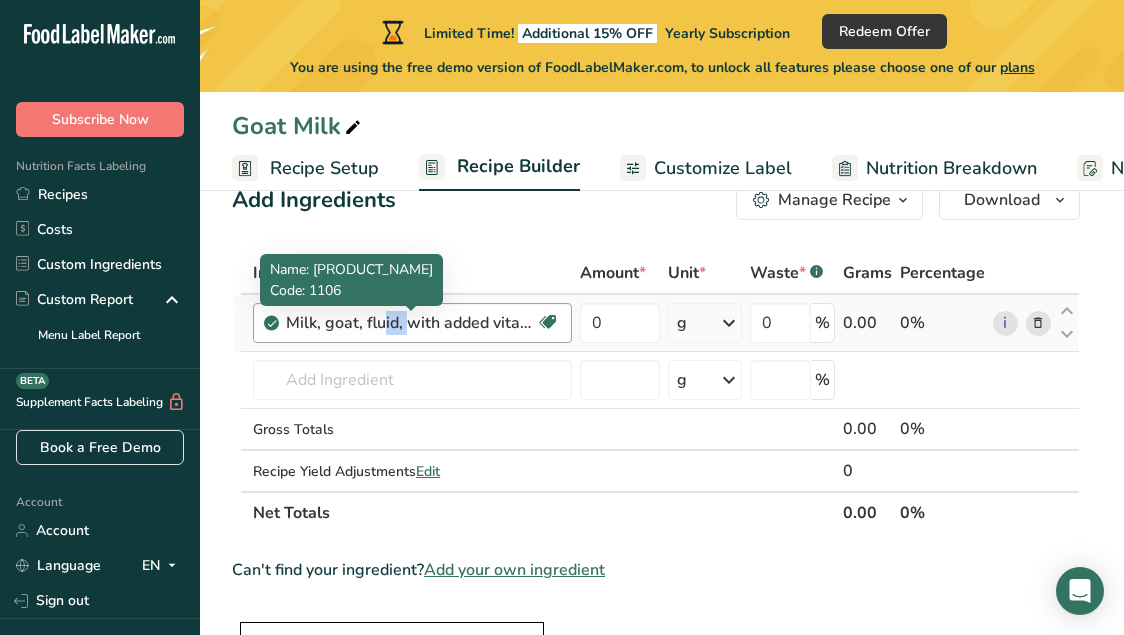 click on "Milk, goat, fluid, with added vitamin D" at bounding box center (411, 323) 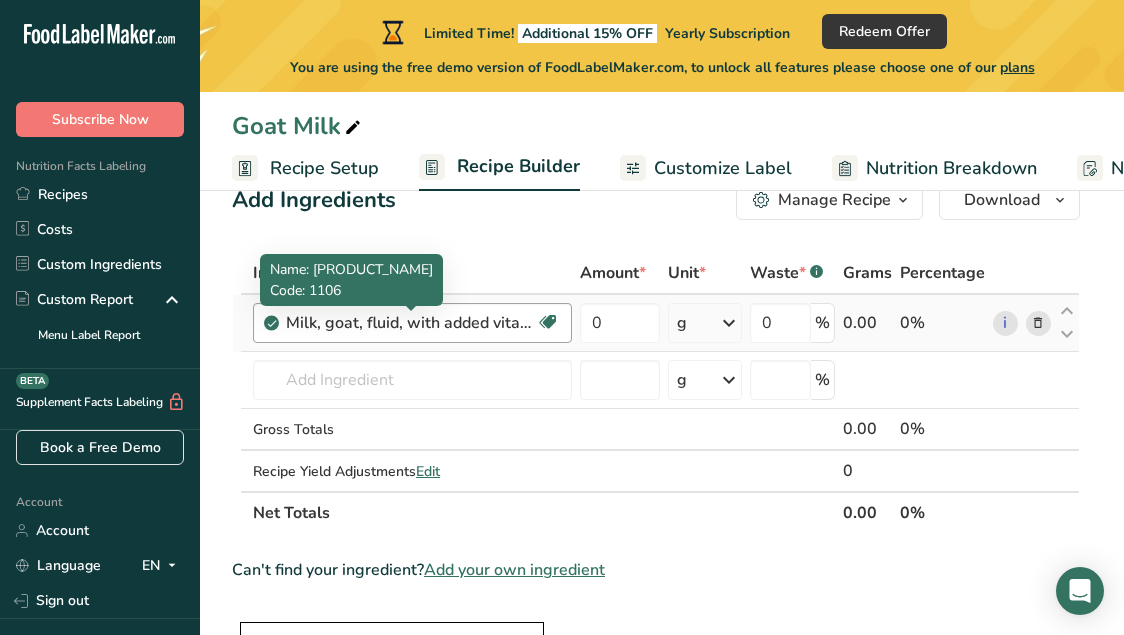 click on "Milk, goat, fluid, with added vitamin D" at bounding box center (411, 323) 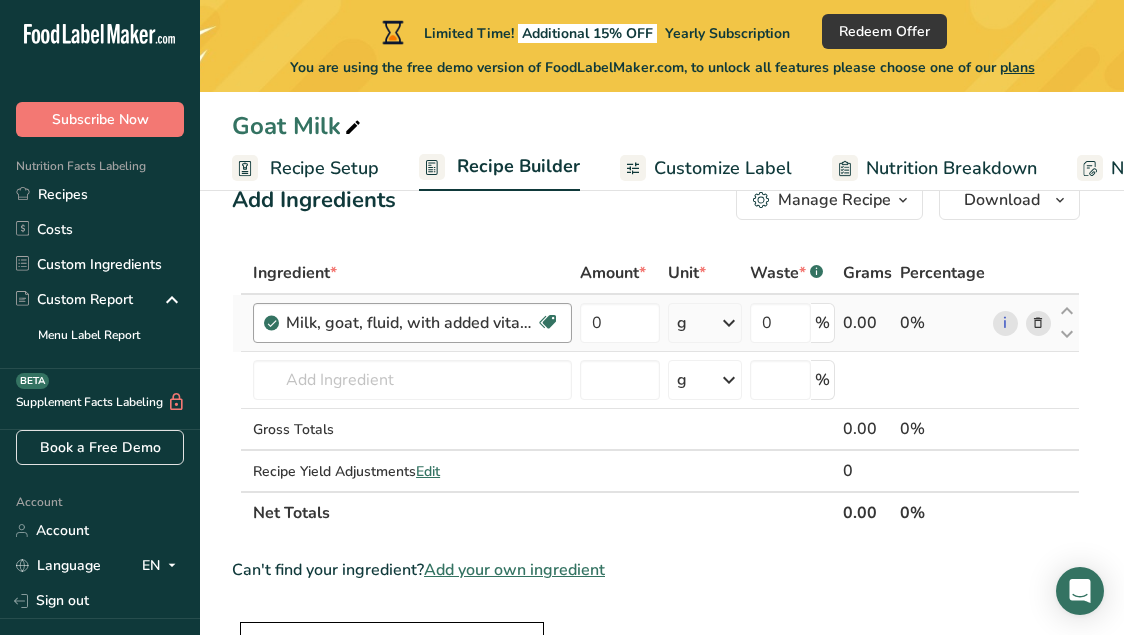 click on "Milk, goat, fluid, with added vitamin D" at bounding box center [411, 323] 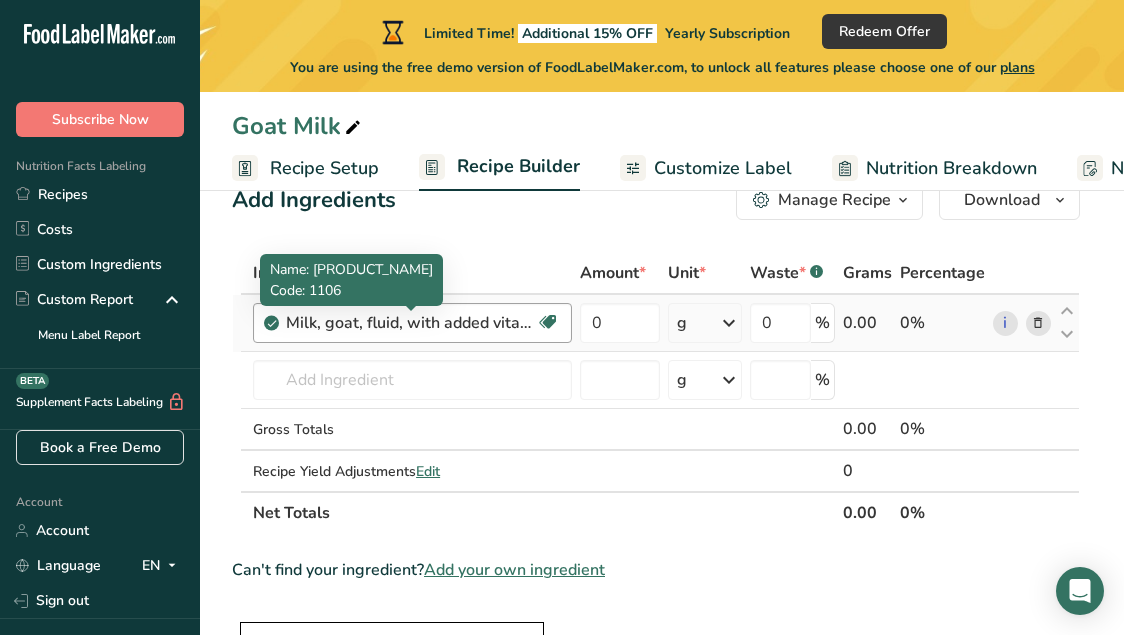 click on "Milk, goat, fluid, with added vitamin D" at bounding box center (411, 323) 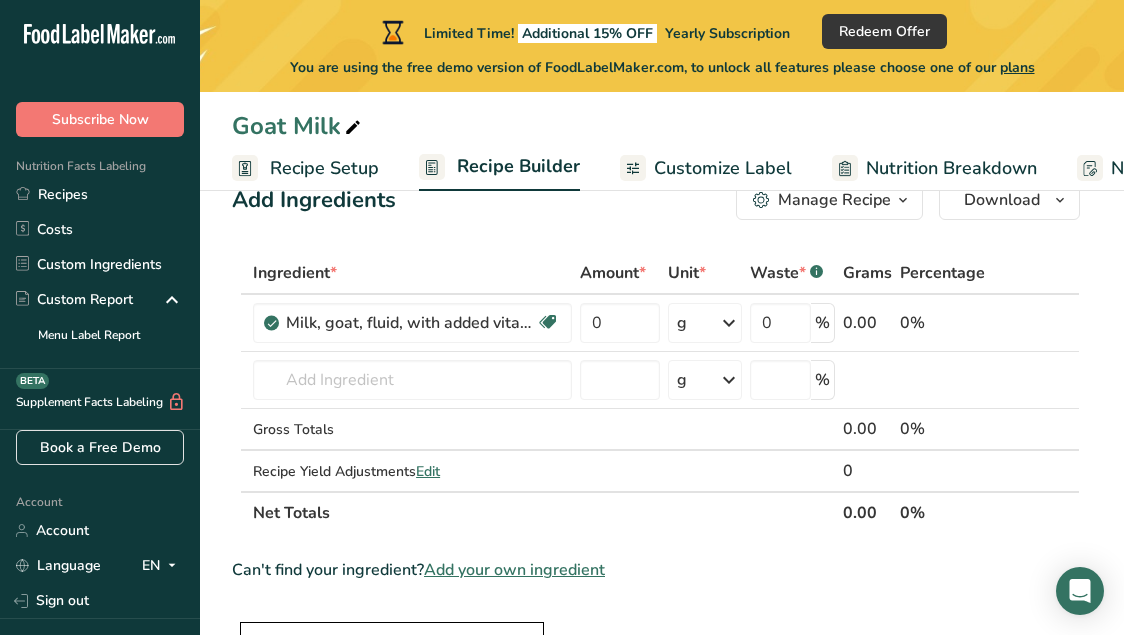 click on "Recipe Setup" at bounding box center [324, 168] 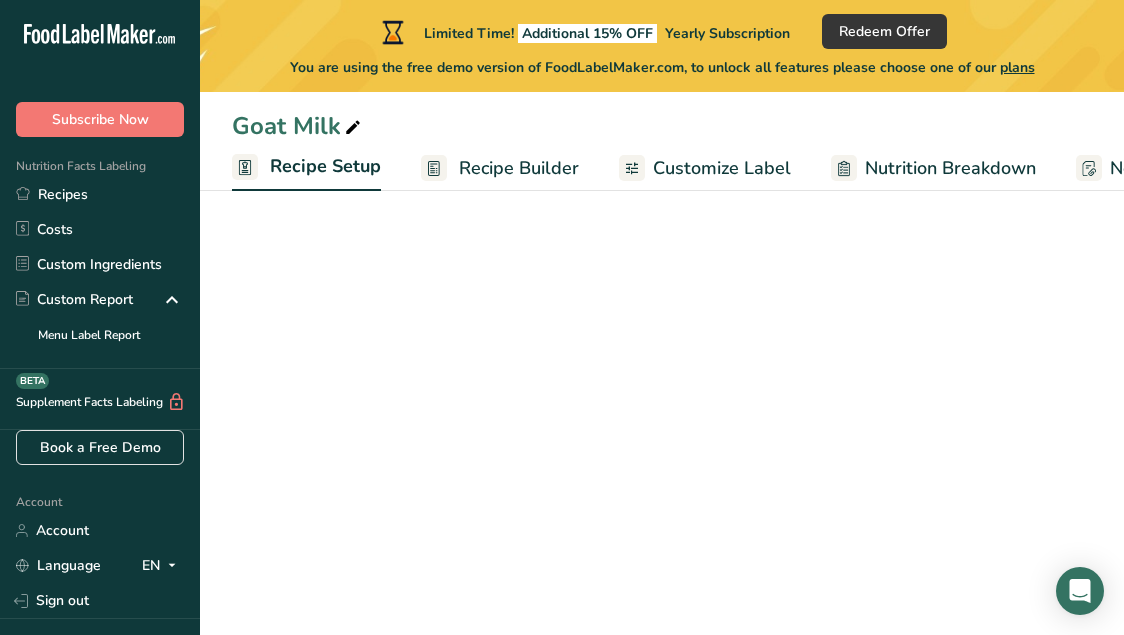 scroll, scrollTop: 0, scrollLeft: 7, axis: horizontal 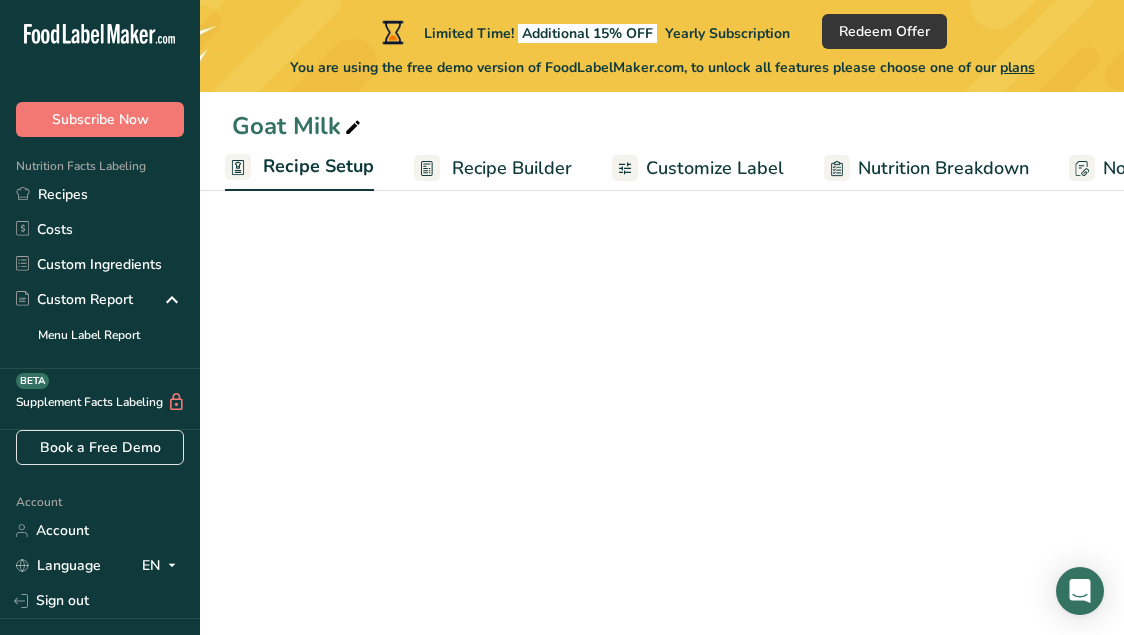 select on "22" 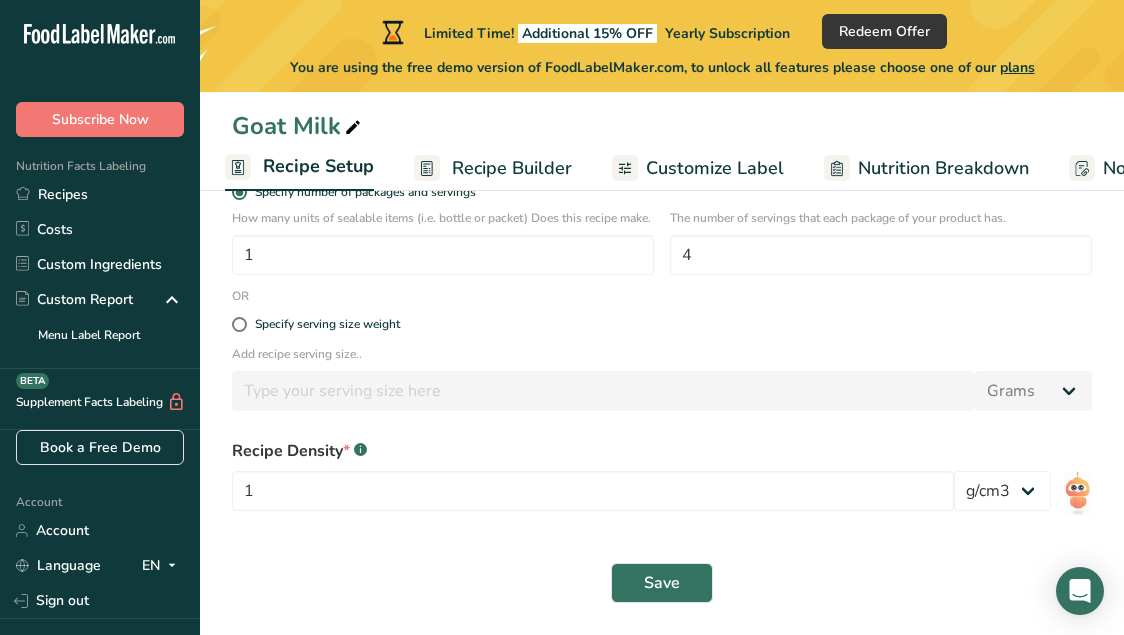scroll, scrollTop: 362, scrollLeft: 0, axis: vertical 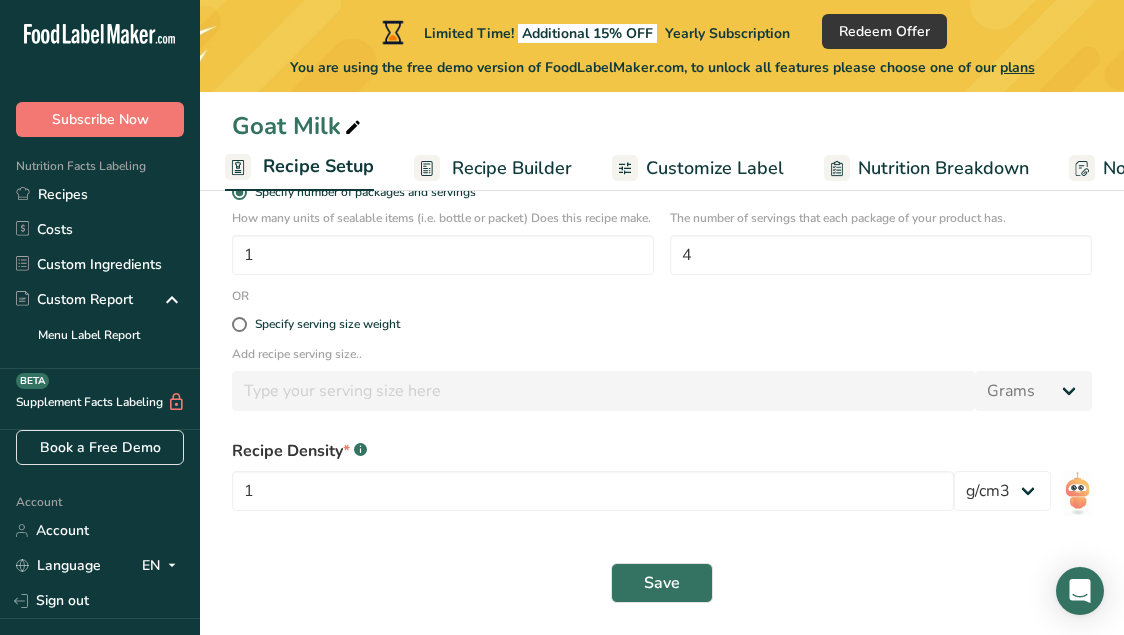 click on "Recipe Builder" at bounding box center (512, 168) 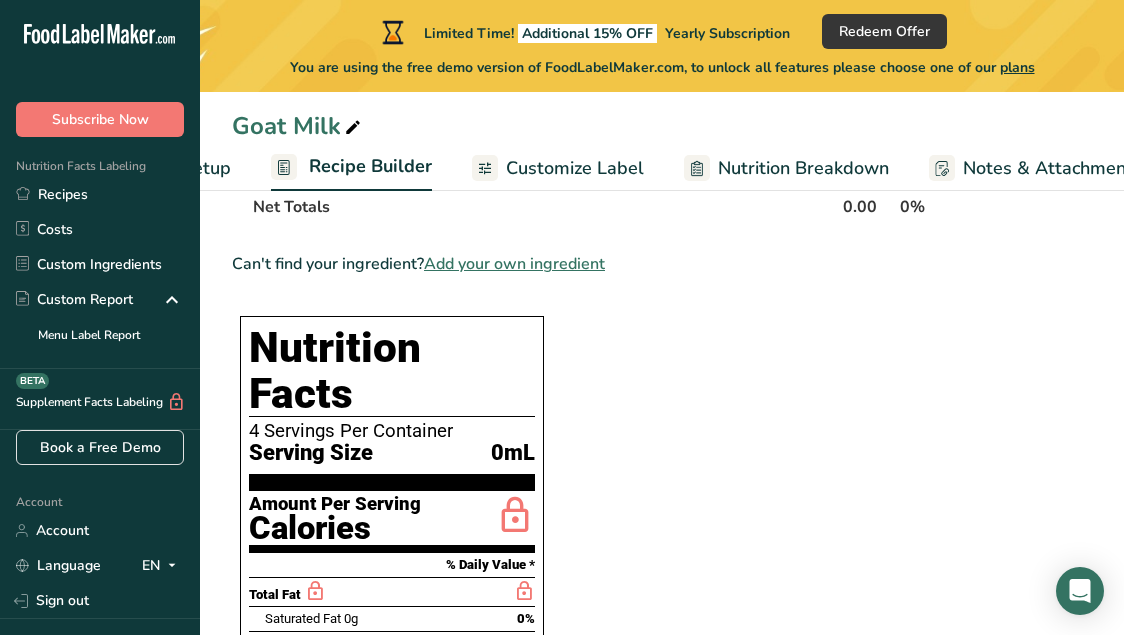 scroll, scrollTop: 0, scrollLeft: 193, axis: horizontal 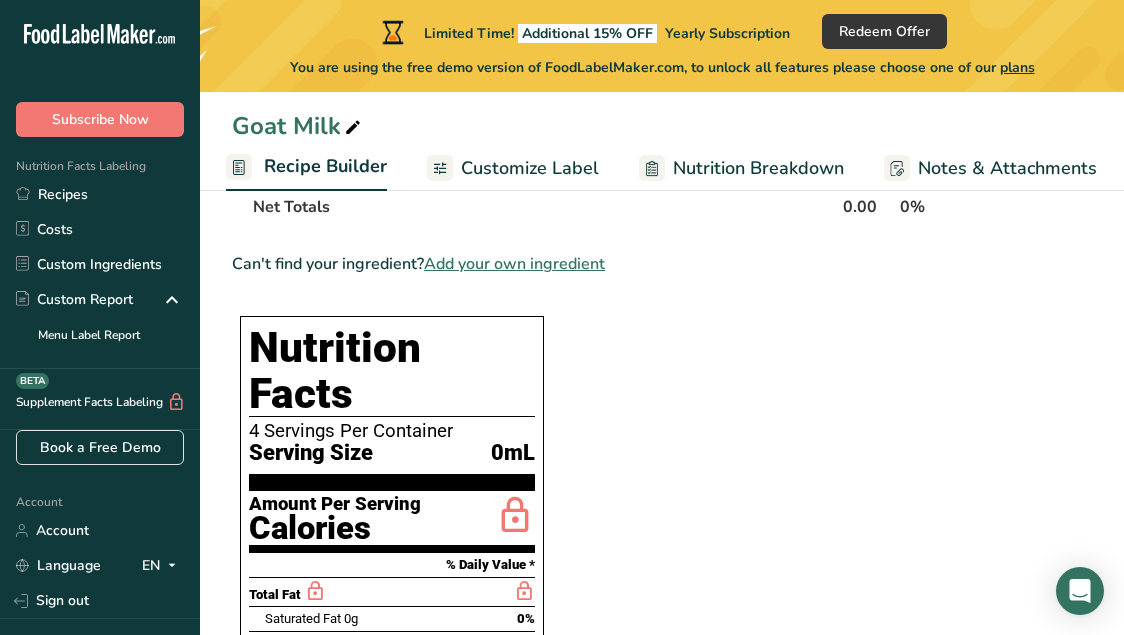 click on "Recipe Builder" at bounding box center [325, 166] 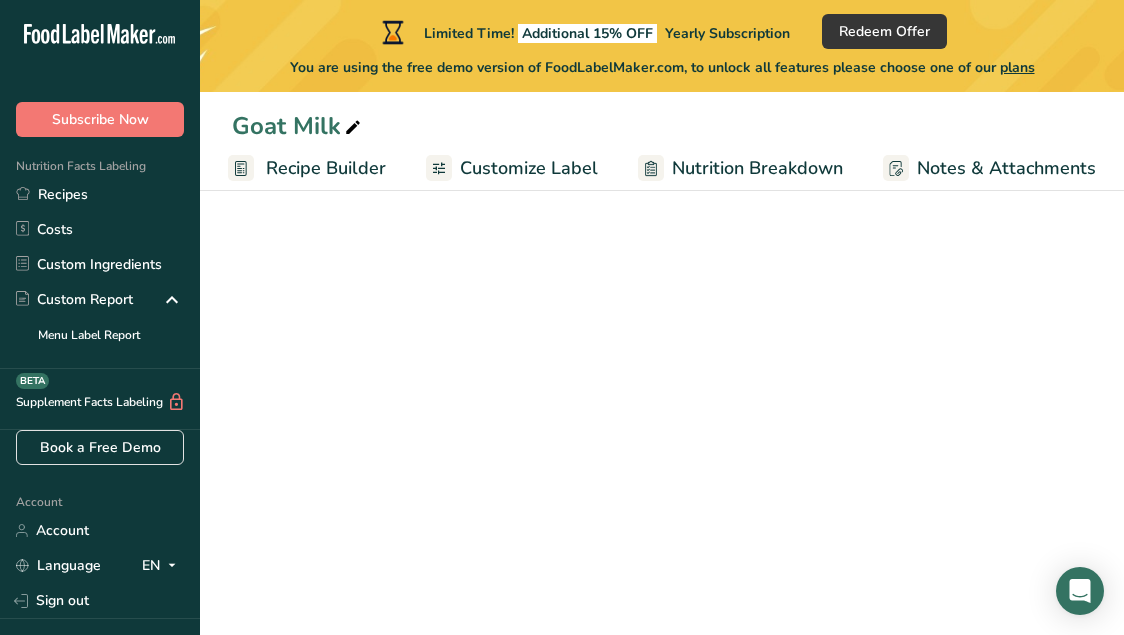 select on "22" 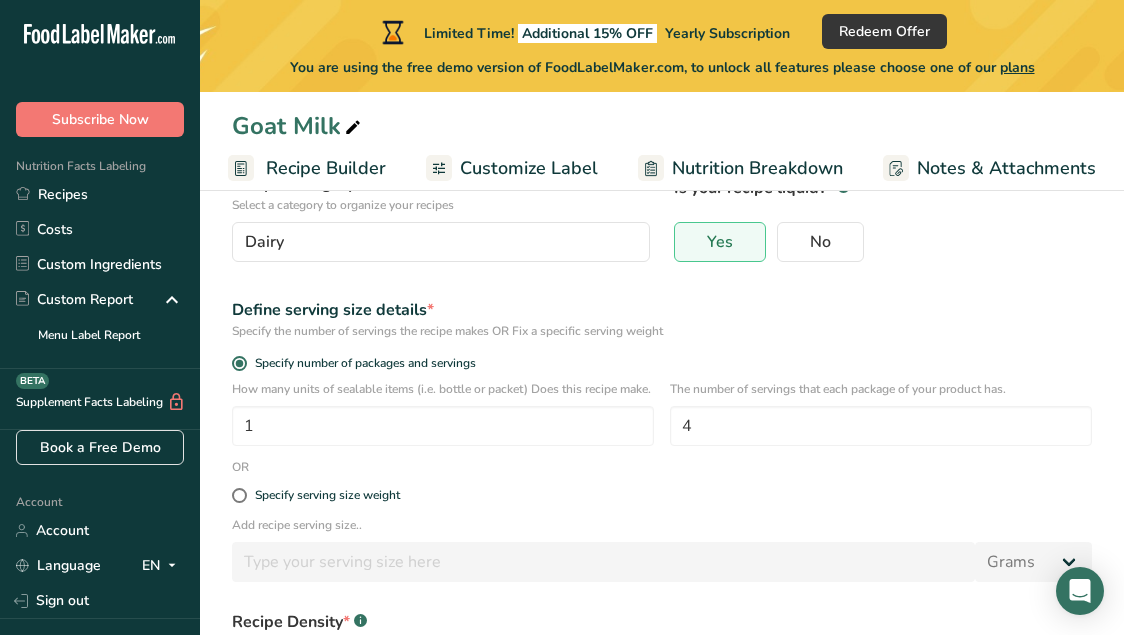 scroll, scrollTop: 362, scrollLeft: 0, axis: vertical 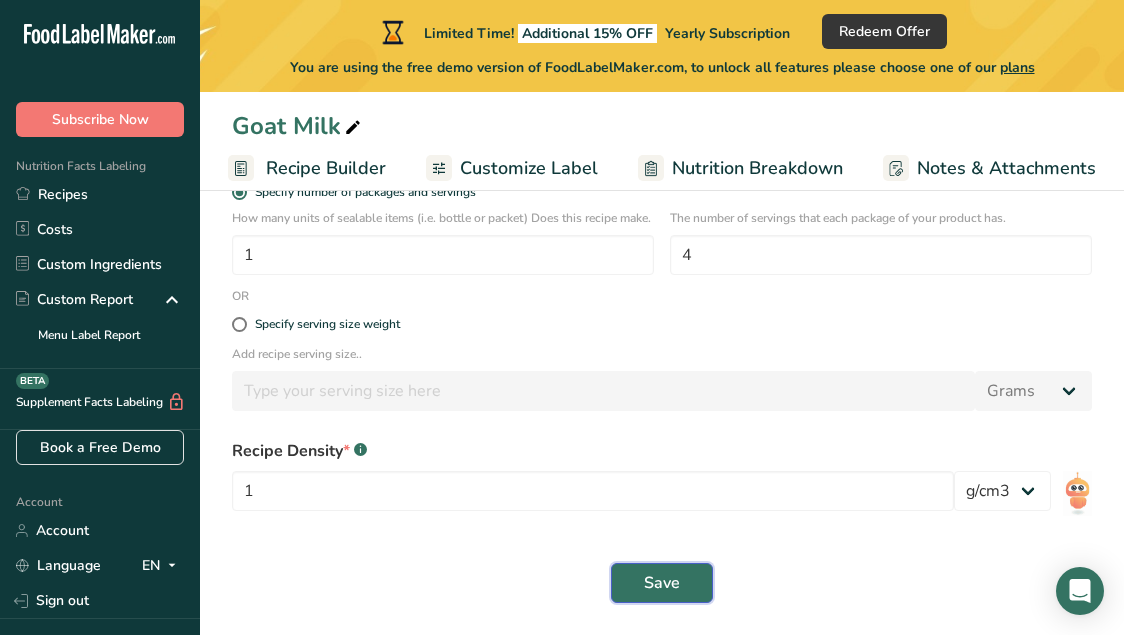 click on "Save" at bounding box center [662, 583] 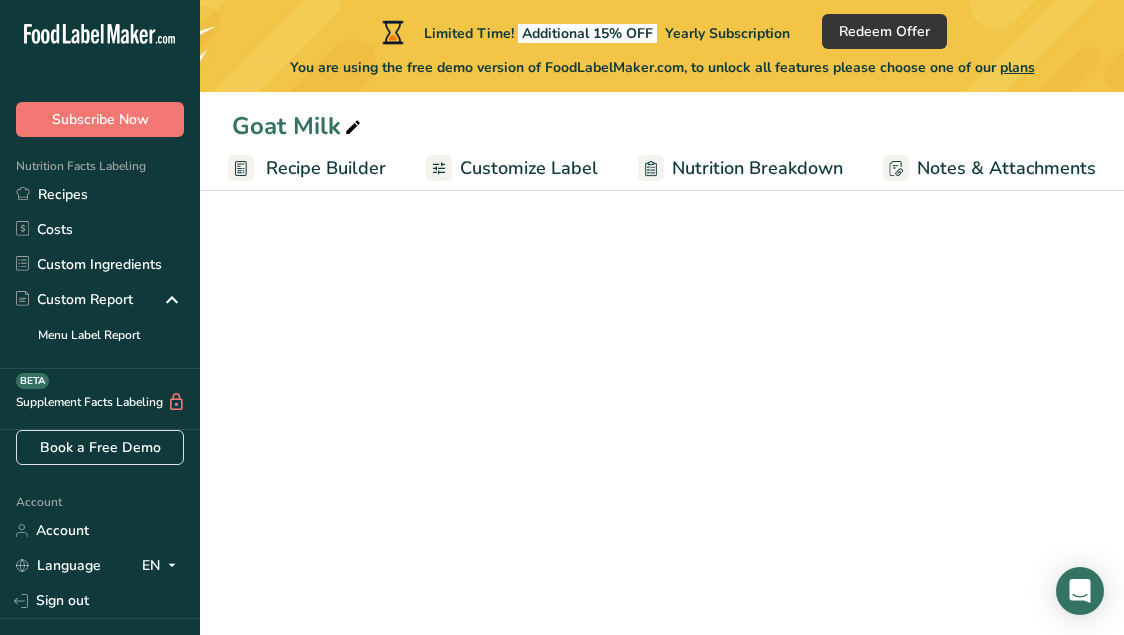 select on "22" 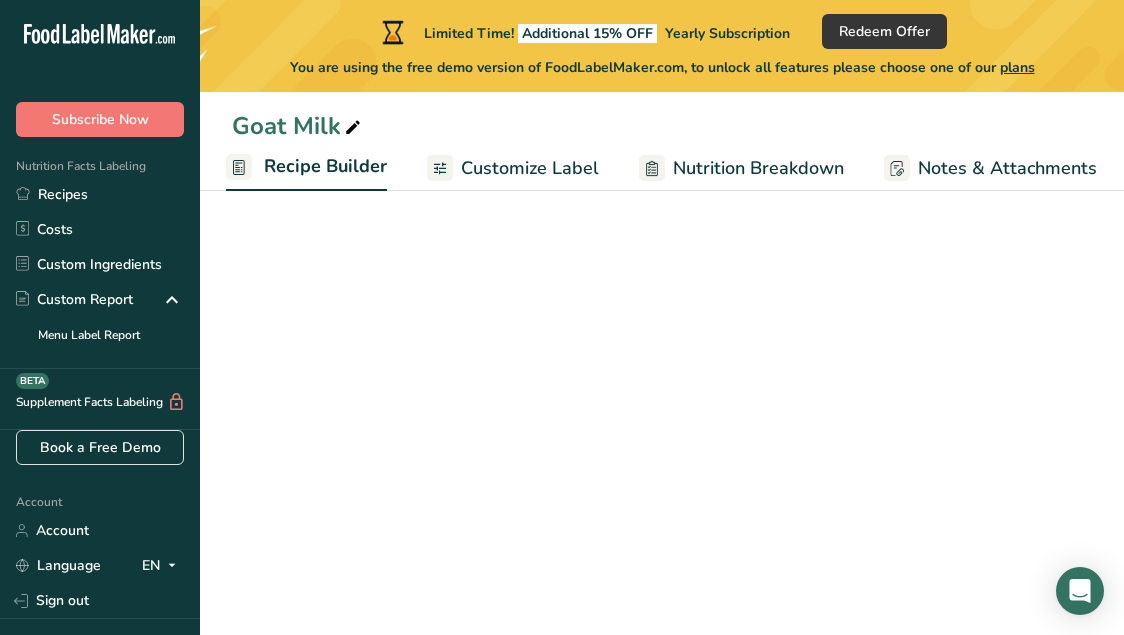 scroll, scrollTop: 56, scrollLeft: 0, axis: vertical 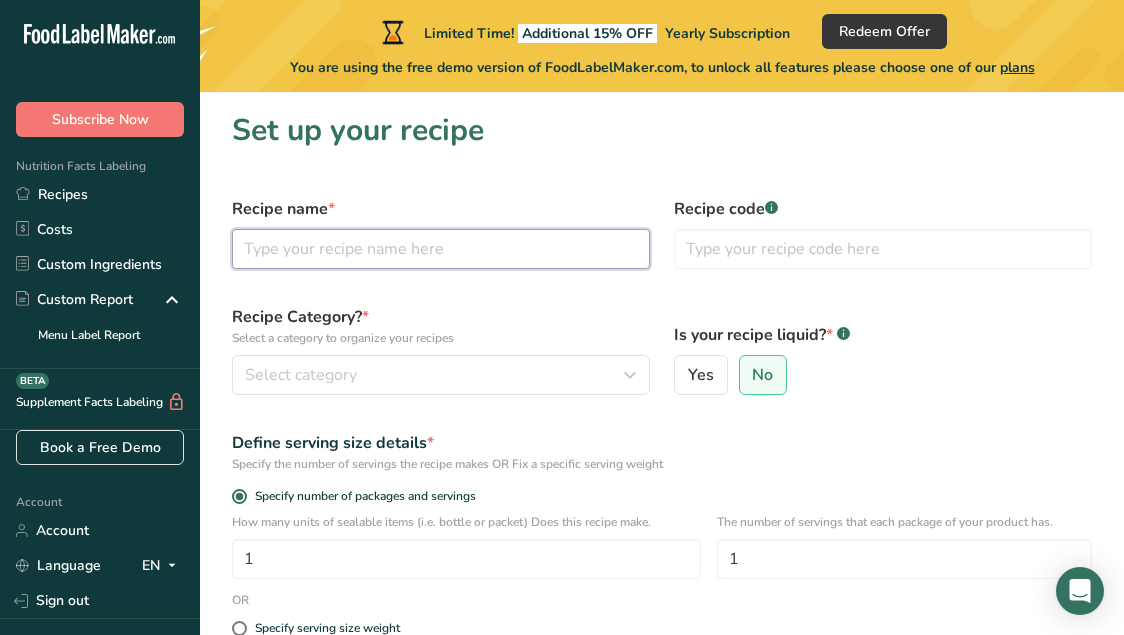 click at bounding box center (441, 249) 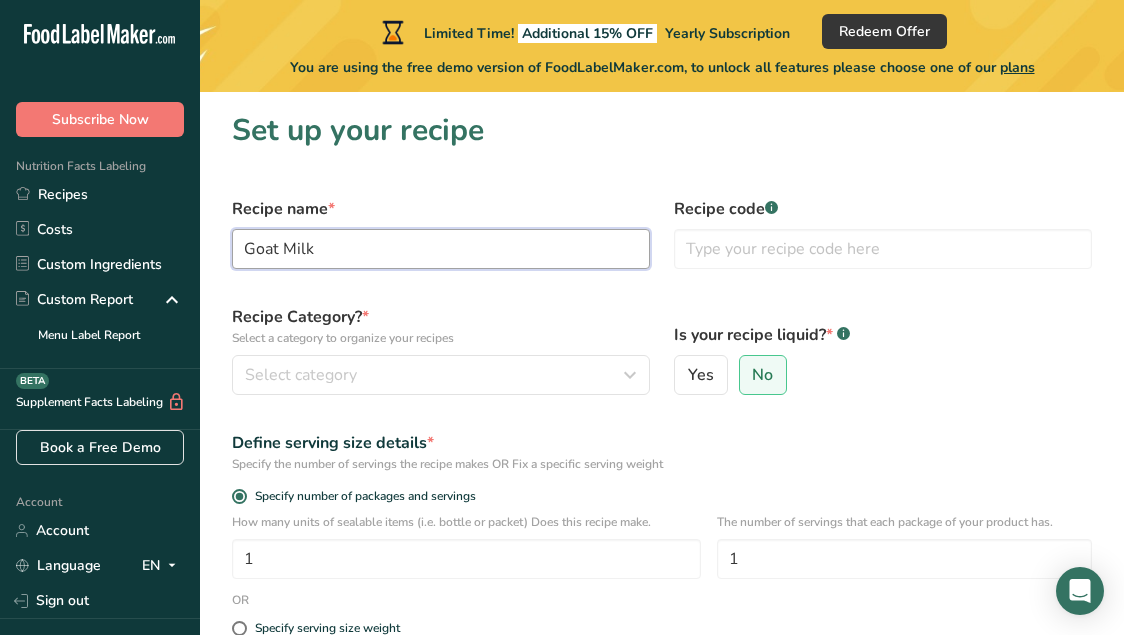 type on "Goat Milk" 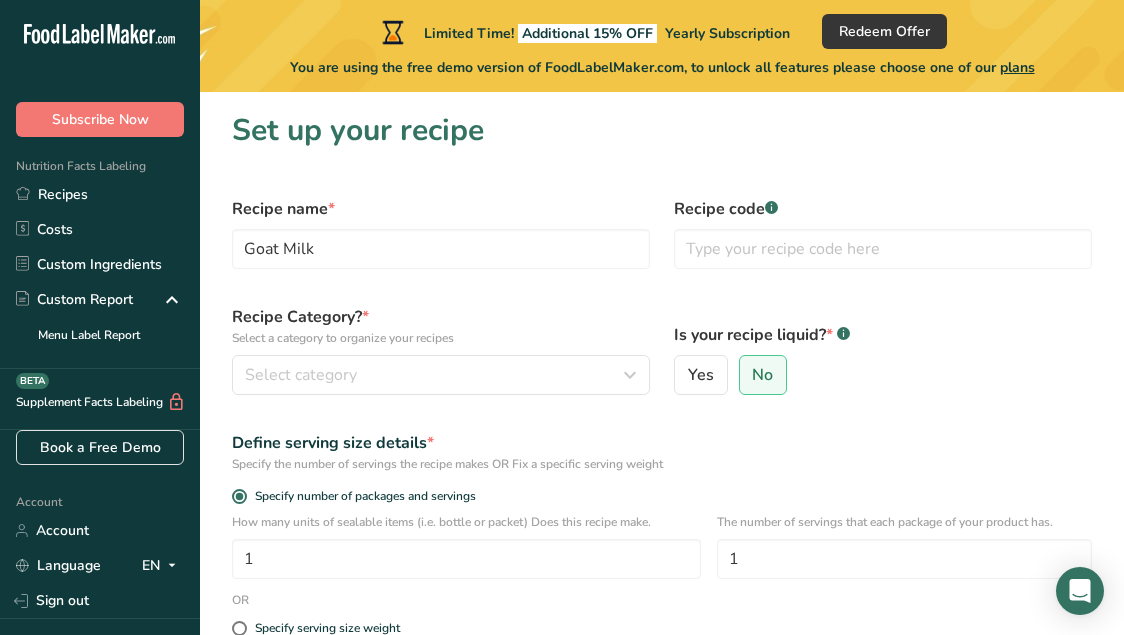 click on "Recipe Category? *
Select a category to organize your recipes
Select category
Standard Categories
Custom Categories
.a-a{fill:#347362;}.b-a{fill:#fff;}
Baked Goods
Beverages
Confectionery
Cooked Meals, Salads, & Sauces
Dairy
Snacks
Add New Category" at bounding box center (441, 350) 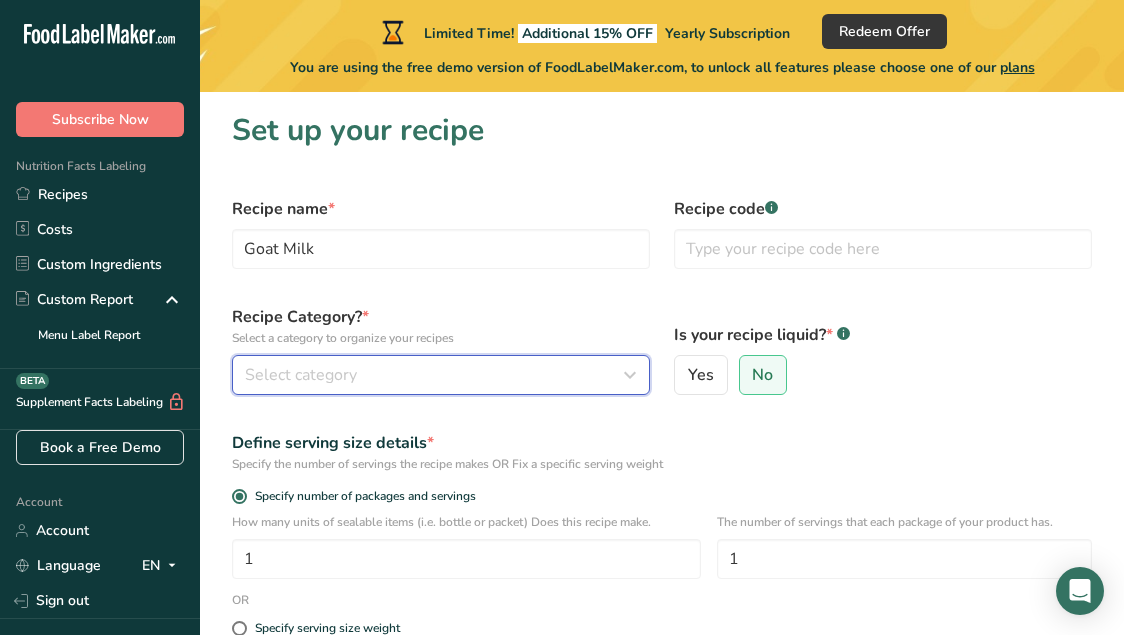 click on "Select category" at bounding box center [435, 375] 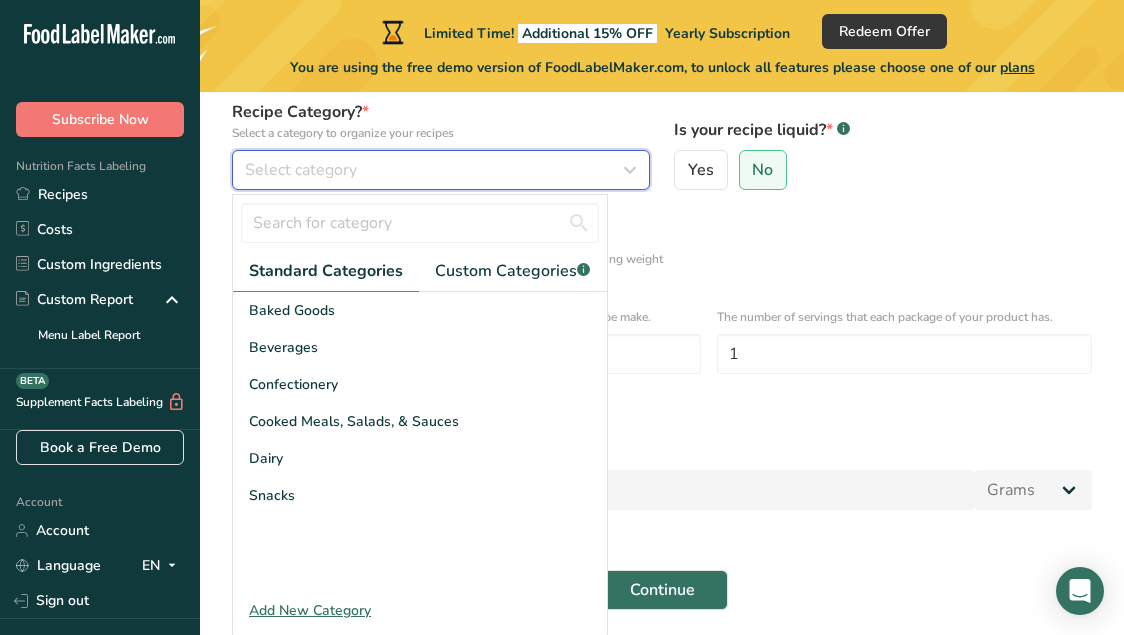 scroll, scrollTop: 204, scrollLeft: 0, axis: vertical 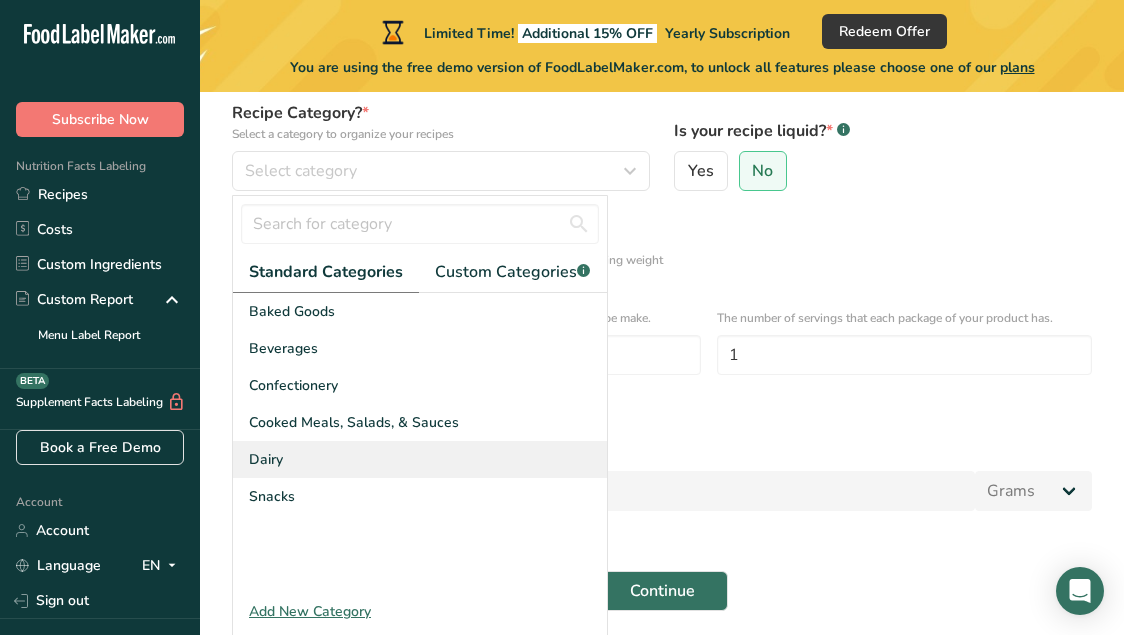 click on "Dairy" at bounding box center [266, 459] 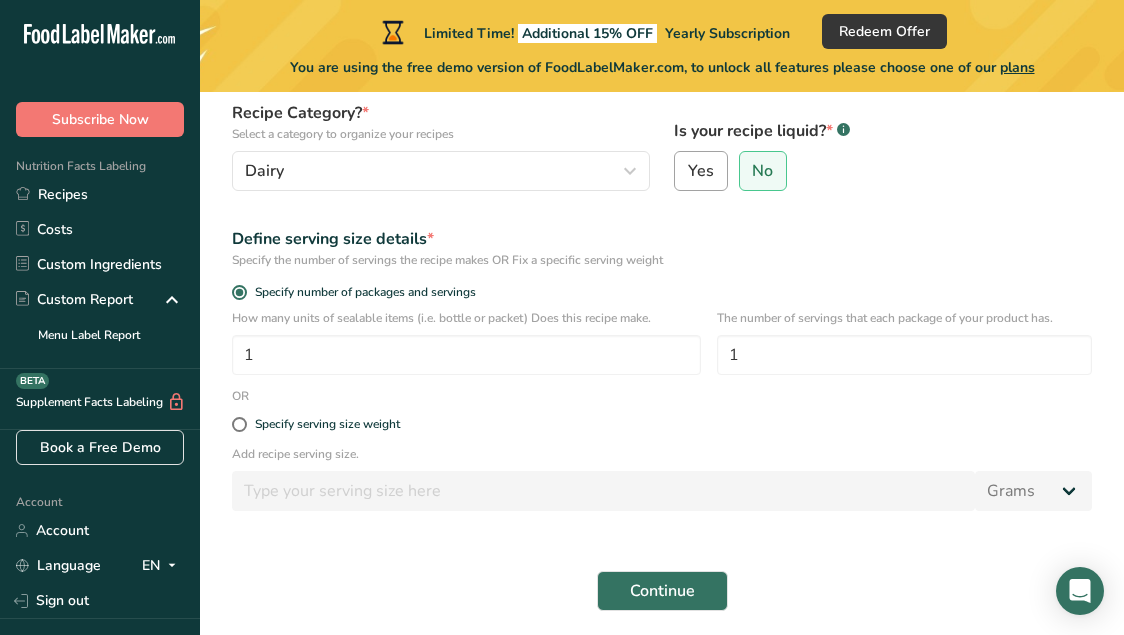 click on "Yes" at bounding box center (701, 171) 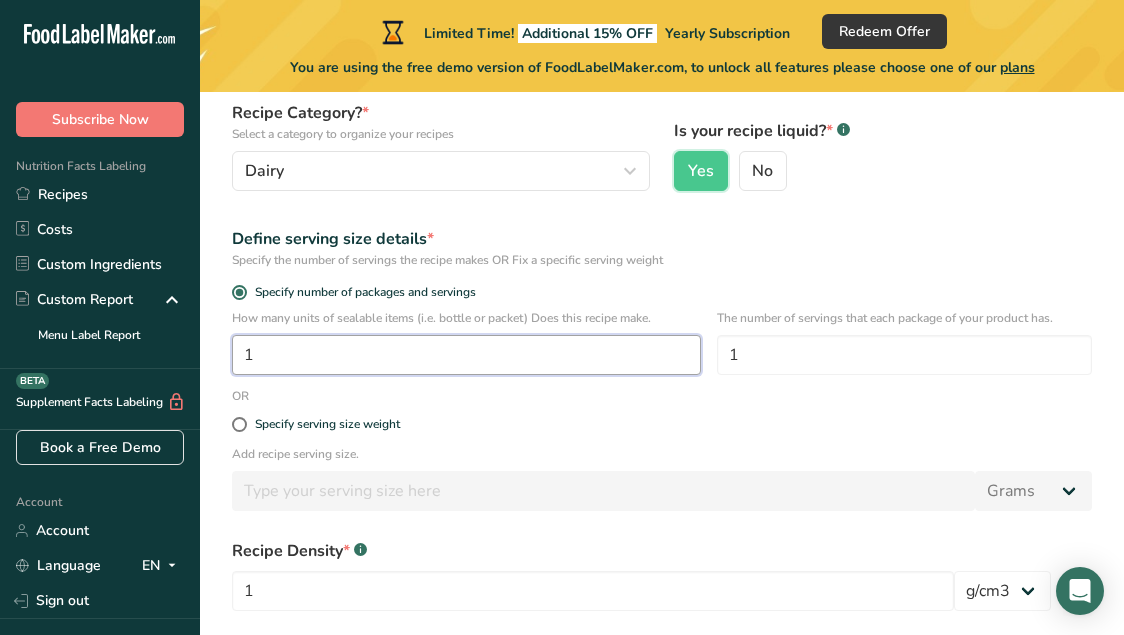 click on "1" at bounding box center [466, 355] 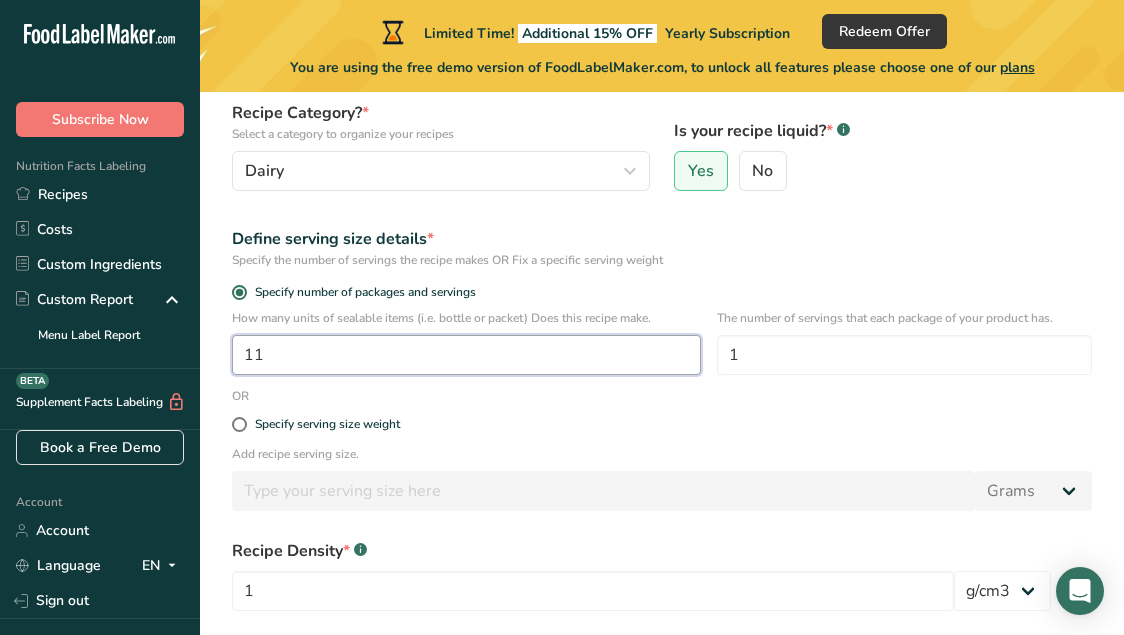 type on "11" 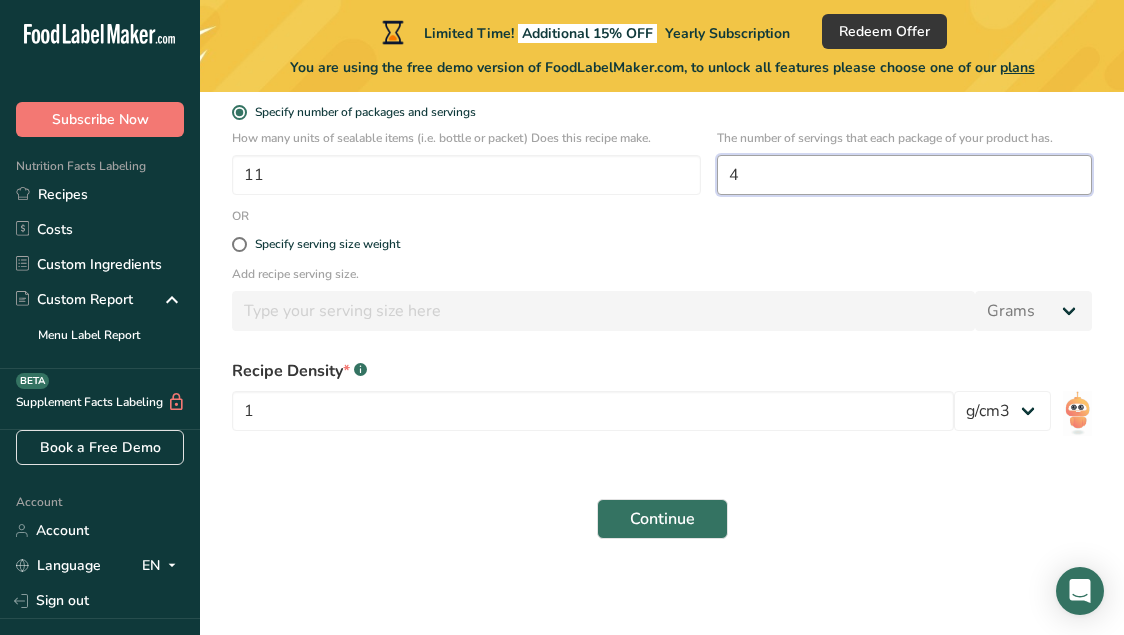 scroll, scrollTop: 402, scrollLeft: 0, axis: vertical 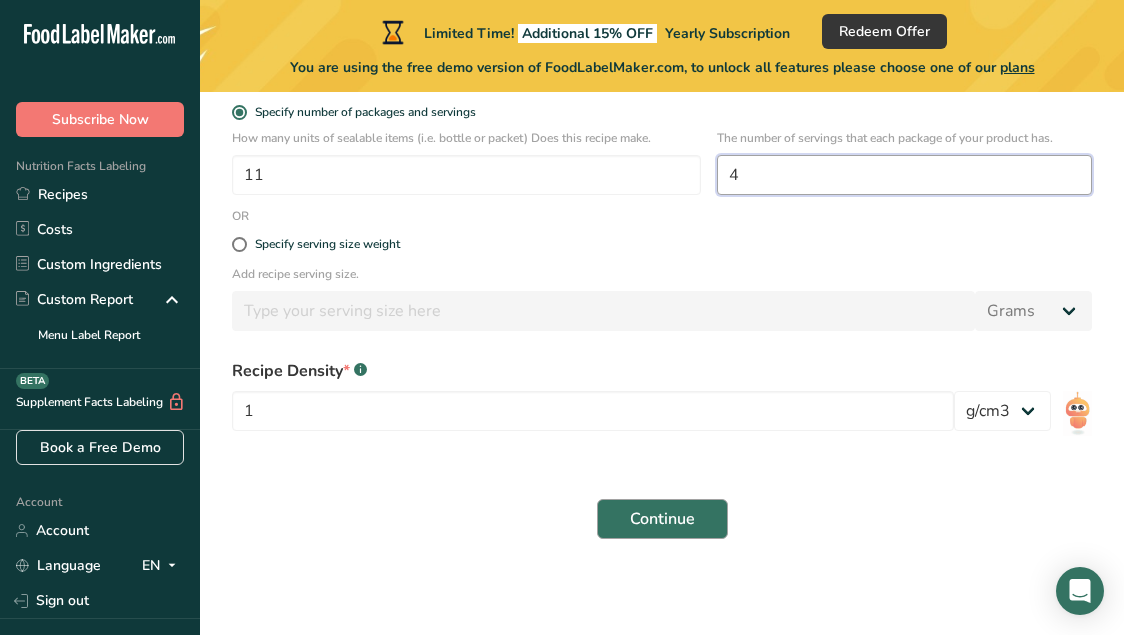 type on "4" 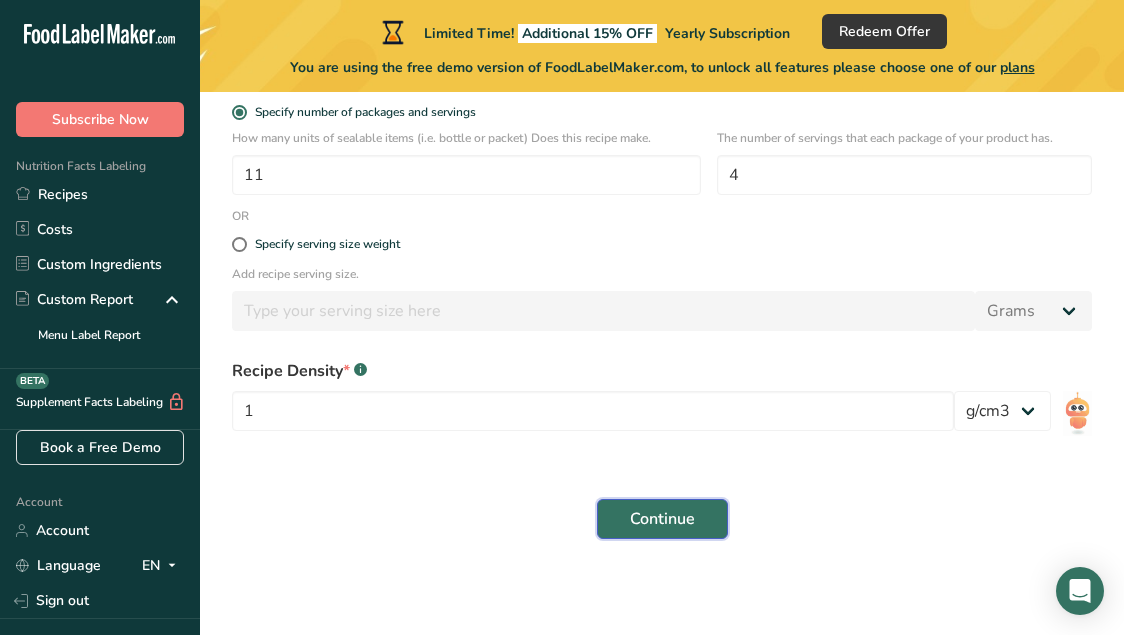click on "Continue" at bounding box center (662, 519) 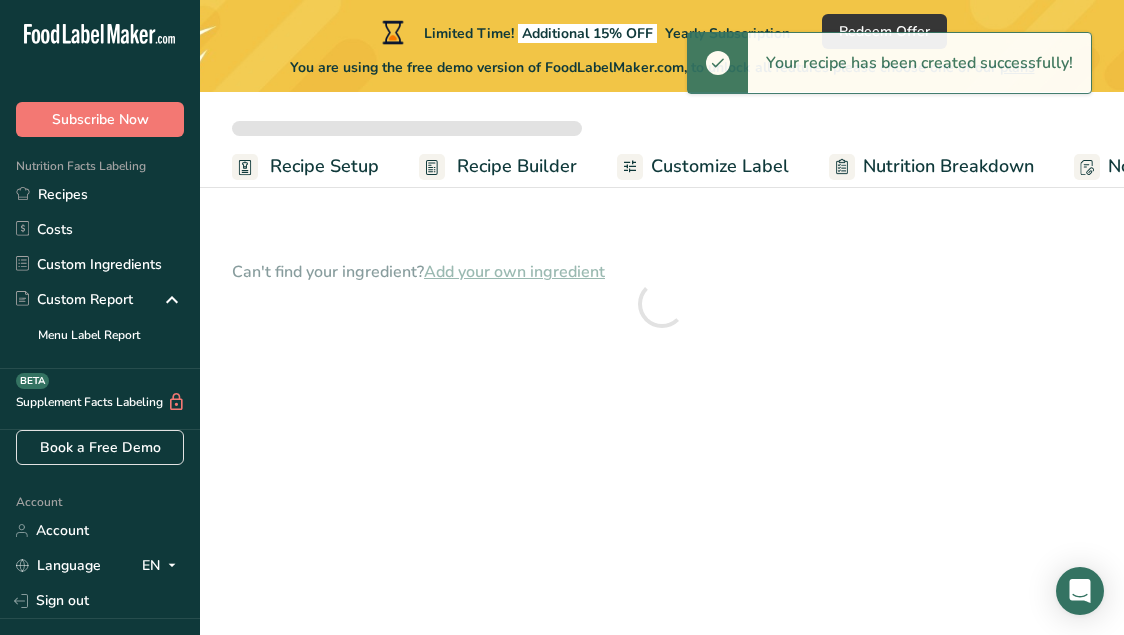 scroll, scrollTop: 0, scrollLeft: 0, axis: both 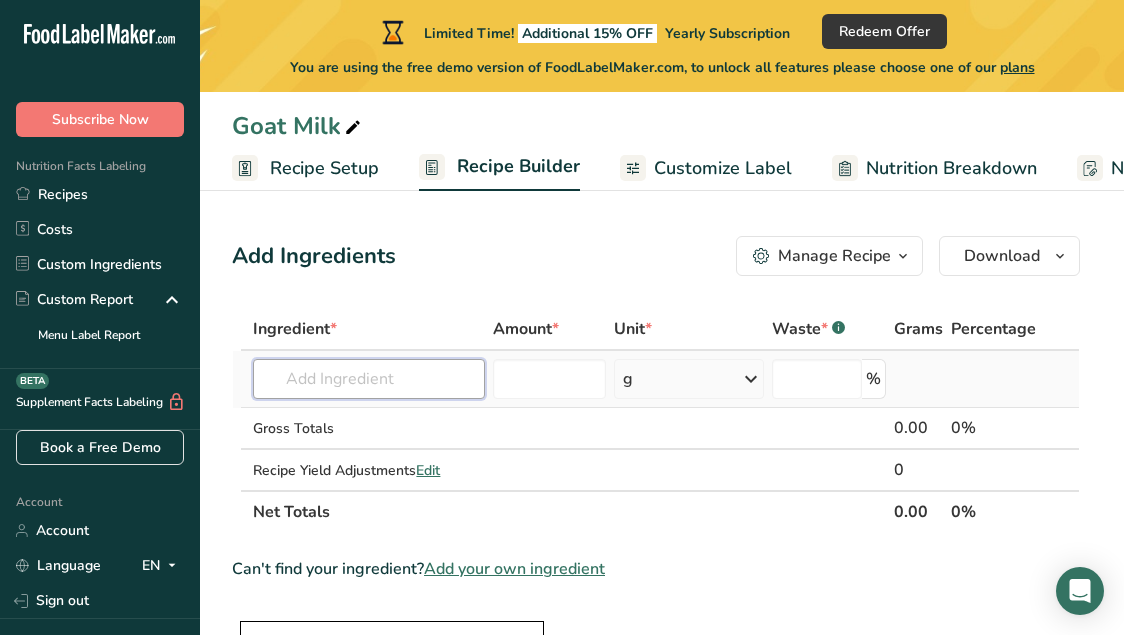 click at bounding box center [368, 379] 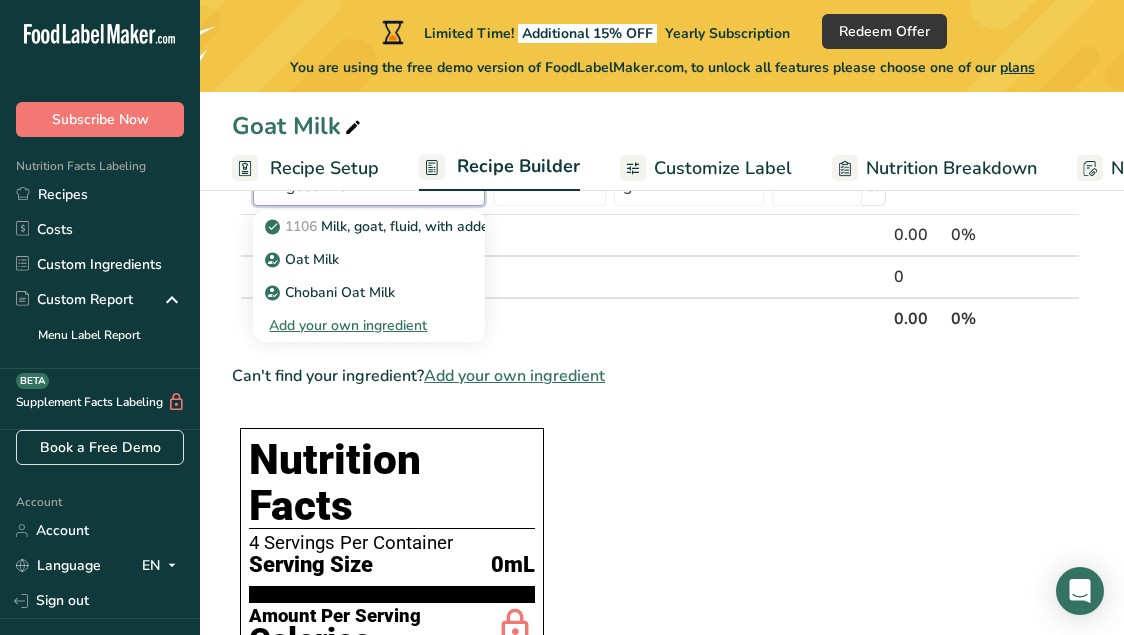 scroll, scrollTop: 210, scrollLeft: 0, axis: vertical 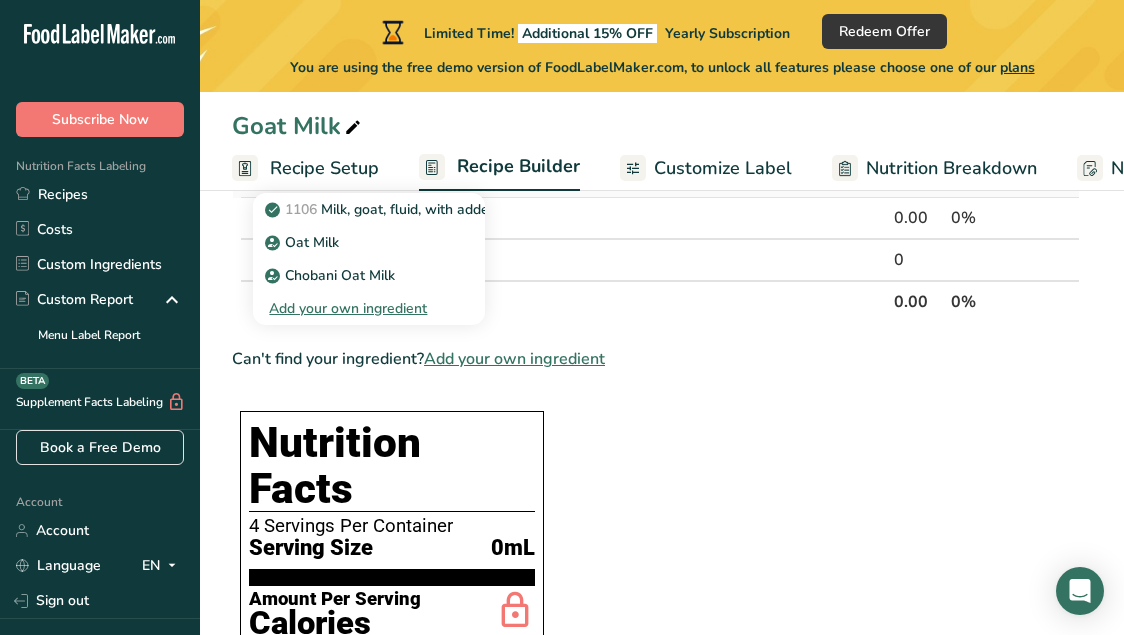type on "goat milk" 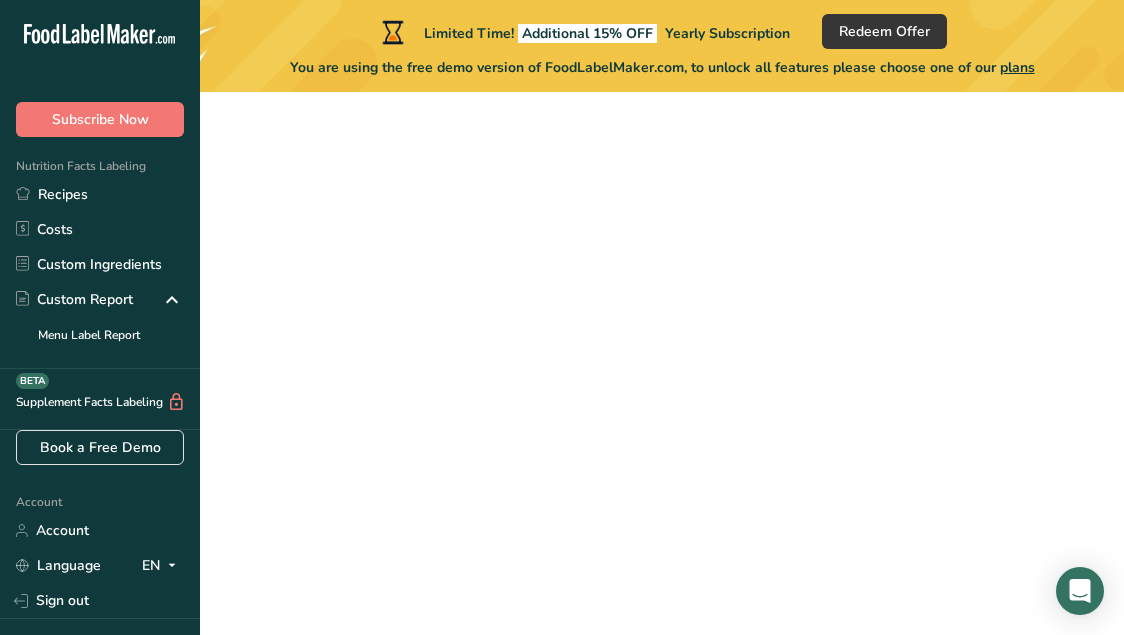 scroll, scrollTop: 0, scrollLeft: 0, axis: both 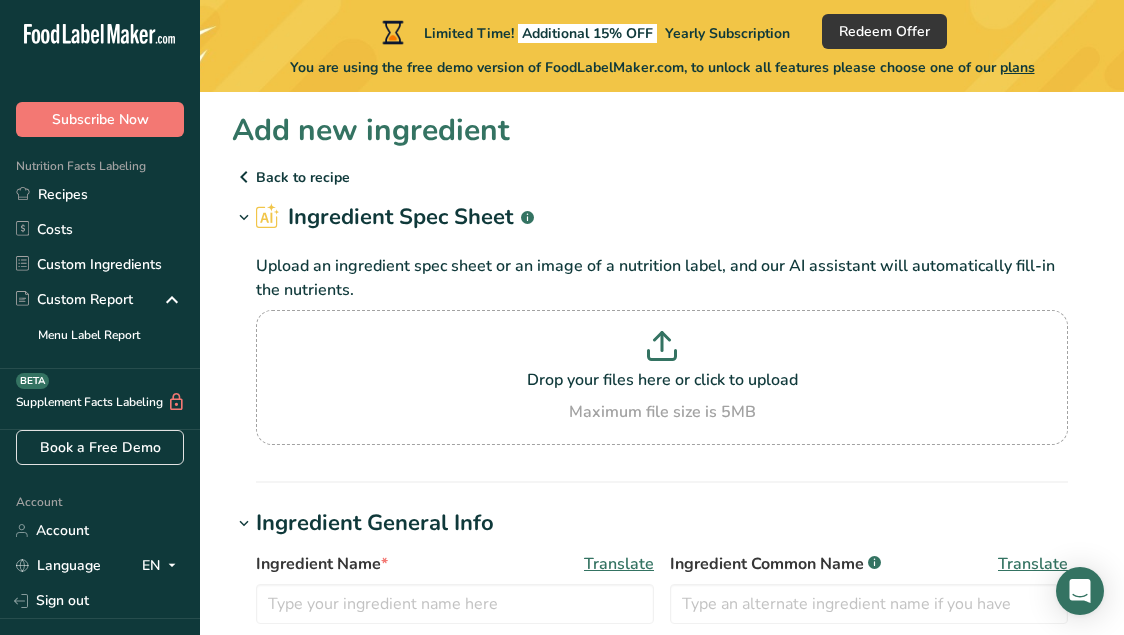 click on "Back to recipe" at bounding box center [662, 177] 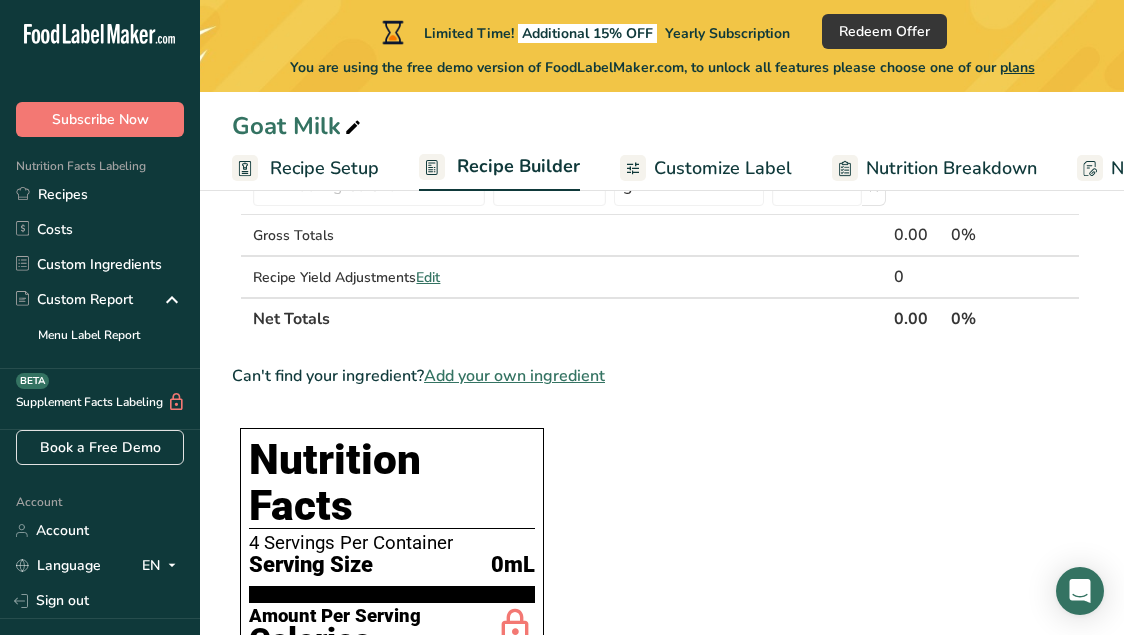 scroll, scrollTop: 98, scrollLeft: 0, axis: vertical 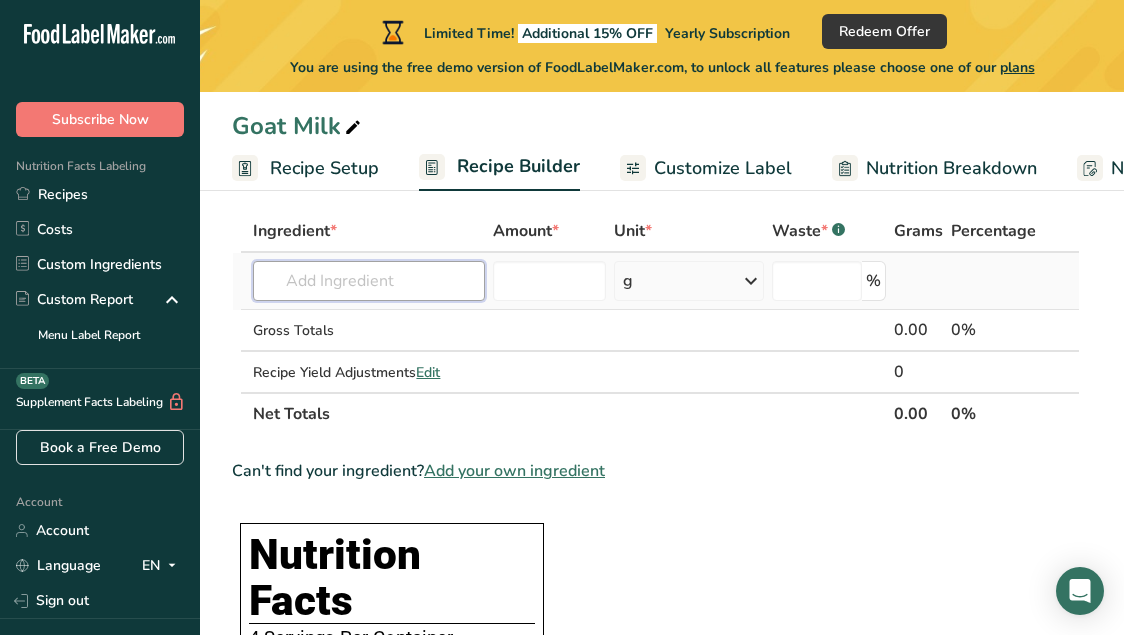 click at bounding box center [368, 281] 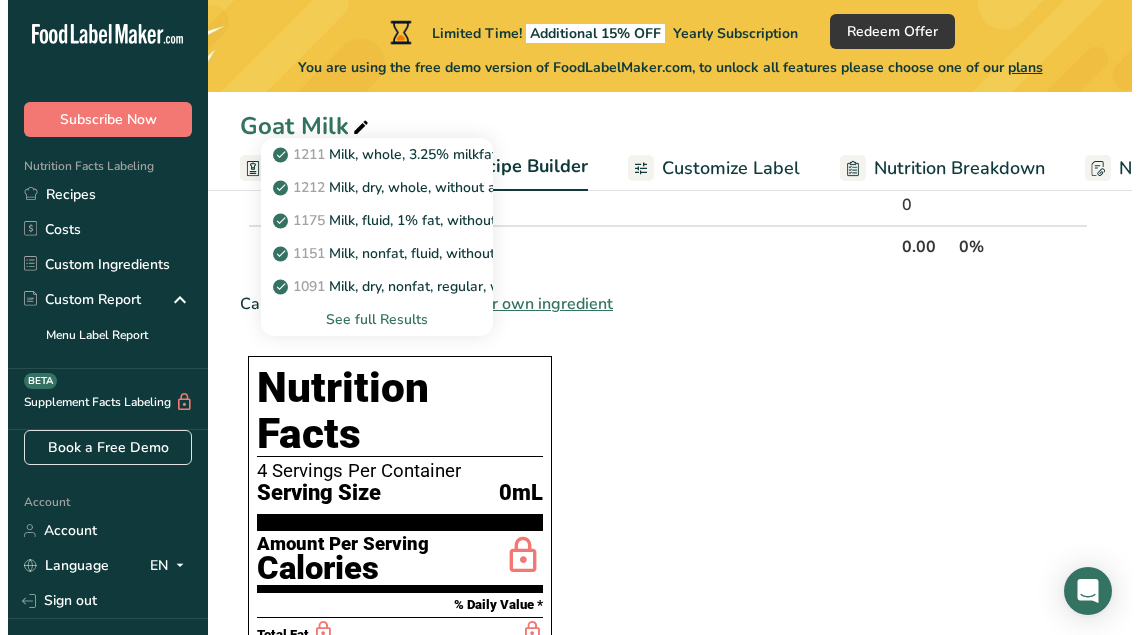 scroll, scrollTop: 269, scrollLeft: 0, axis: vertical 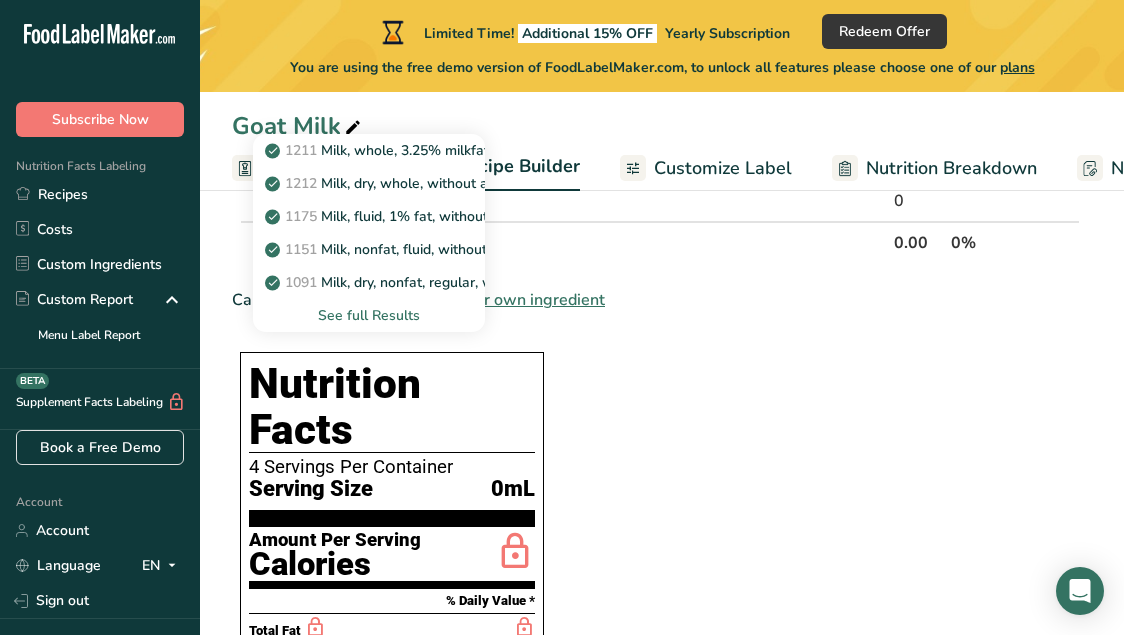 type on "milk" 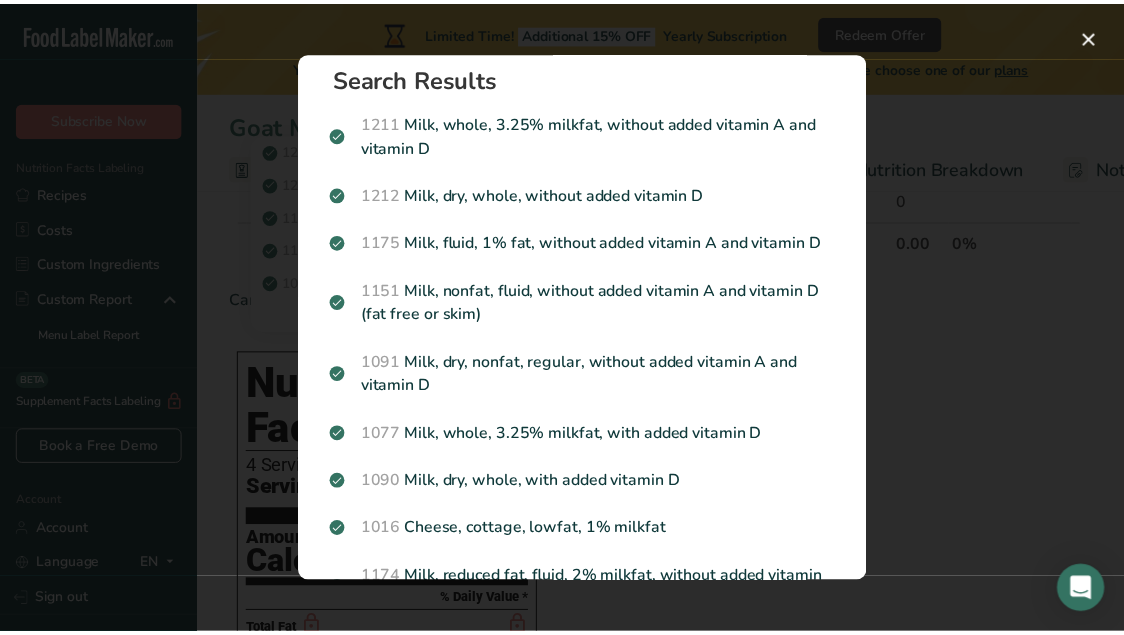 scroll, scrollTop: 0, scrollLeft: 0, axis: both 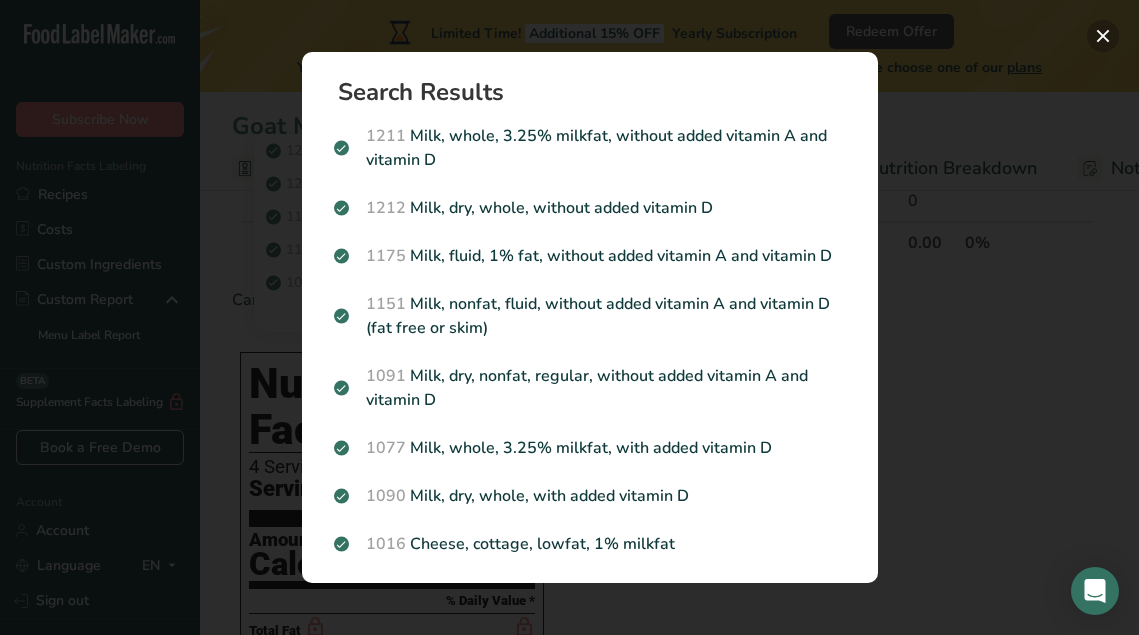click at bounding box center (1103, 36) 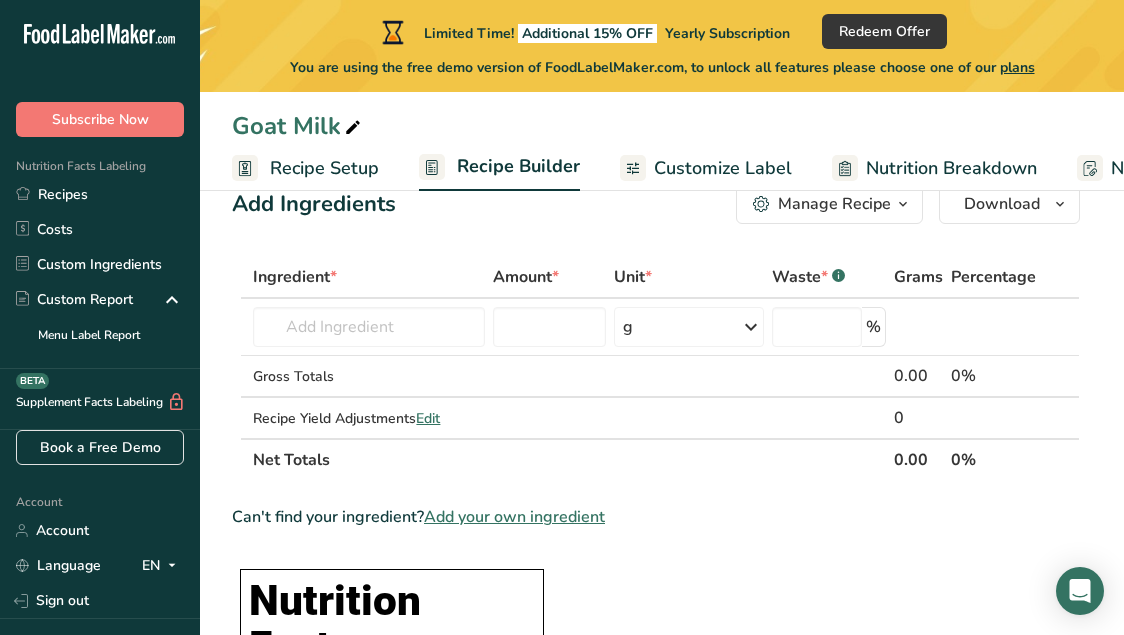 scroll, scrollTop: 0, scrollLeft: 0, axis: both 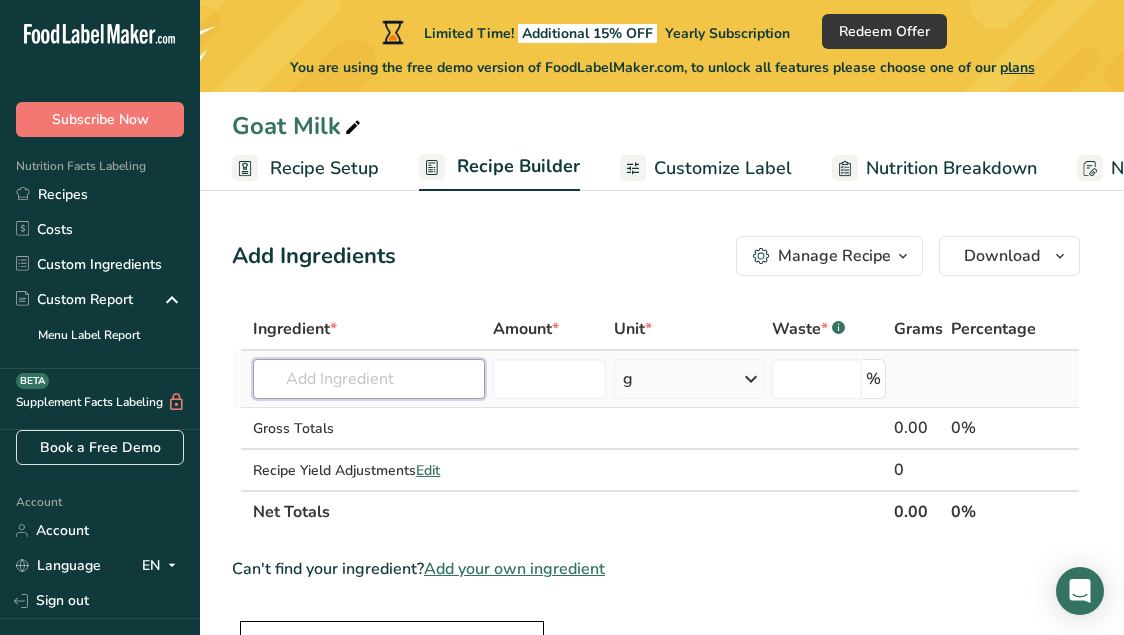 click at bounding box center [368, 379] 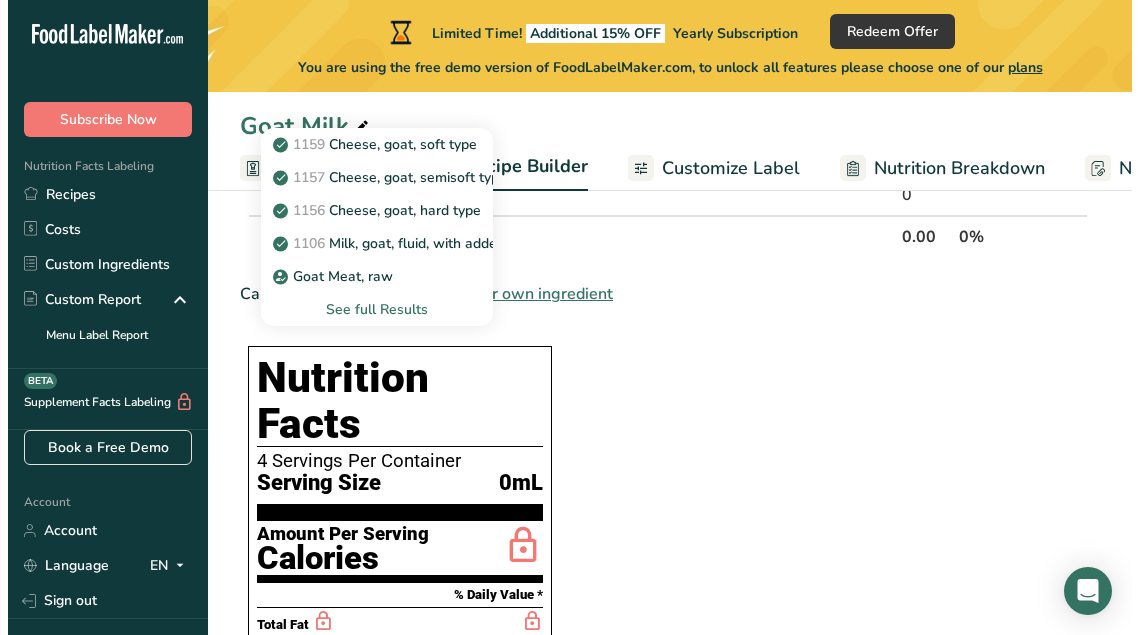 scroll, scrollTop: 282, scrollLeft: 0, axis: vertical 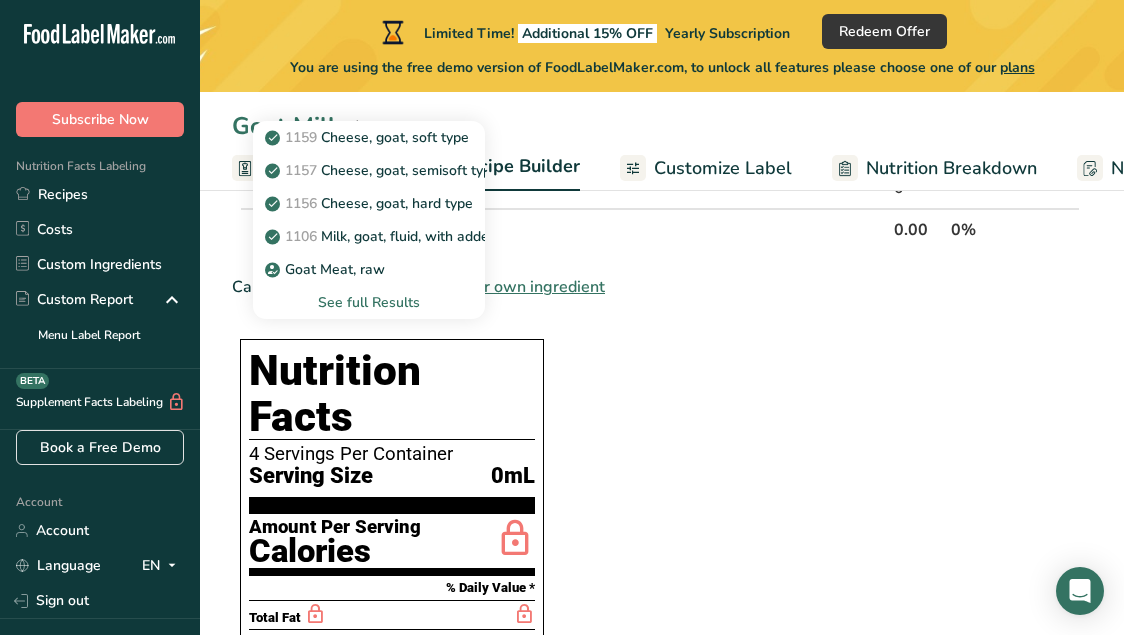 type on "goat" 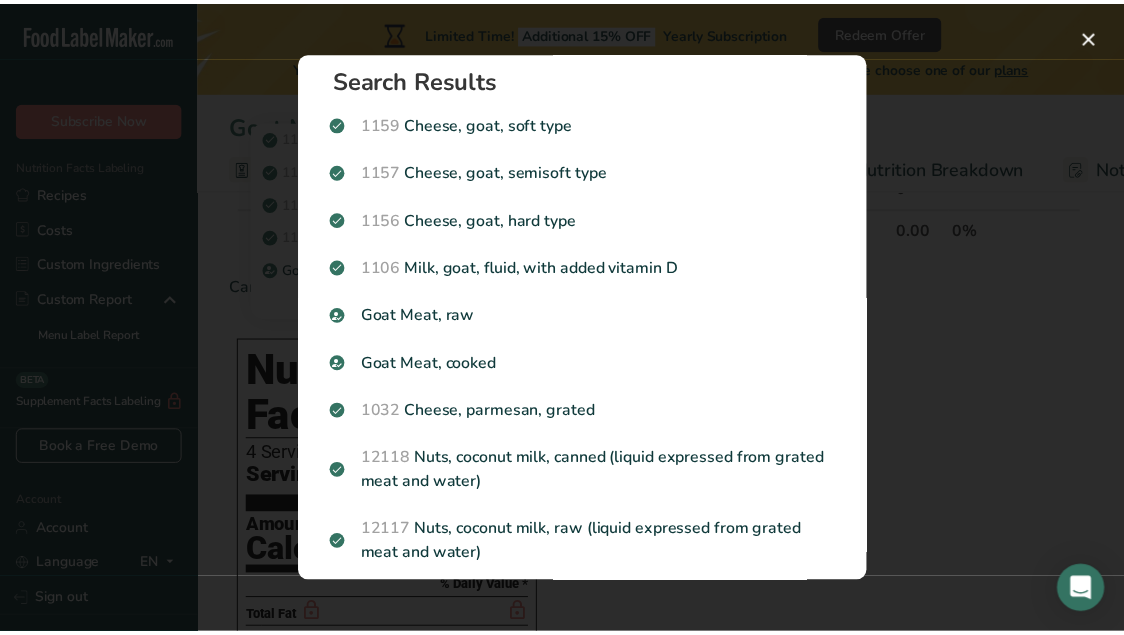 scroll, scrollTop: 0, scrollLeft: 0, axis: both 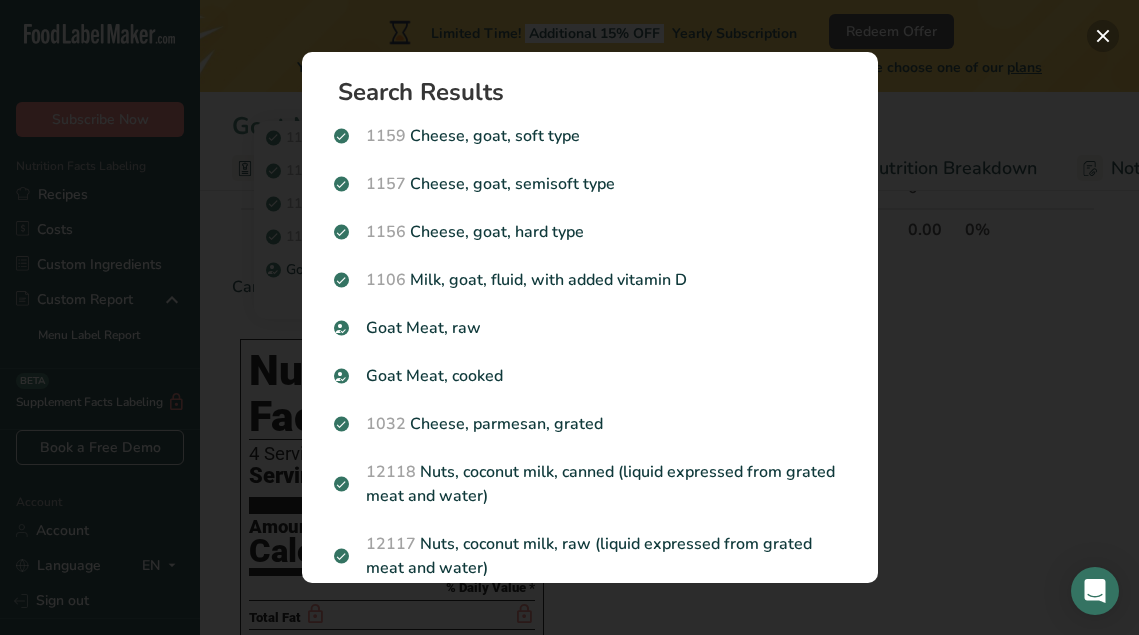 click at bounding box center [1103, 36] 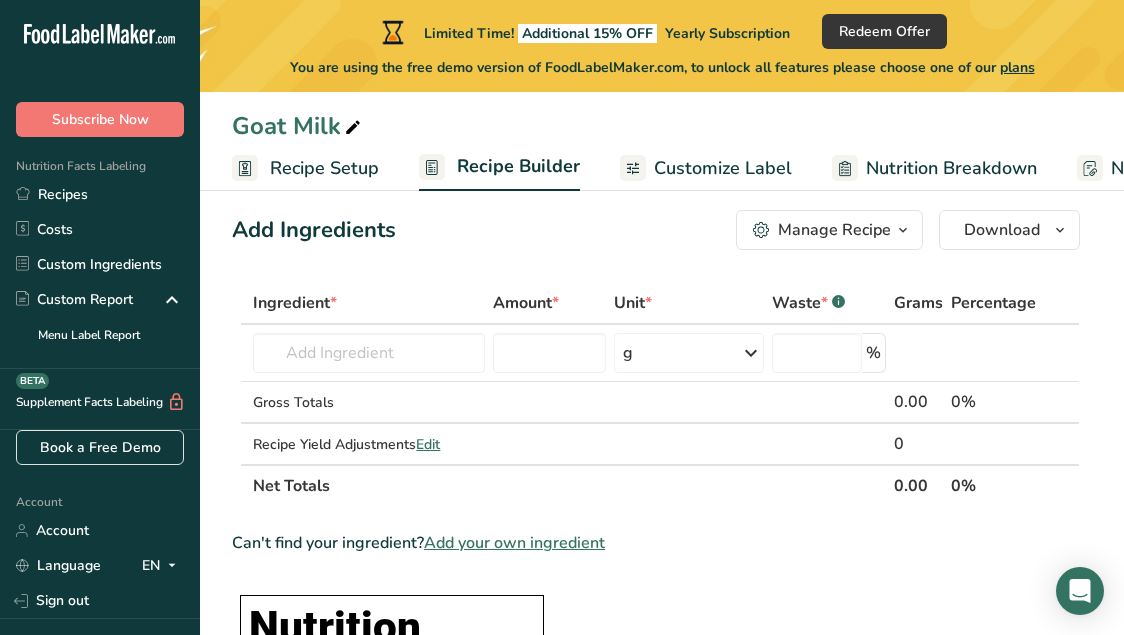 scroll, scrollTop: 102, scrollLeft: 0, axis: vertical 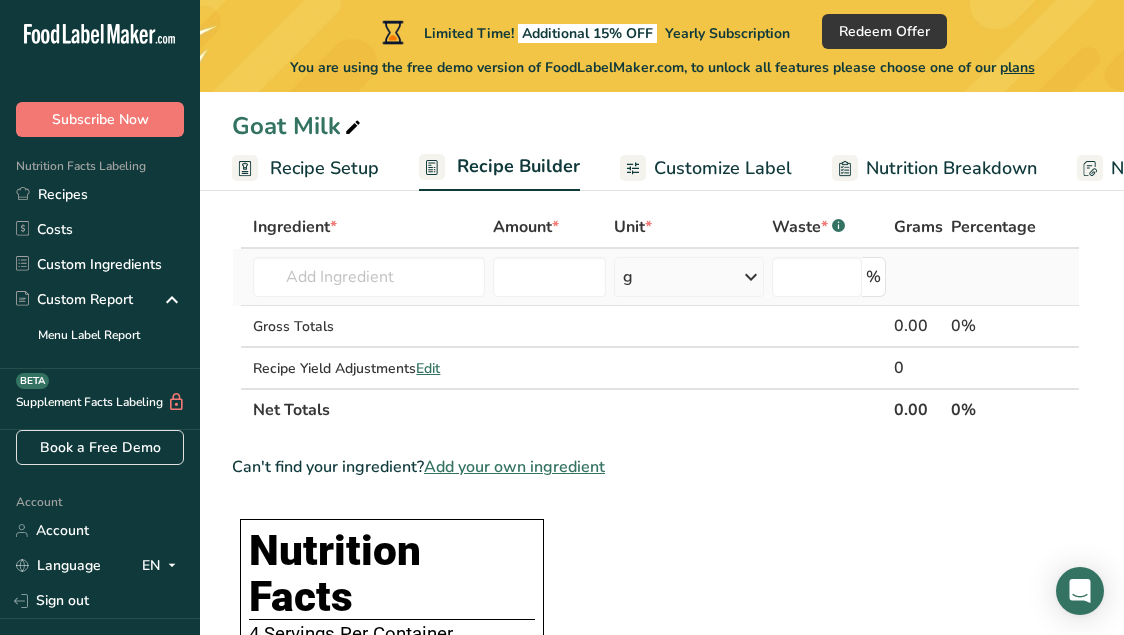 click on "1159
Cheese, goat, soft type
1157
Cheese, goat, semisoft type
1156
Cheese, goat, hard type
1106
Milk, goat, fluid, with added vitamin D
Goat Meat, raw
See full Results" at bounding box center (368, 277) 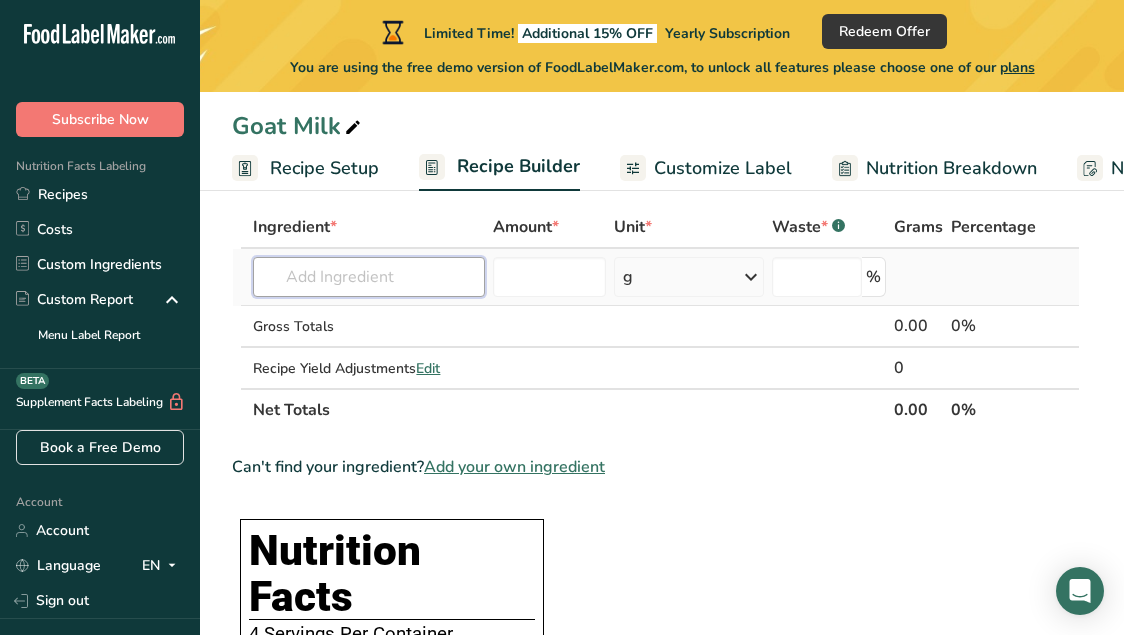 click at bounding box center [368, 277] 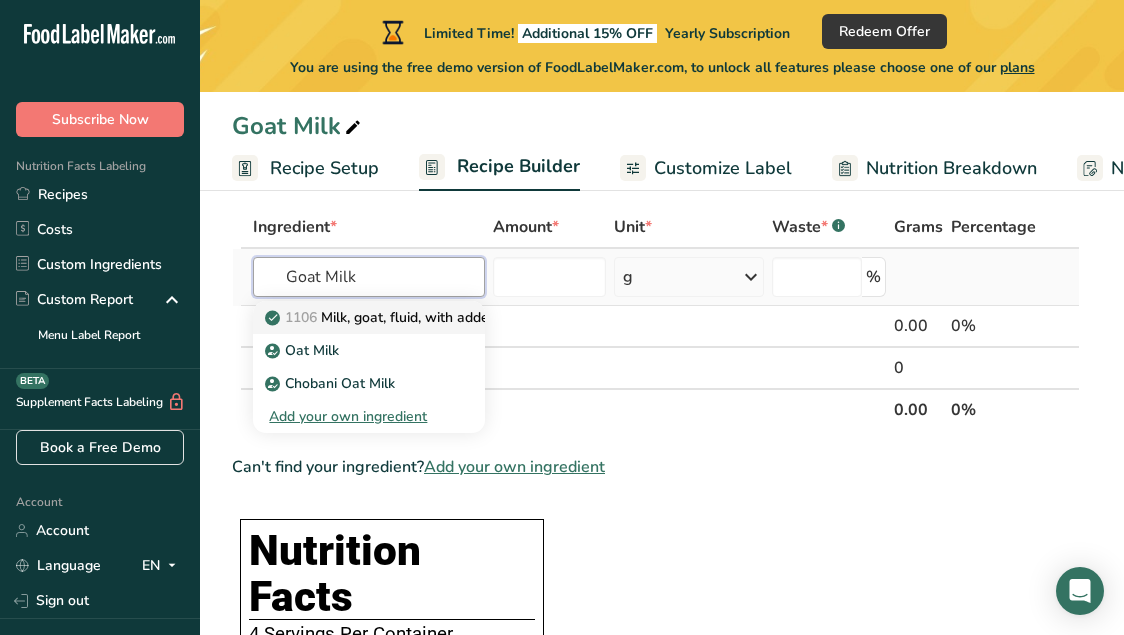 type on "Goat Milk" 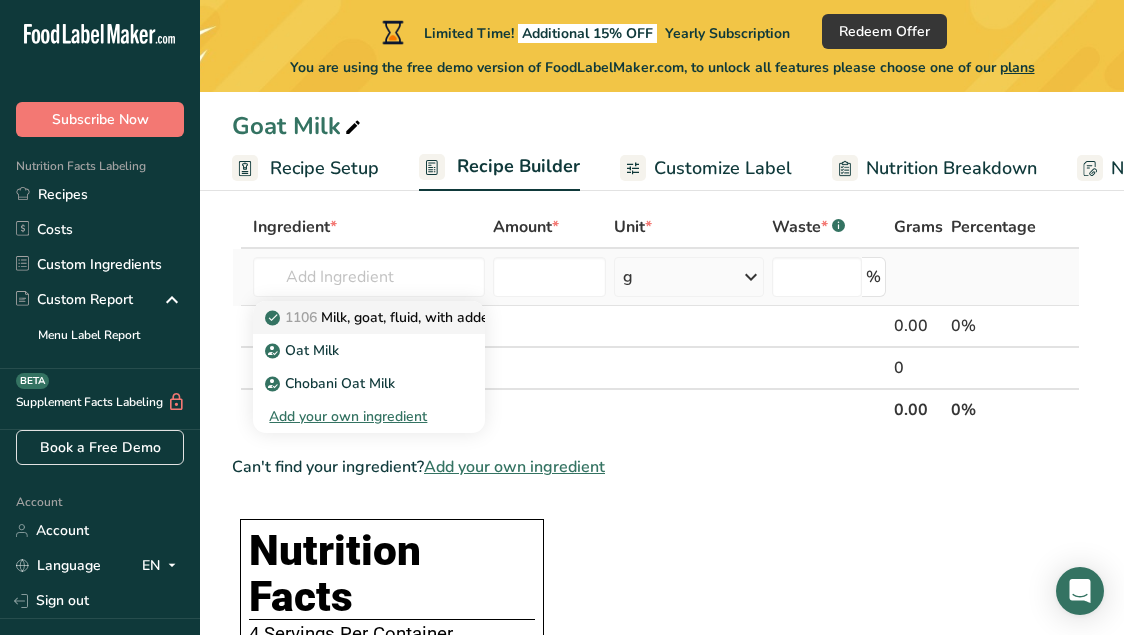 click on "1106
Milk, goat, fluid, with added vitamin D" at bounding box center [415, 317] 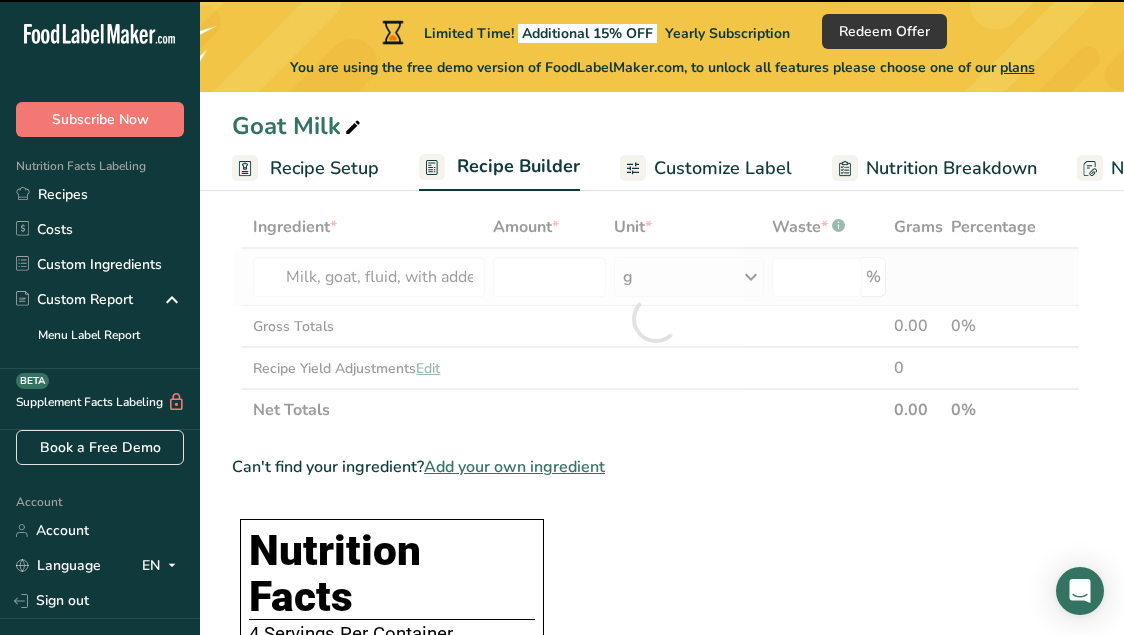 type on "0" 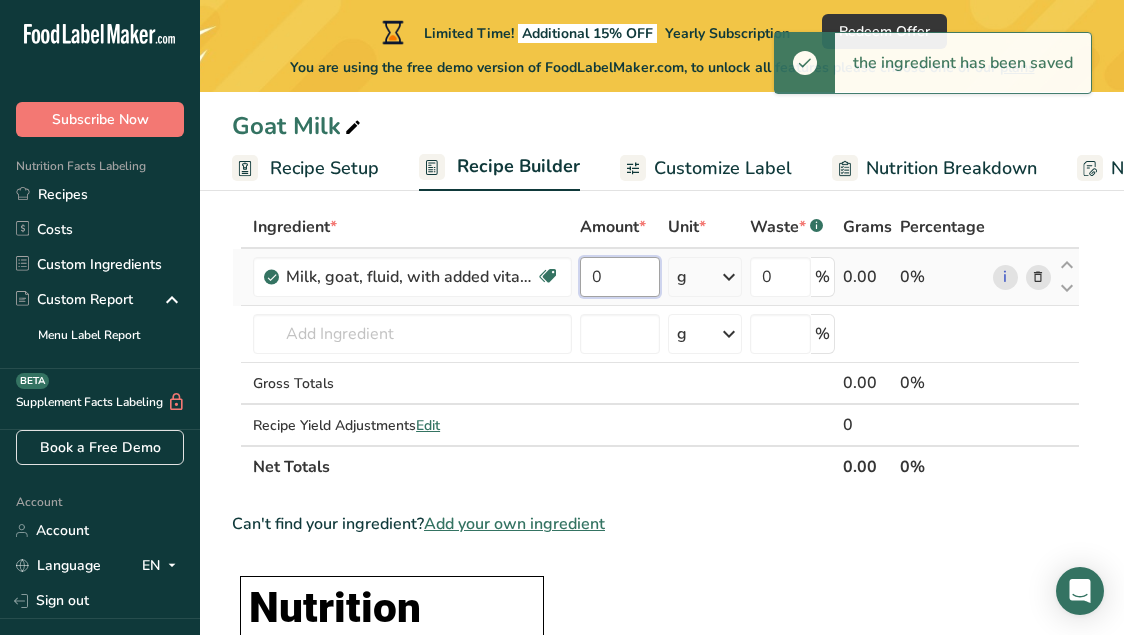 click on "0" at bounding box center [620, 277] 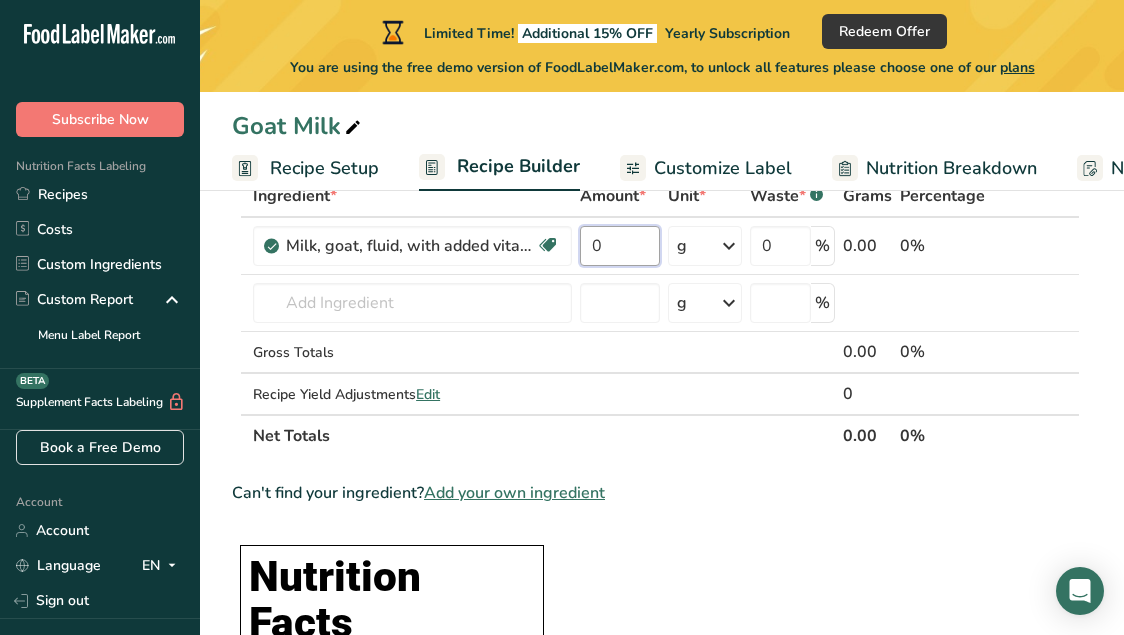 scroll, scrollTop: 0, scrollLeft: 0, axis: both 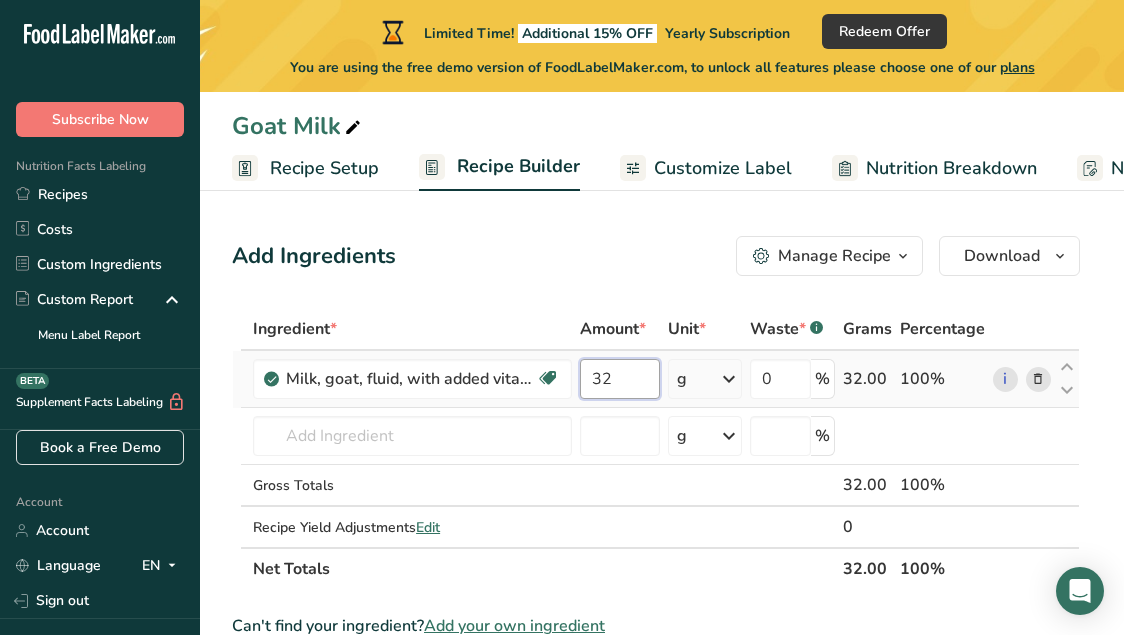 type on "32" 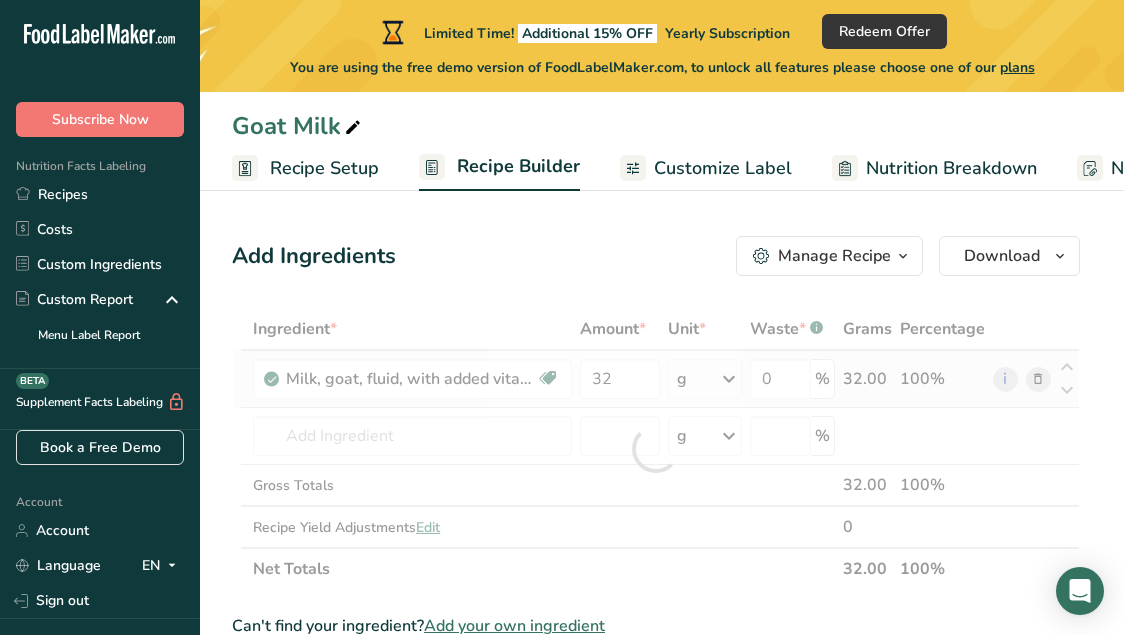 click on "Ingredient *
Amount *
Unit *
Waste *   .a-a{fill:#347362;}.b-a{fill:#fff;}          Grams
Percentage
Milk, goat, fluid, with added vitamin D
Gluten free
Vegetarian
Soy free
32
g
Portions
1 fl oz
1 cup
1 quart
Weight Units
g
kg
mg
See more
Volume Units
l
Volume units require a density conversion. If you know your ingredient's density enter it below. Otherwise, click on "RIA" our AI Regulatory bot - she will be able to help you
lb/ft3
g/cm3
Confirm
mL
lb/ft3
0" at bounding box center [656, 449] 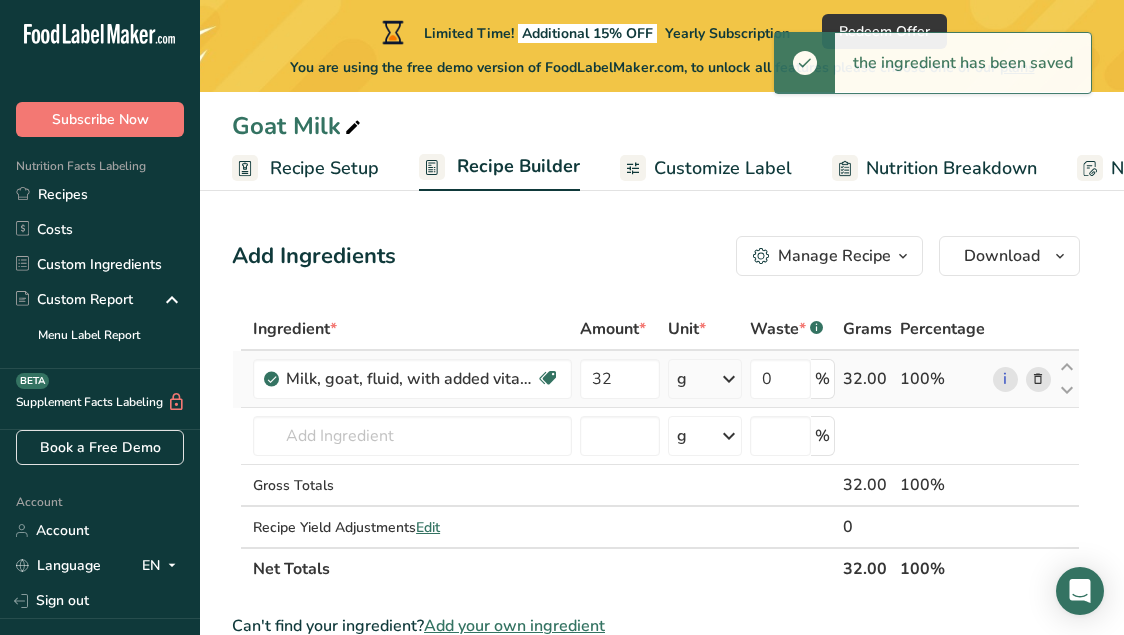 click at bounding box center [729, 379] 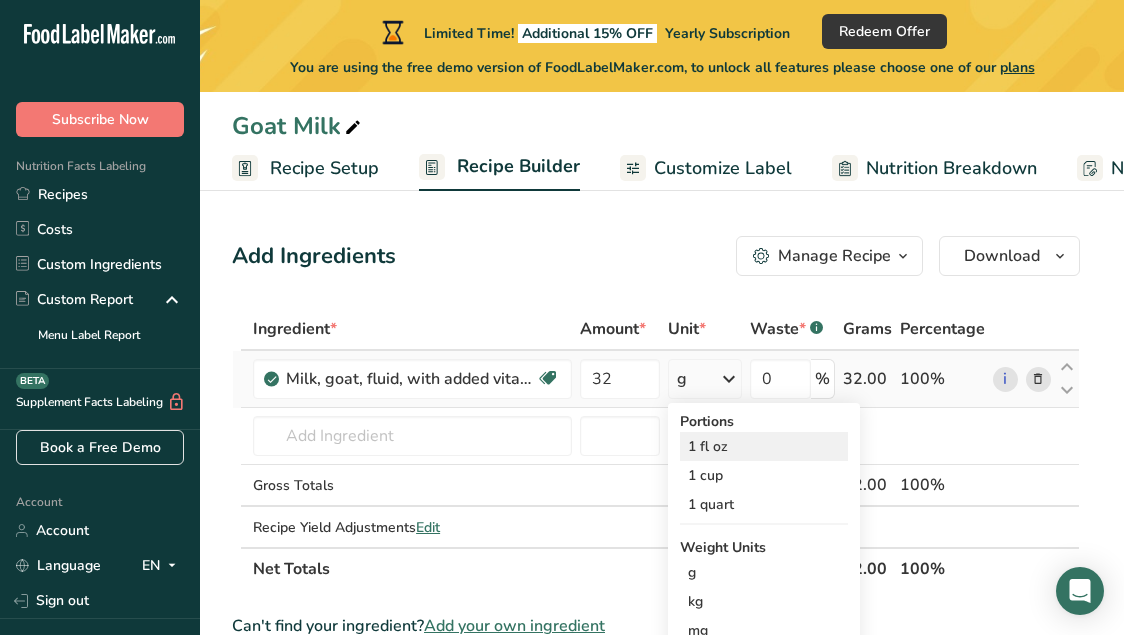 click on "1 fl oz" at bounding box center [764, 446] 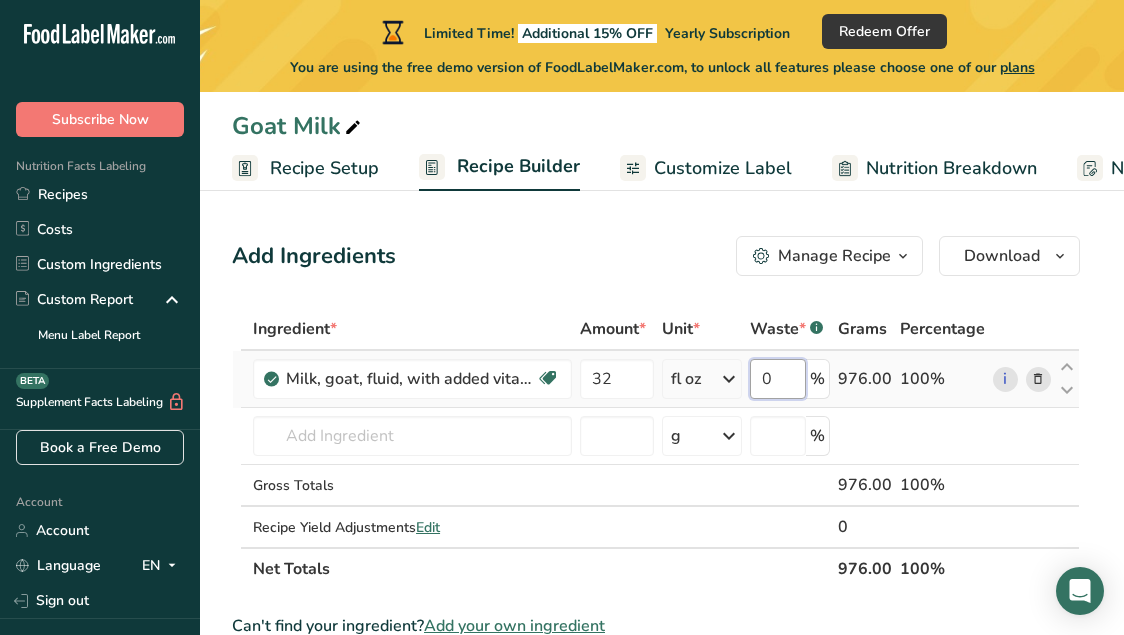 click on "0" at bounding box center (778, 379) 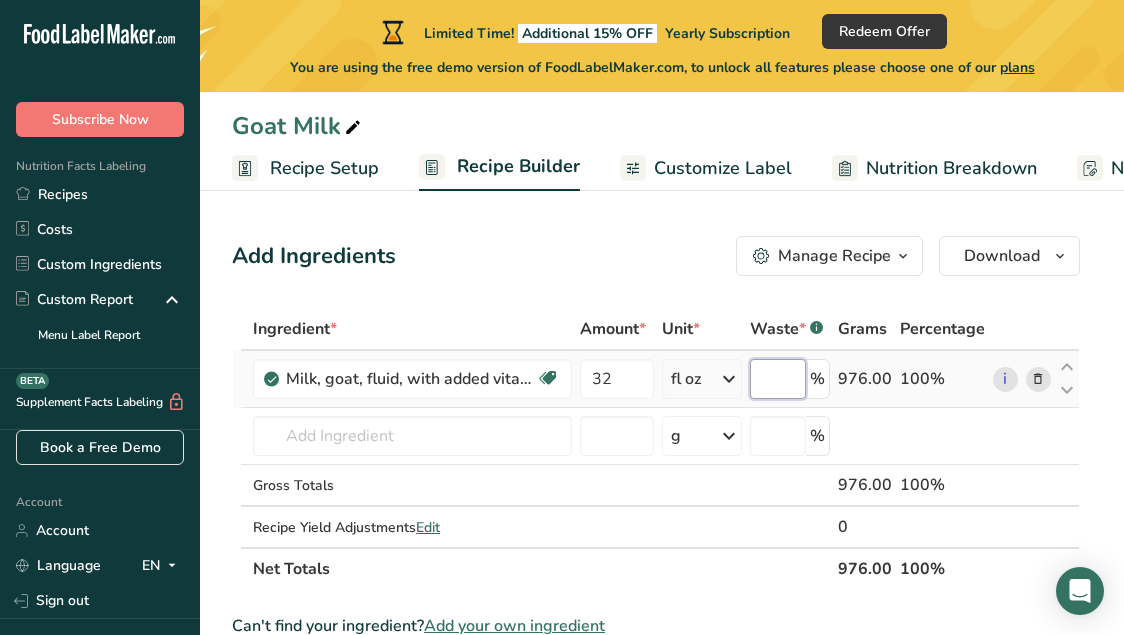 type on "1" 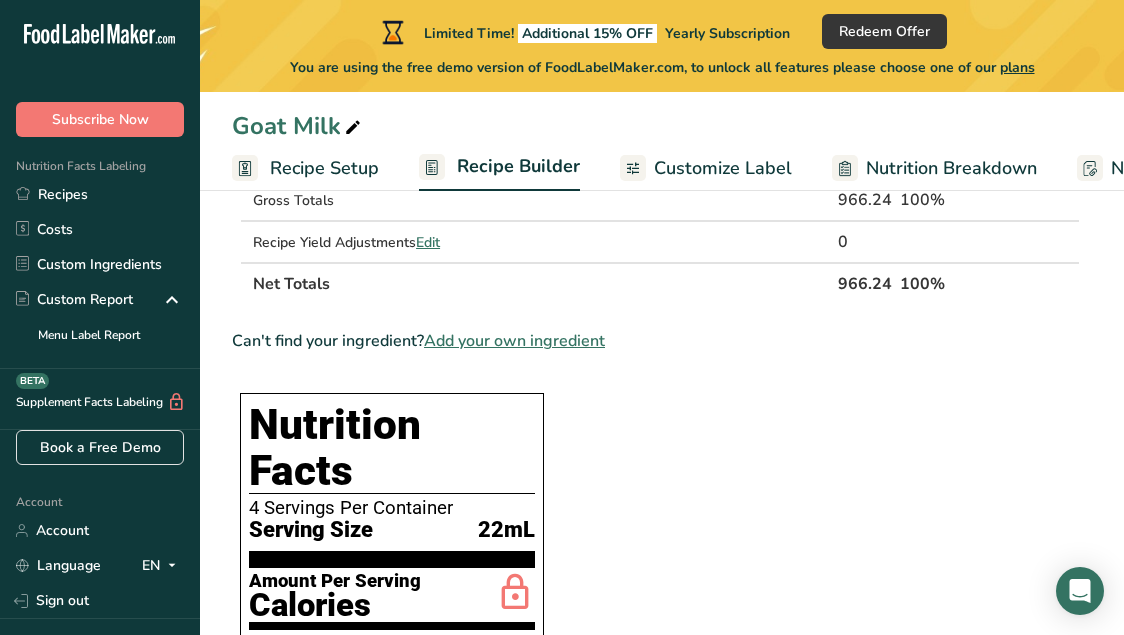 scroll, scrollTop: 0, scrollLeft: 0, axis: both 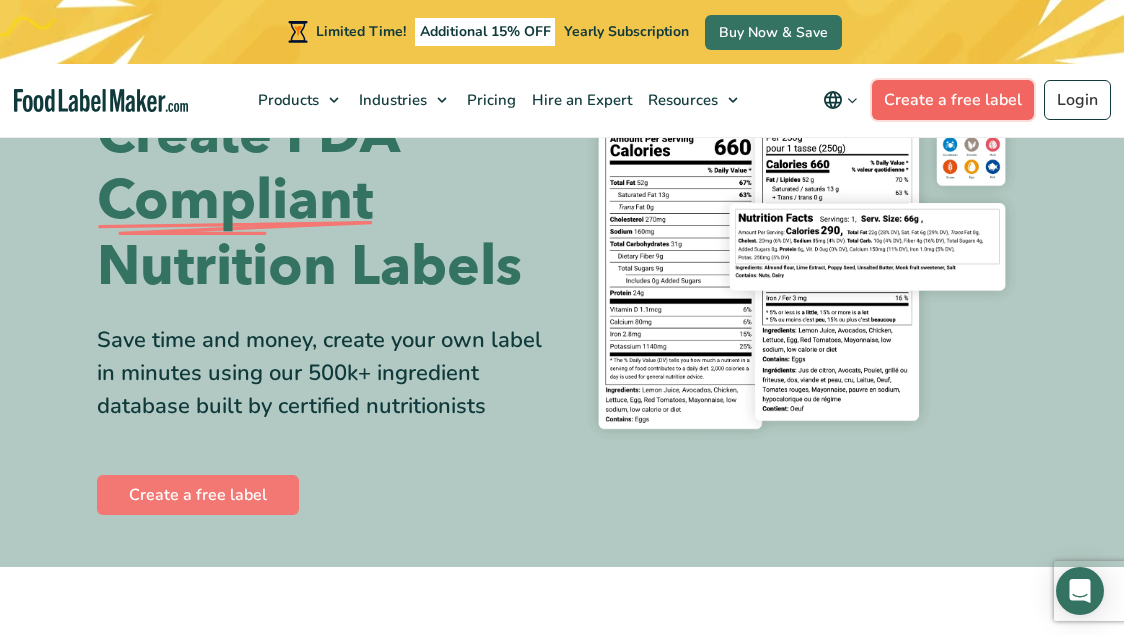 click on "Create a free label" at bounding box center (953, 100) 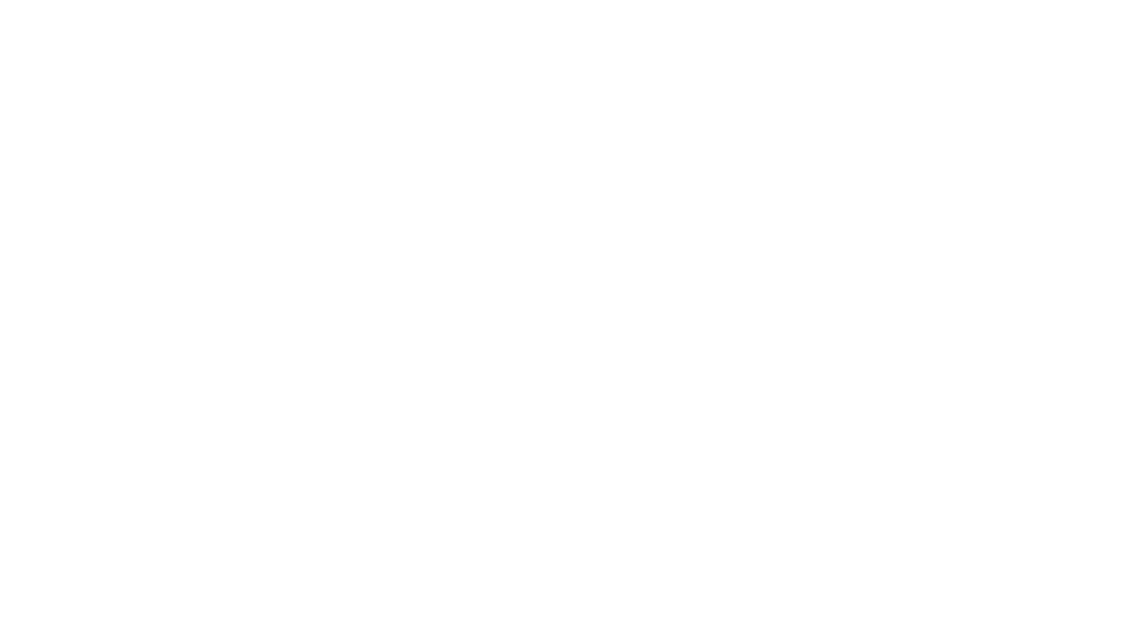 scroll, scrollTop: 0, scrollLeft: 0, axis: both 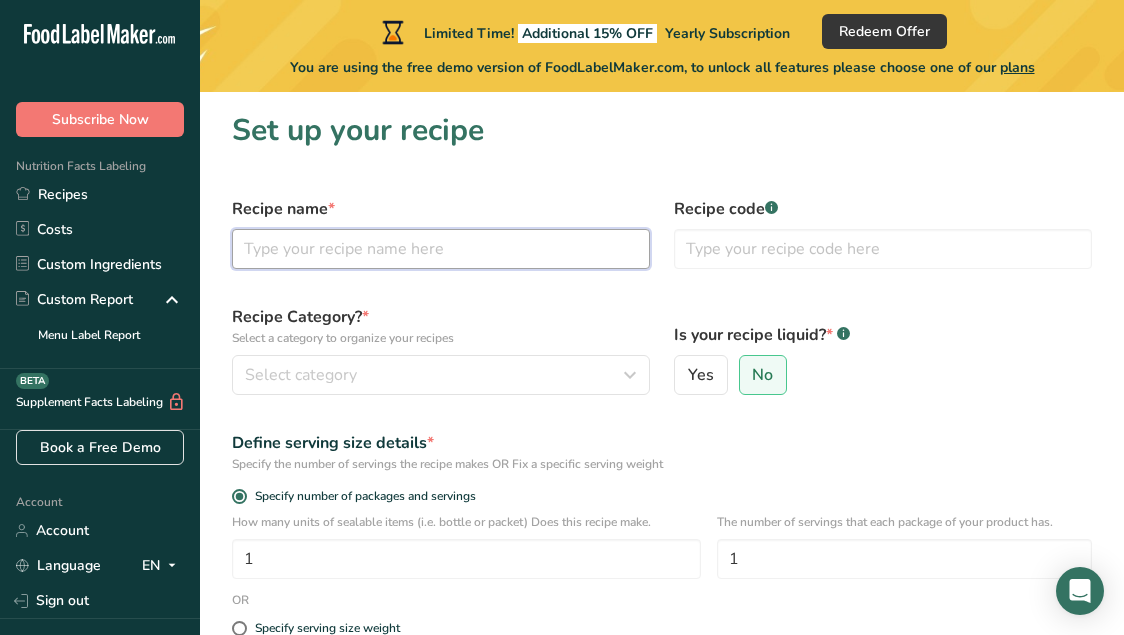 click at bounding box center [441, 249] 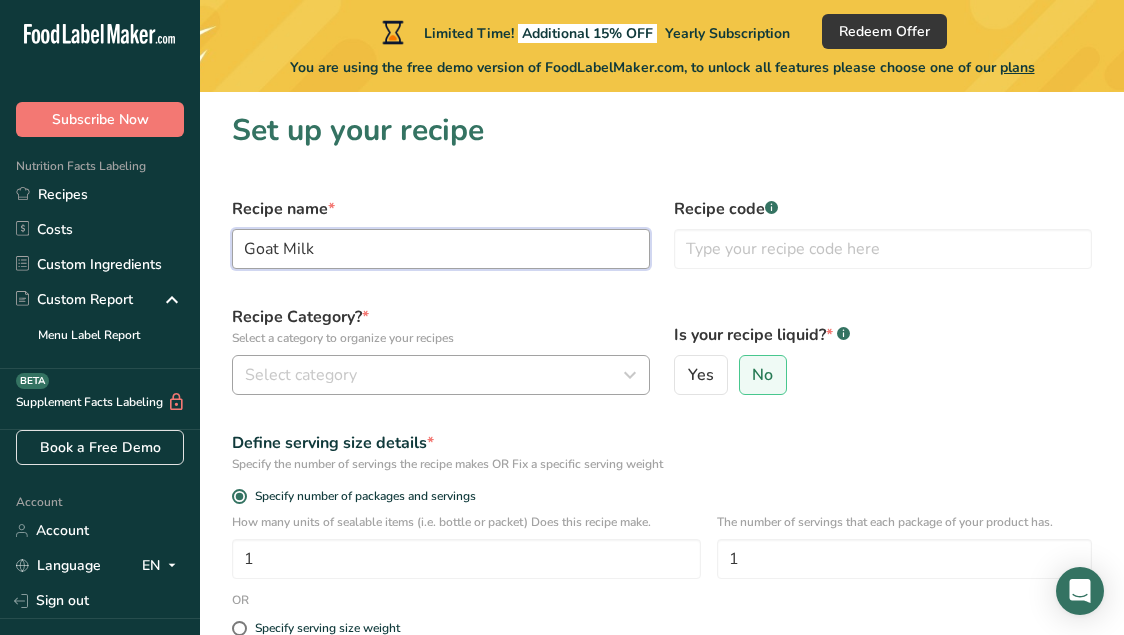 type on "Goat Milk" 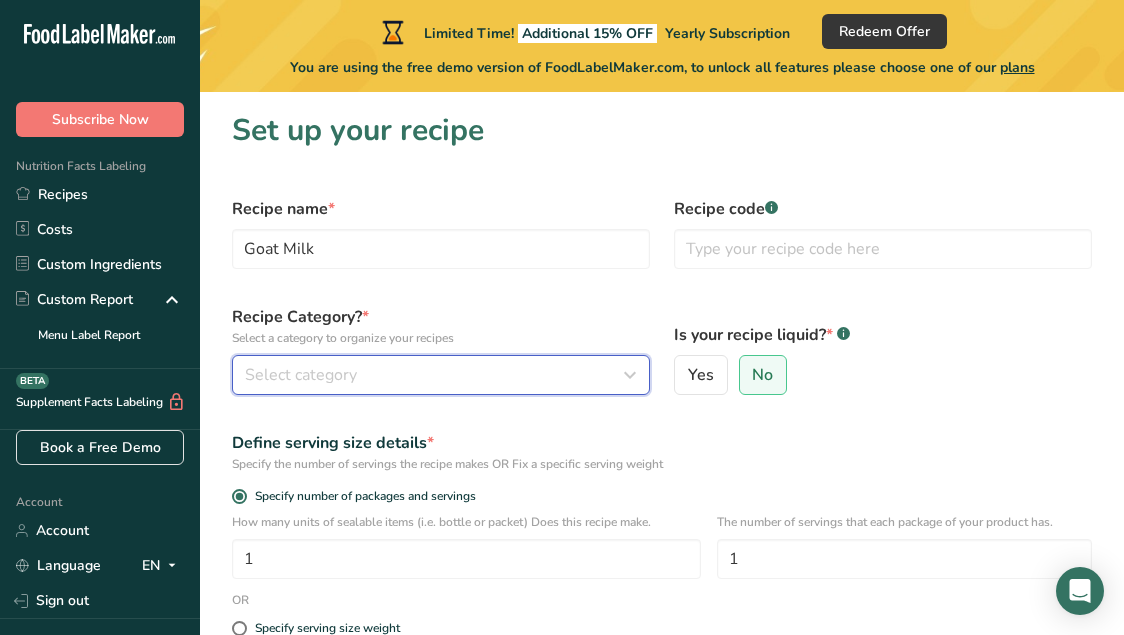 click at bounding box center [630, 375] 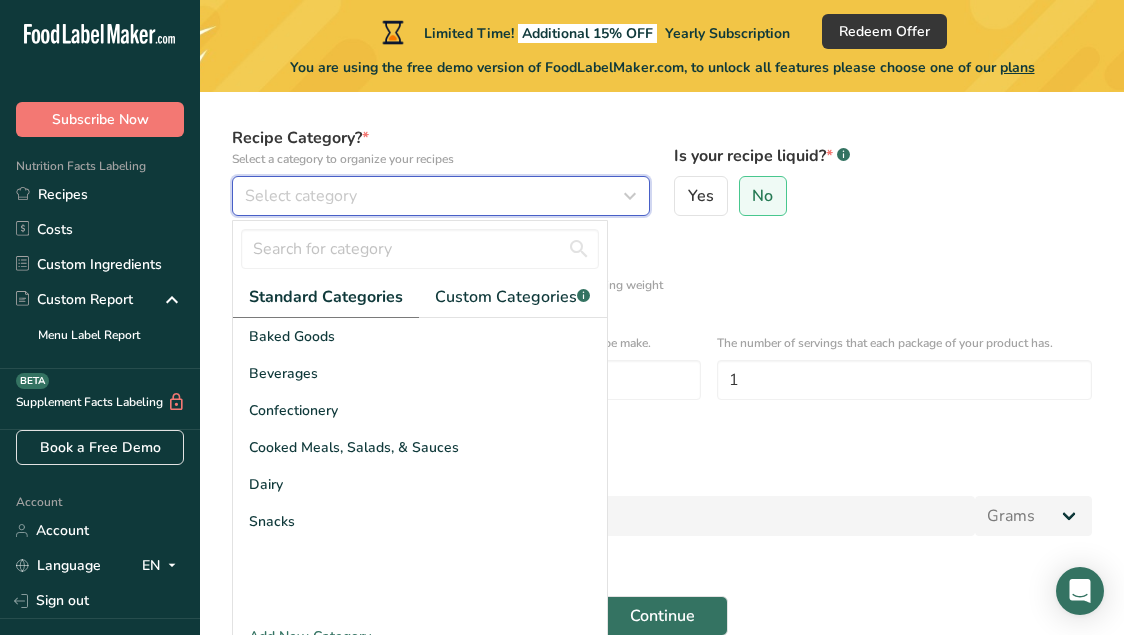 scroll, scrollTop: 185, scrollLeft: 0, axis: vertical 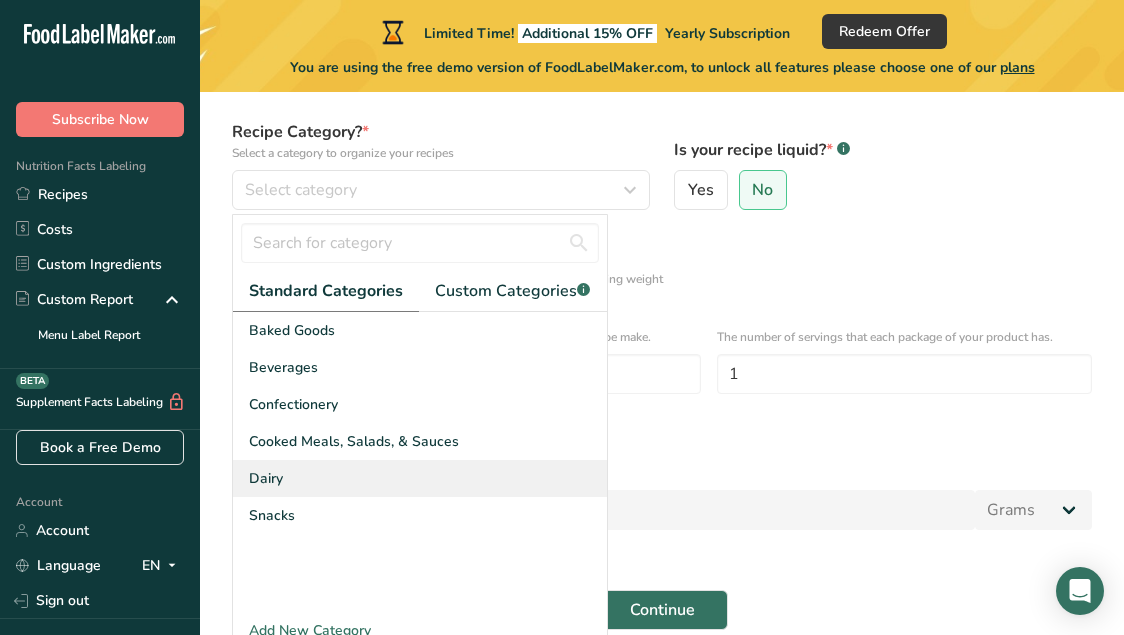 click on "Dairy" at bounding box center [266, 478] 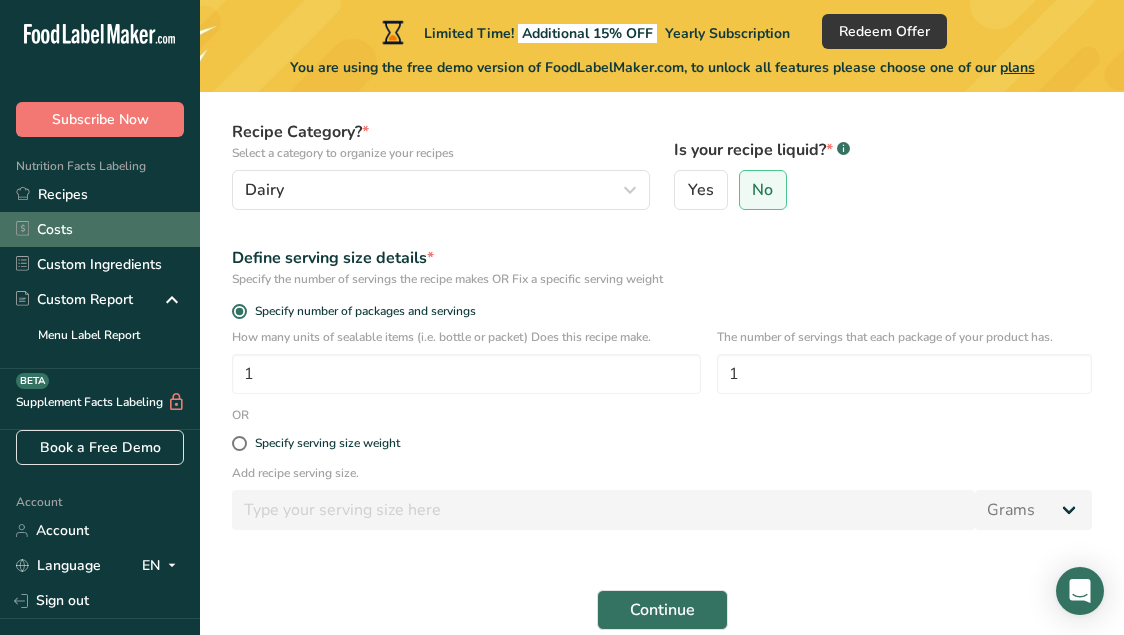 click on "Costs" at bounding box center (100, 229) 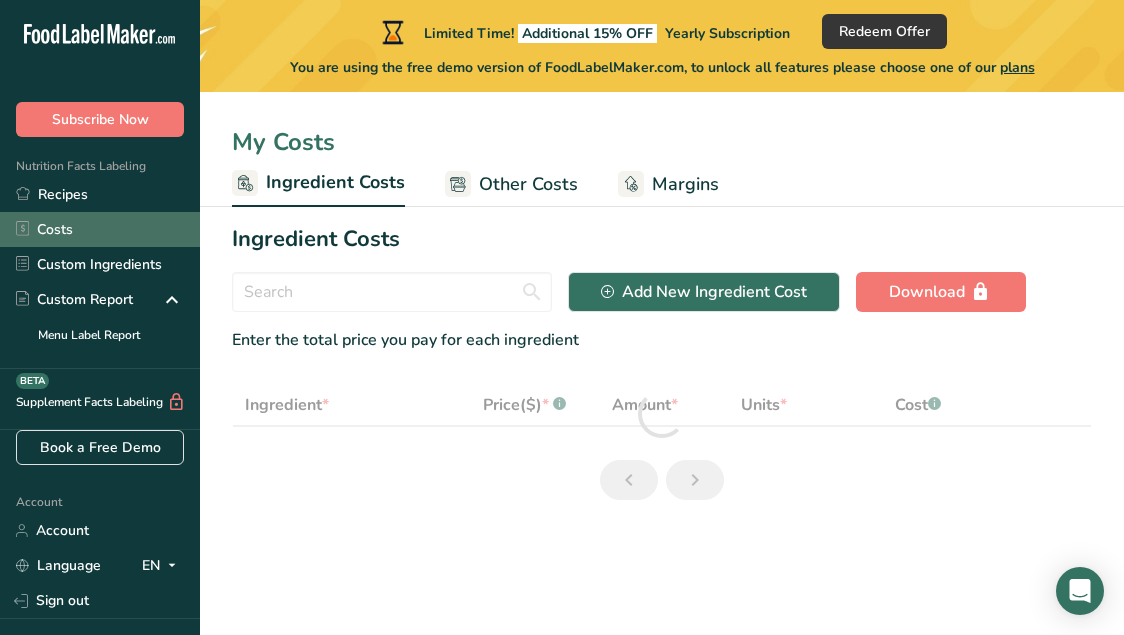 scroll, scrollTop: 0, scrollLeft: 0, axis: both 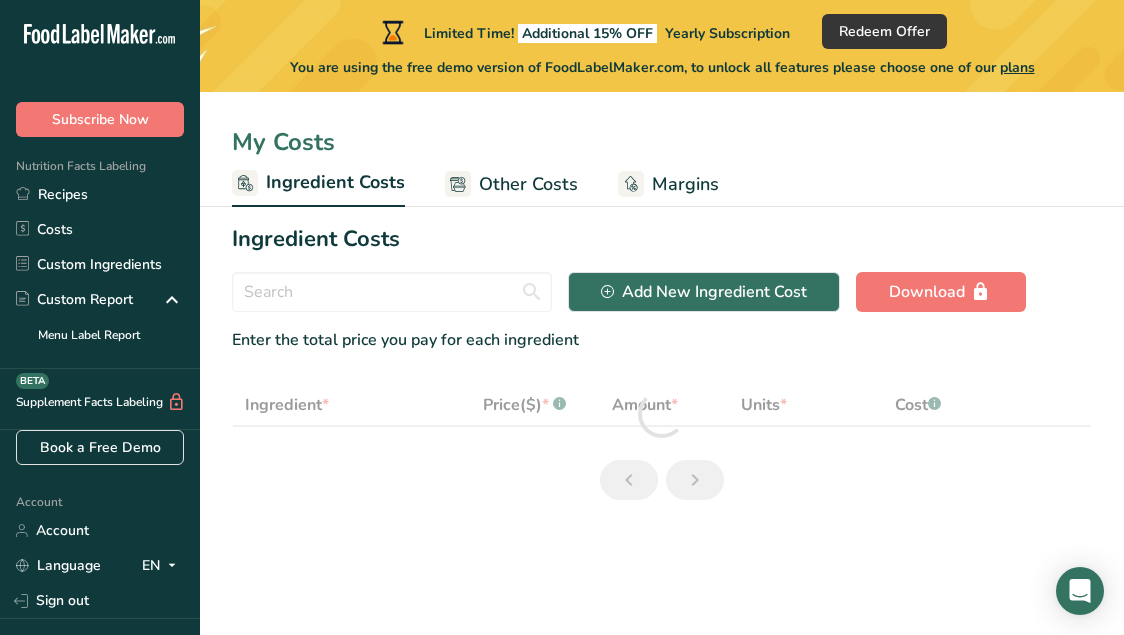 select on "1" 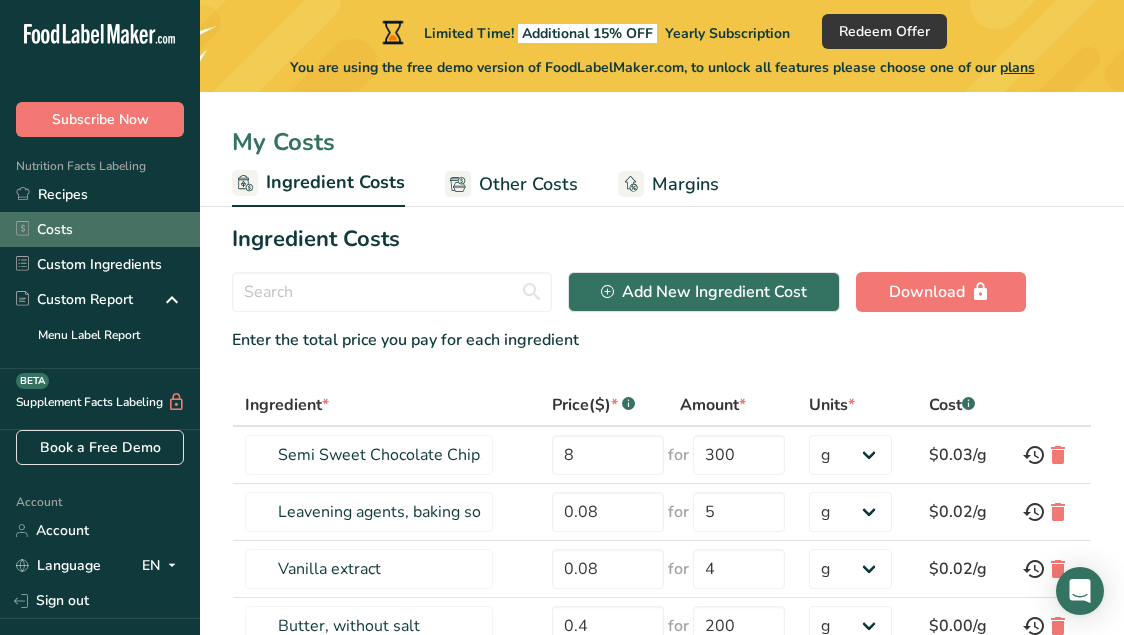 click on "Costs" at bounding box center [100, 229] 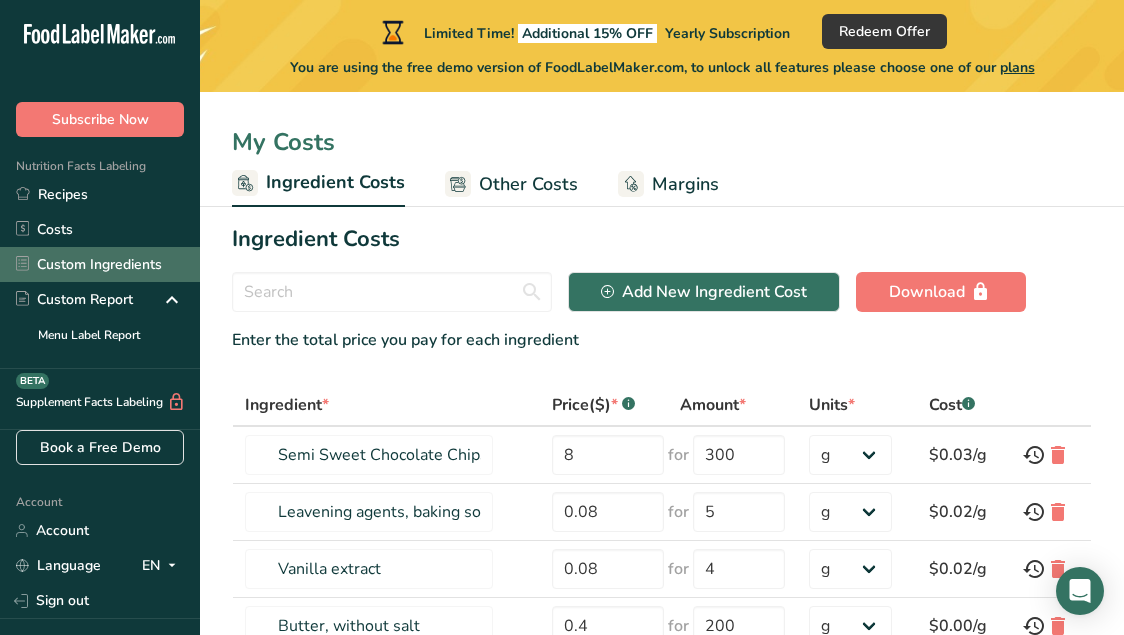 click on "Custom Ingredients" at bounding box center [100, 264] 